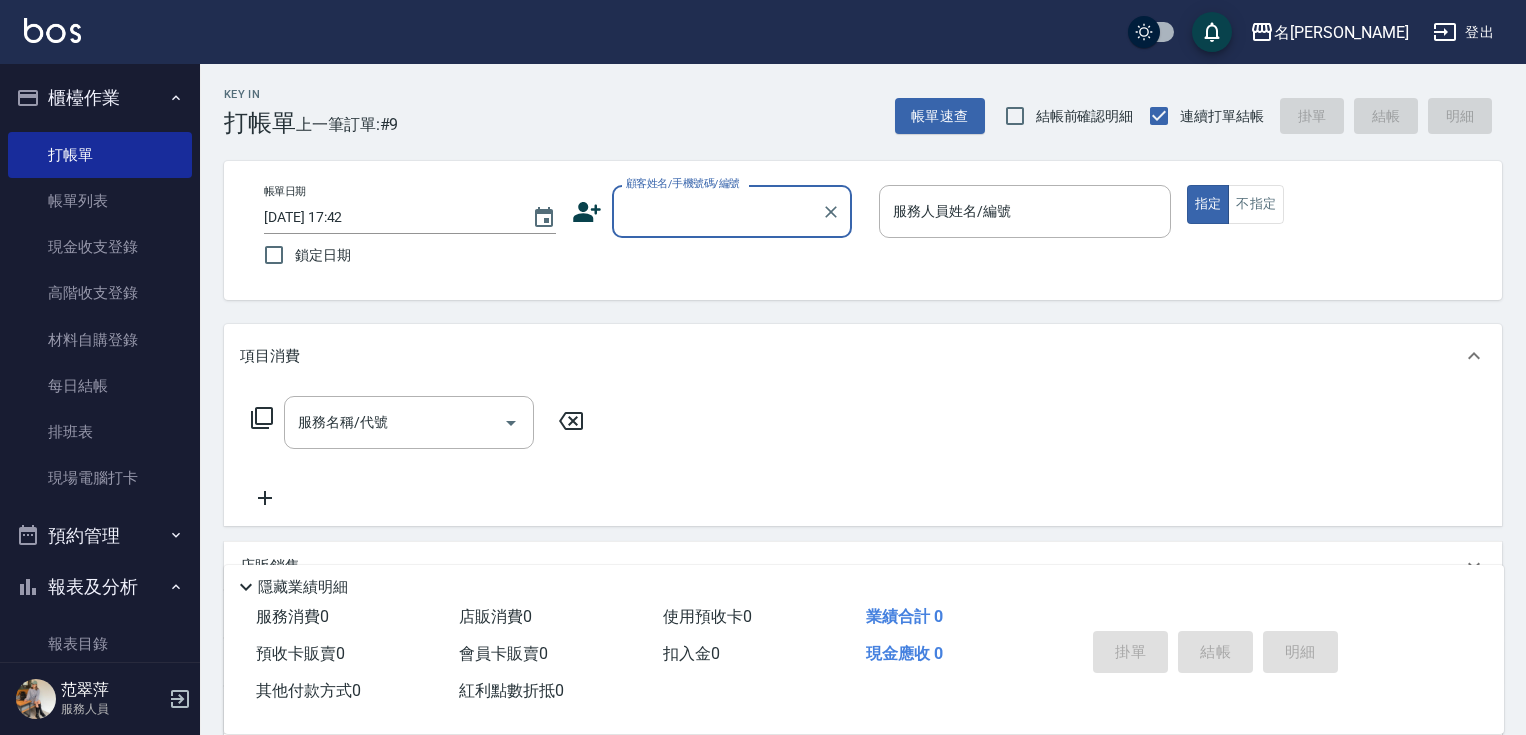 scroll, scrollTop: 0, scrollLeft: 0, axis: both 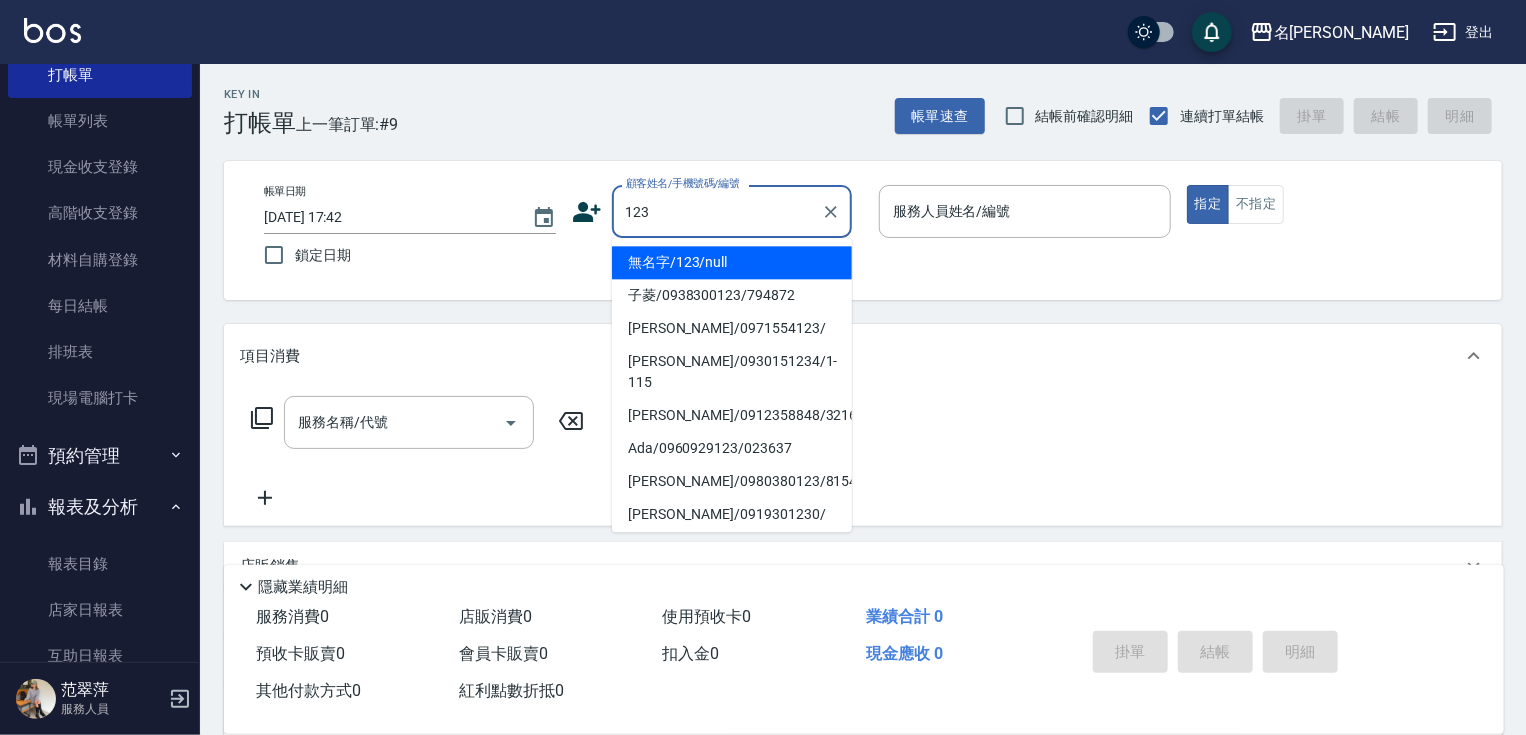click on "無名字/123/null" at bounding box center [732, 262] 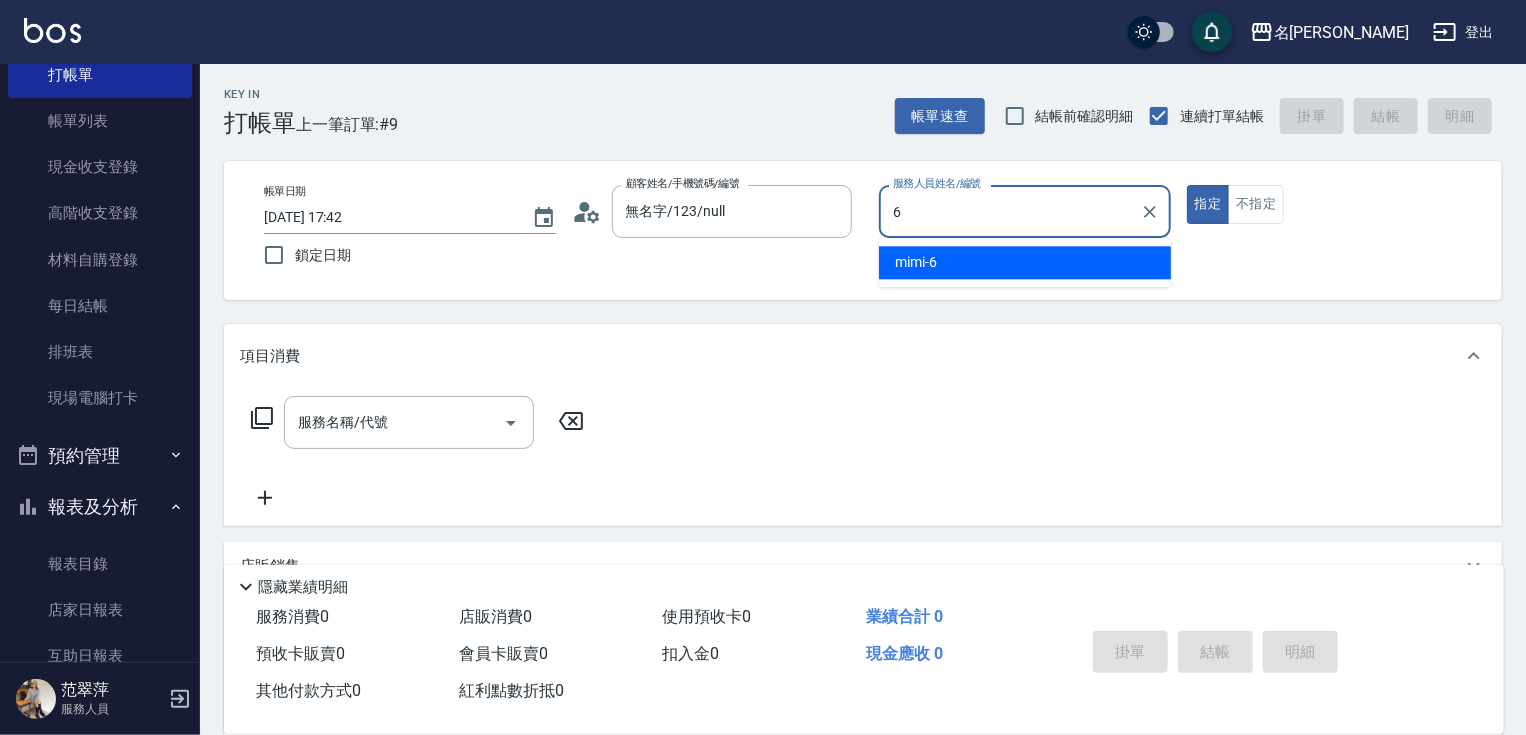 type on "mimi-6" 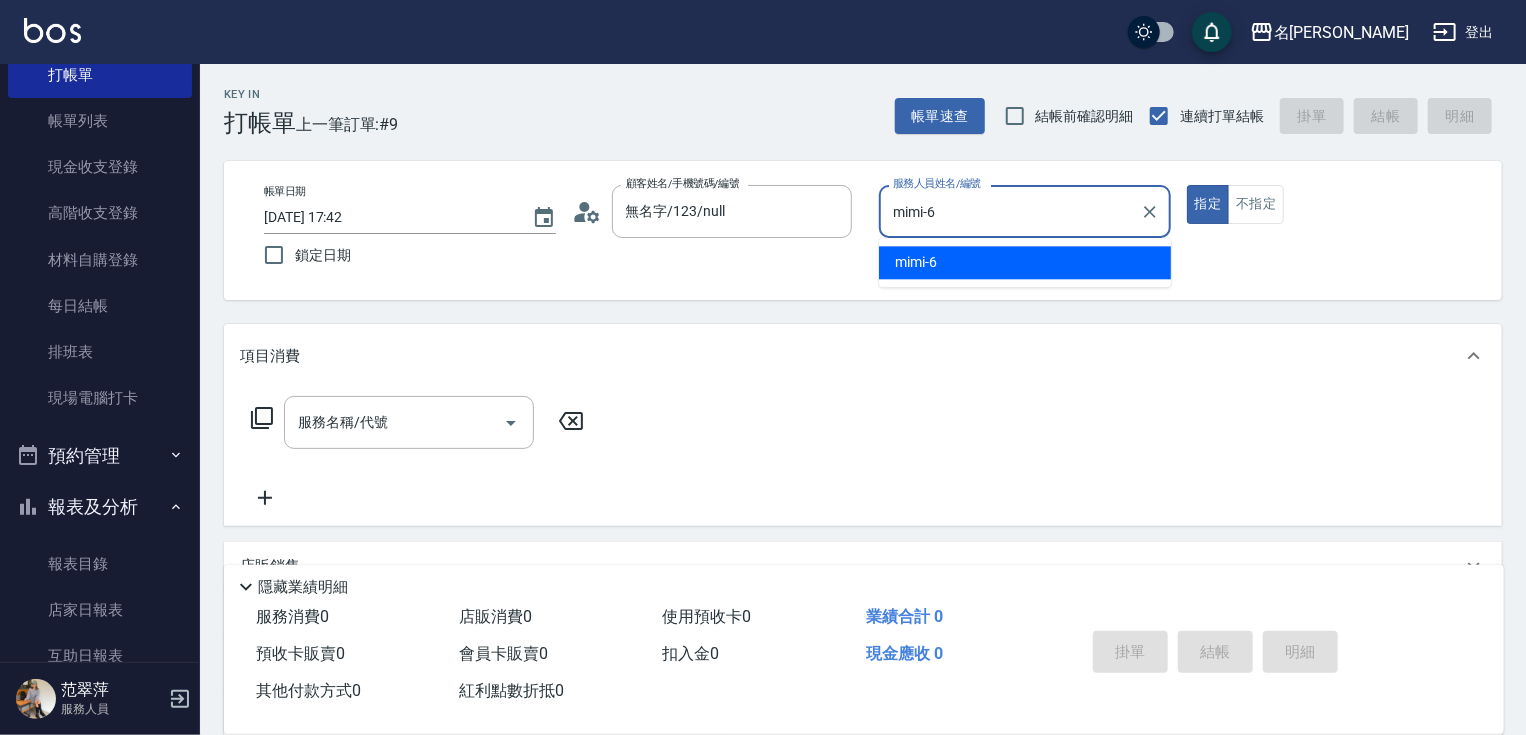 type on "true" 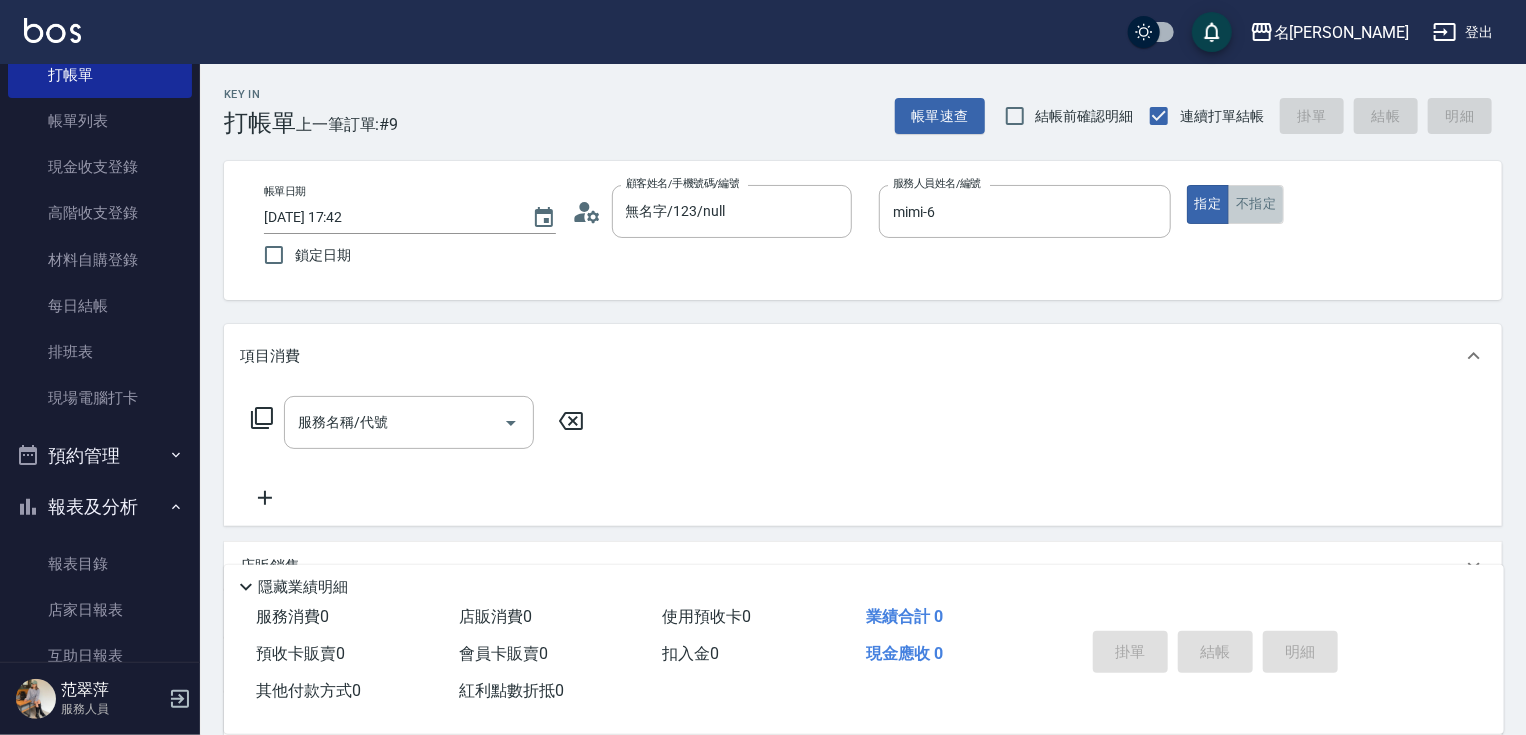click on "不指定" at bounding box center [1256, 204] 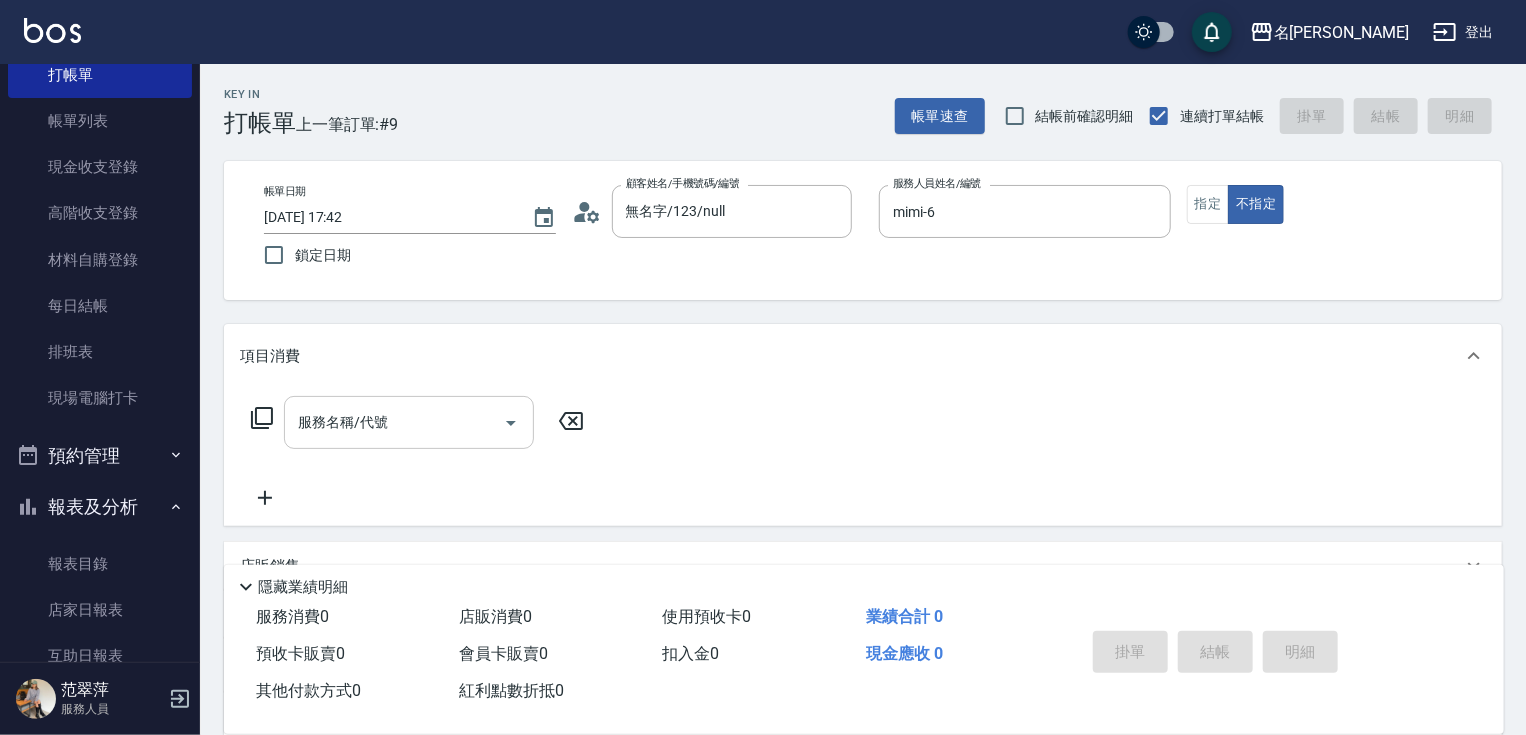 click on "服務名稱/代號" at bounding box center [394, 422] 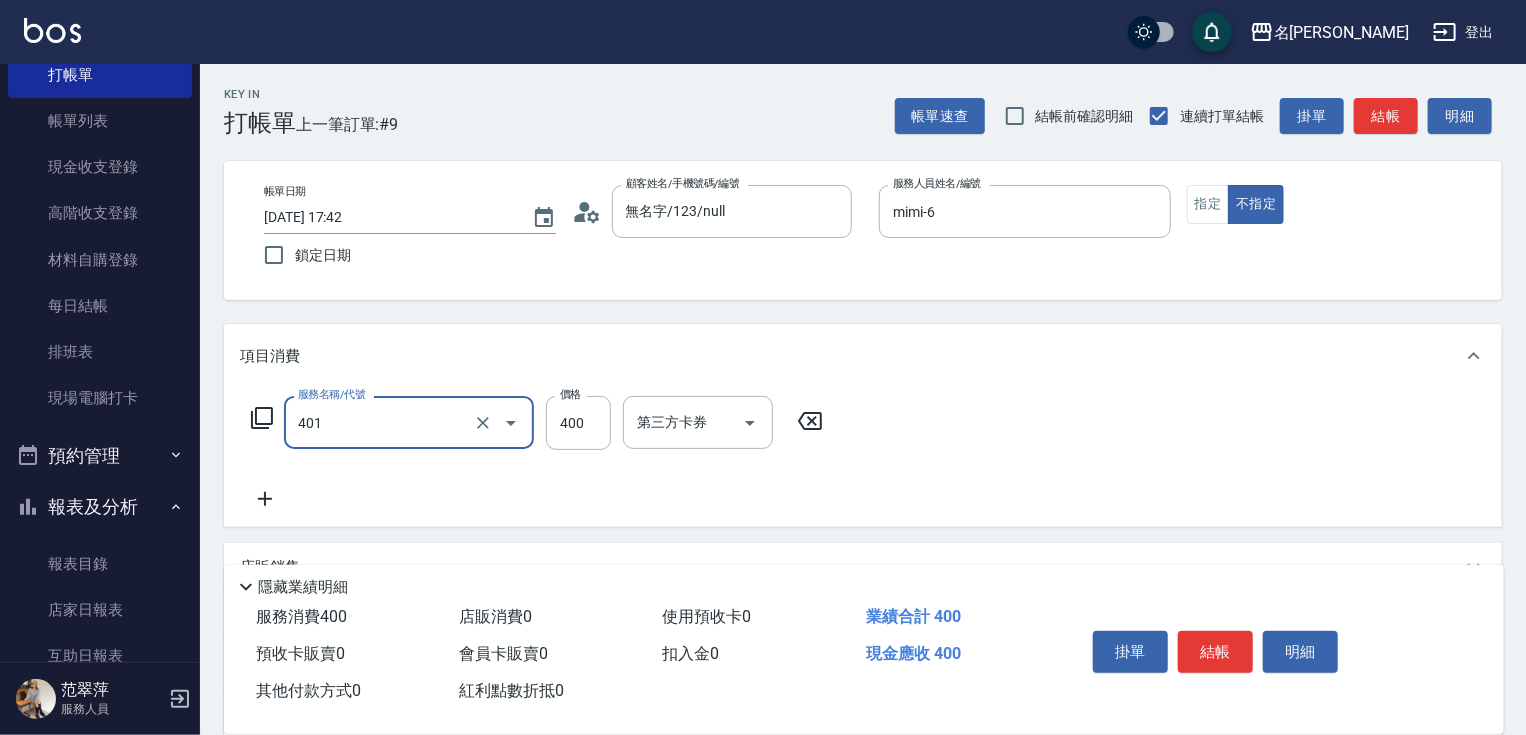 type on "剪髮(400)(401)" 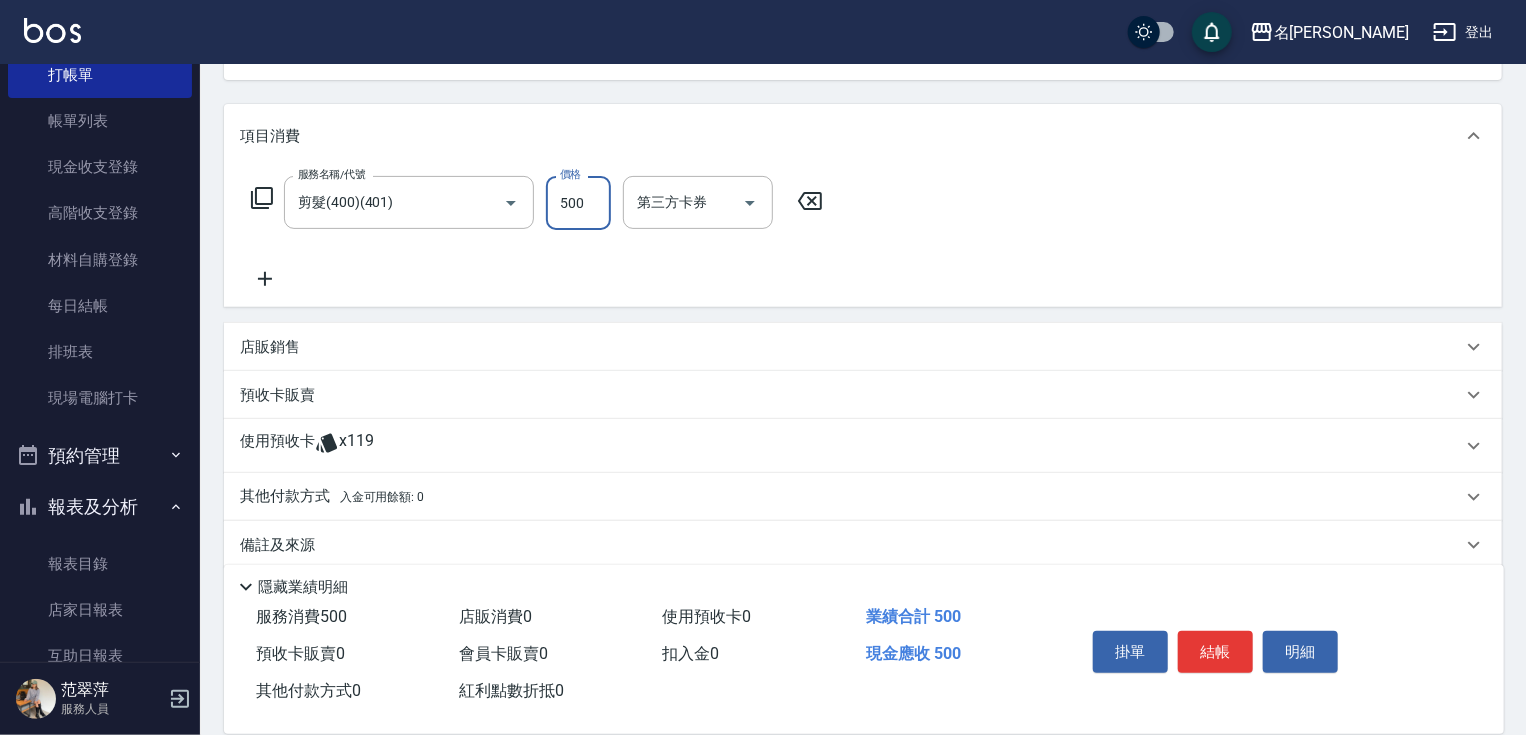 scroll, scrollTop: 244, scrollLeft: 0, axis: vertical 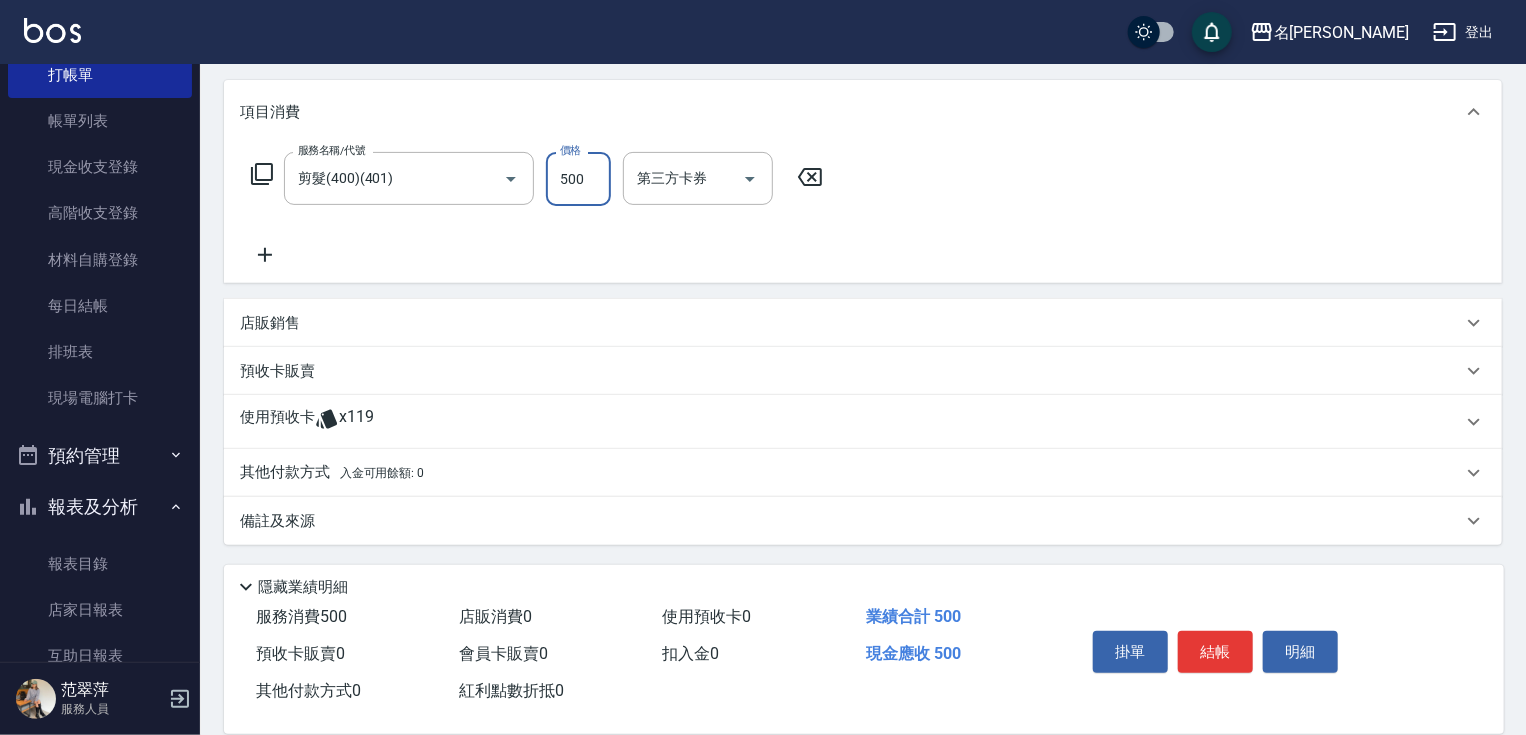type on "500" 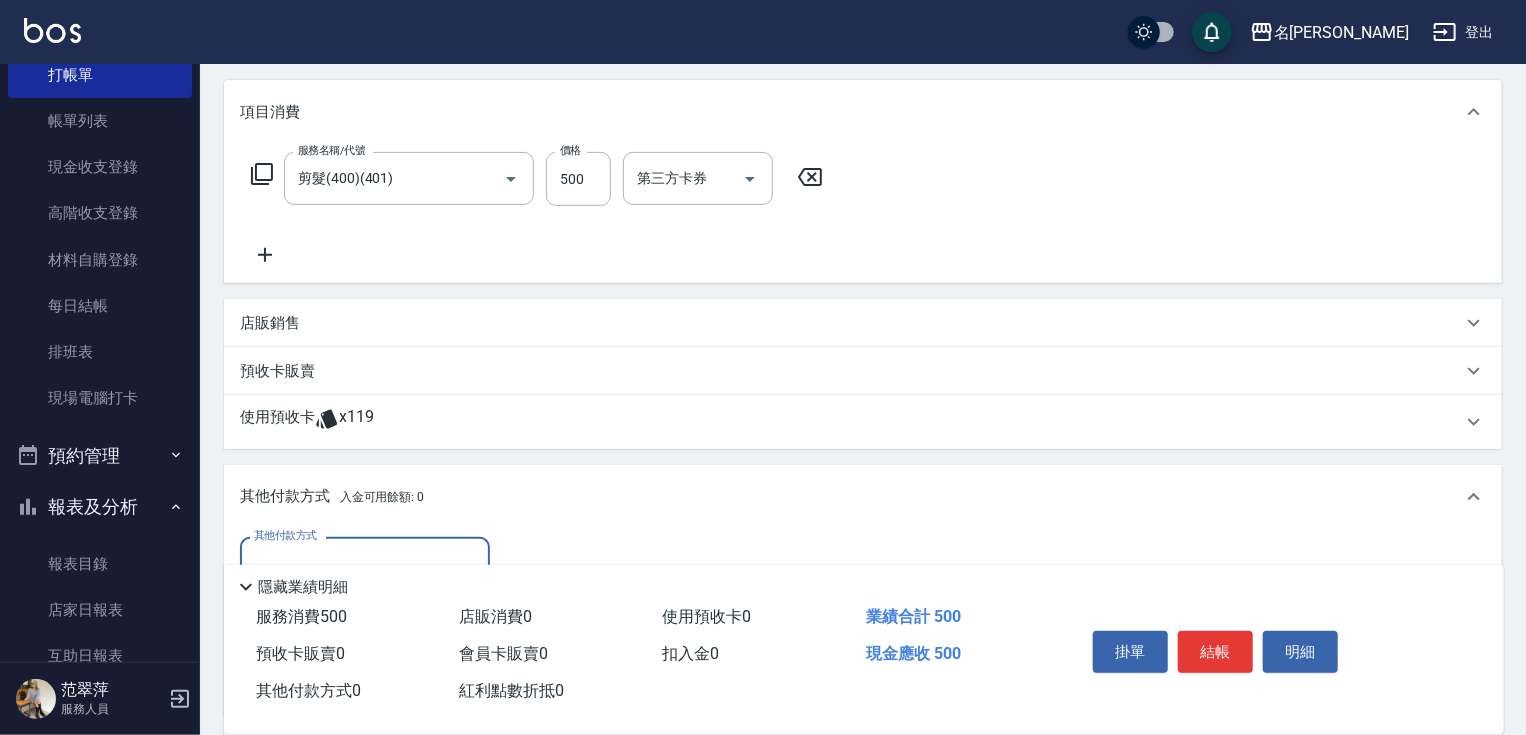 scroll, scrollTop: 0, scrollLeft: 0, axis: both 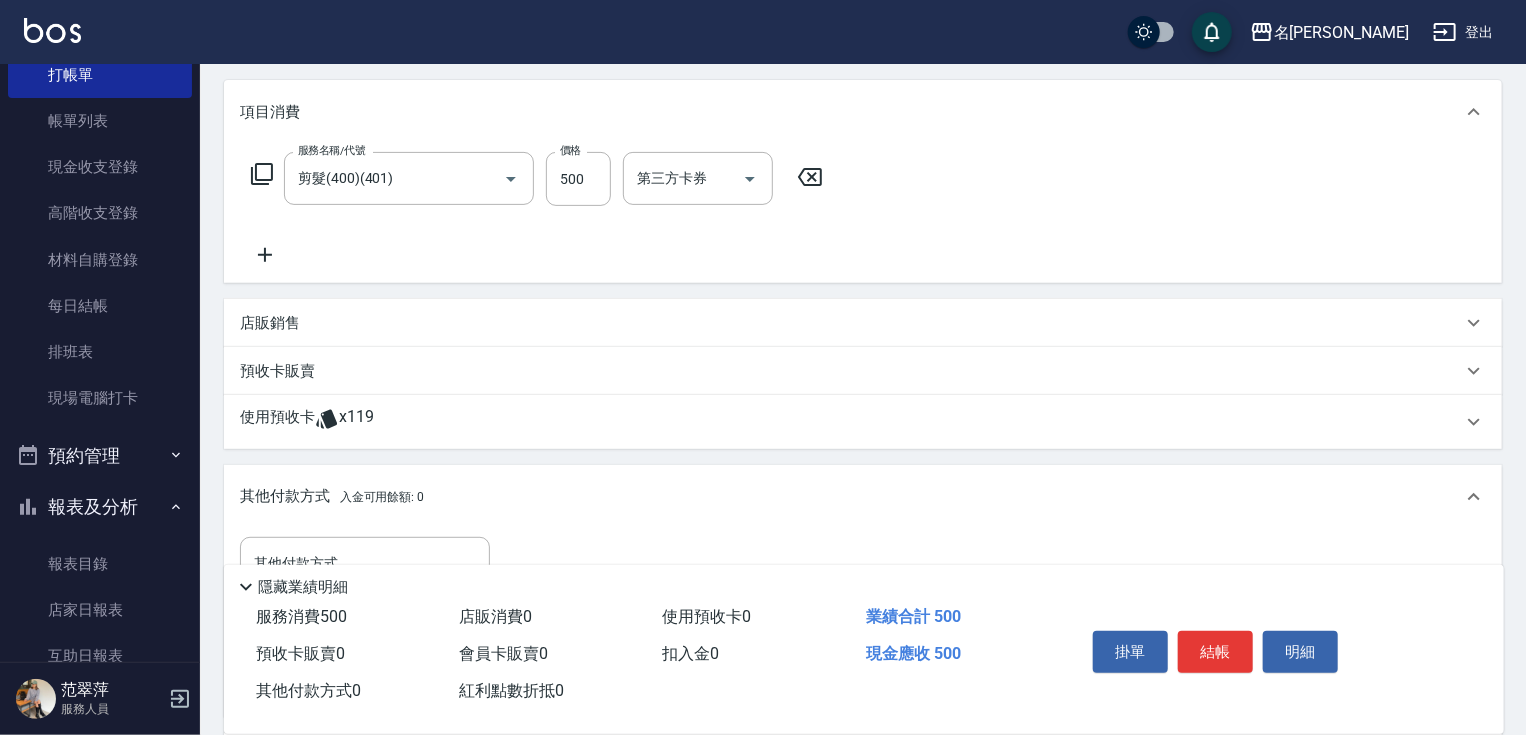 drag, startPoint x: 385, startPoint y: 533, endPoint x: 397, endPoint y: 564, distance: 33.24154 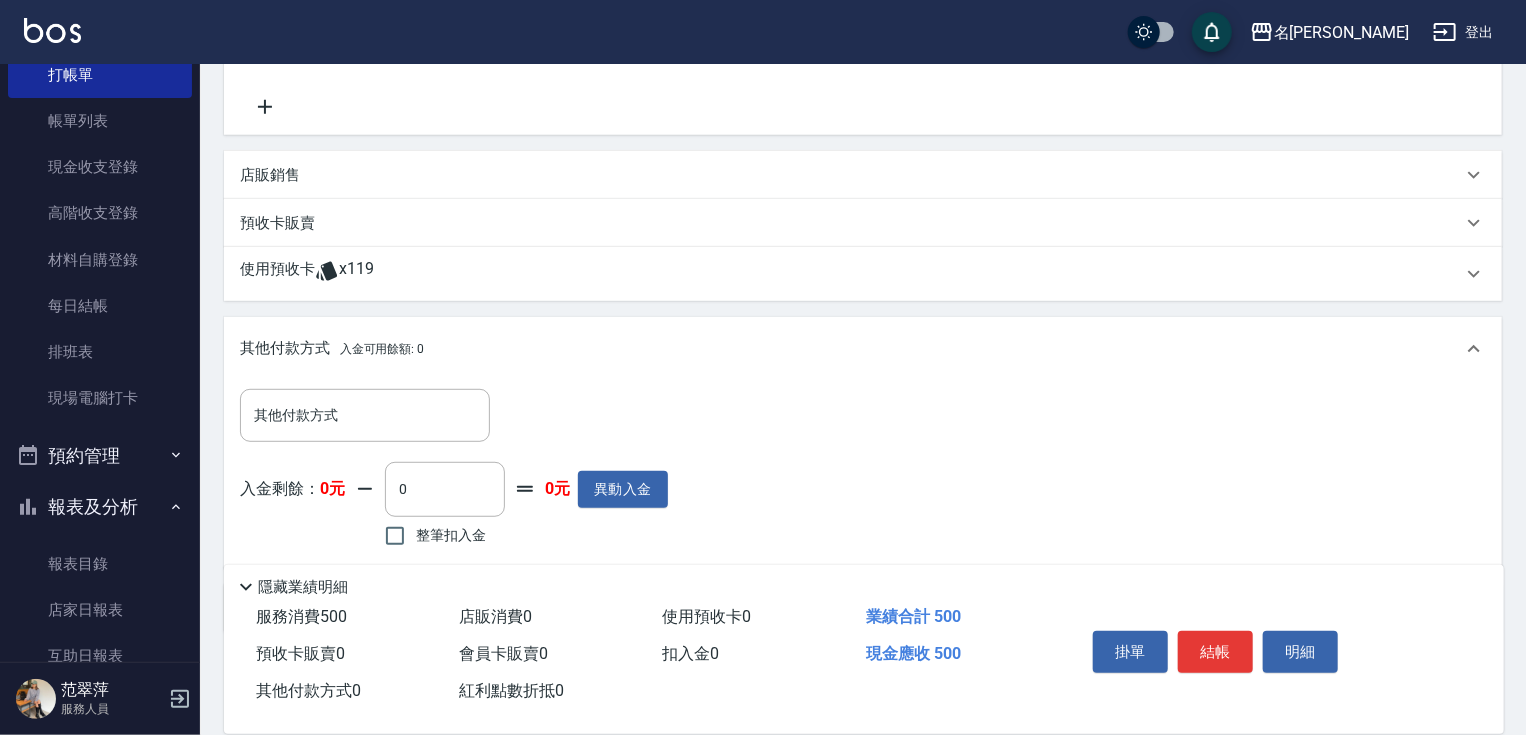 scroll, scrollTop: 479, scrollLeft: 0, axis: vertical 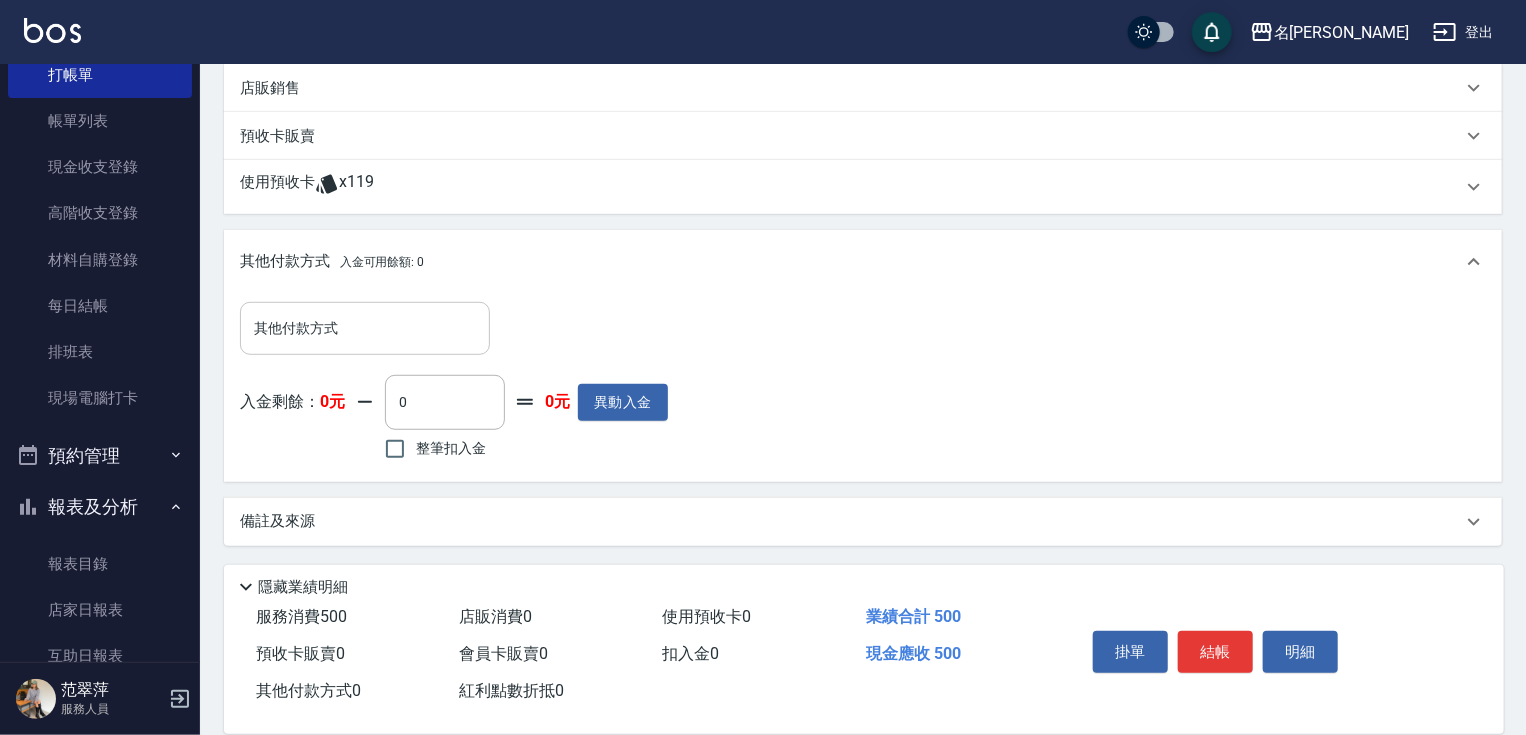 click on "其他付款方式" at bounding box center [365, 328] 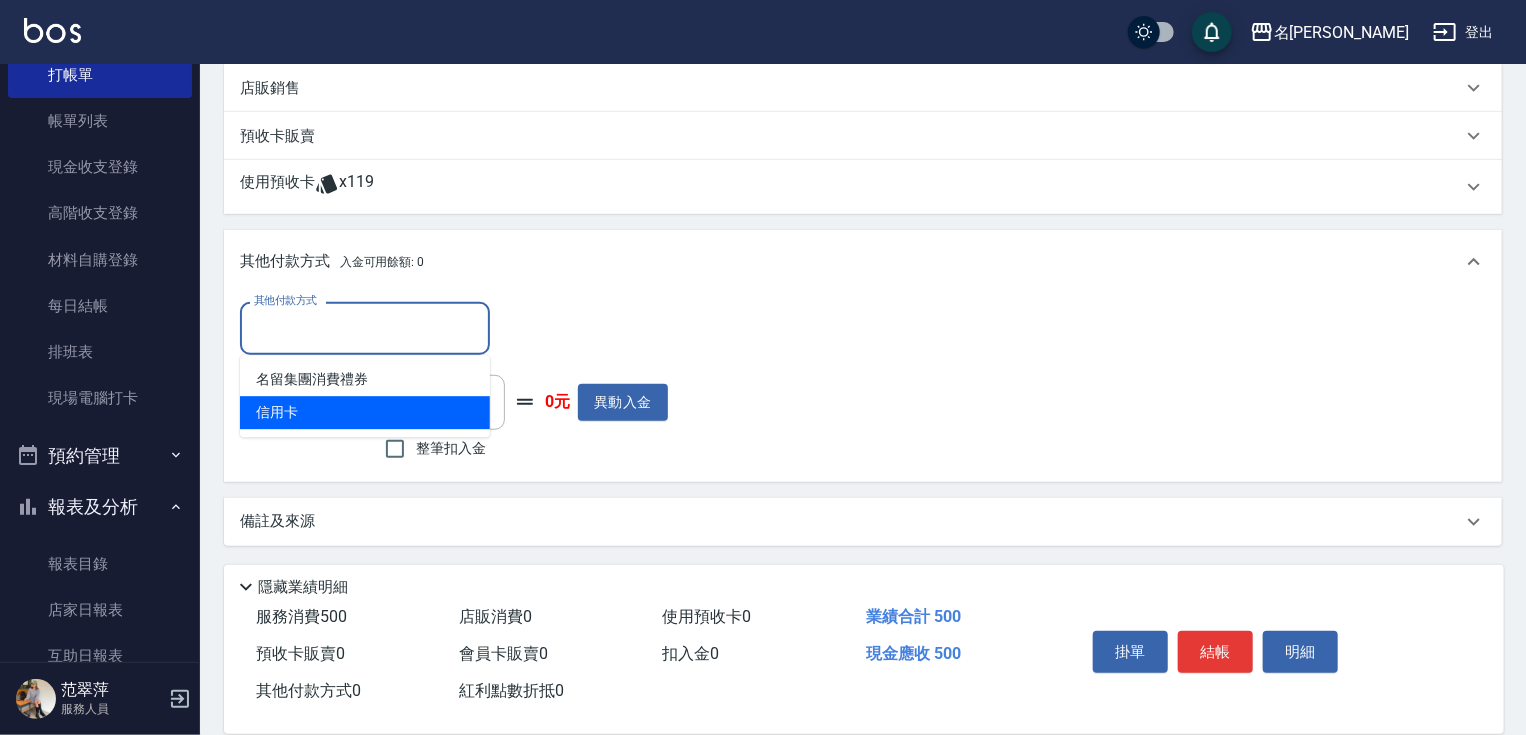 drag, startPoint x: 340, startPoint y: 407, endPoint x: 480, endPoint y: 364, distance: 146.45477 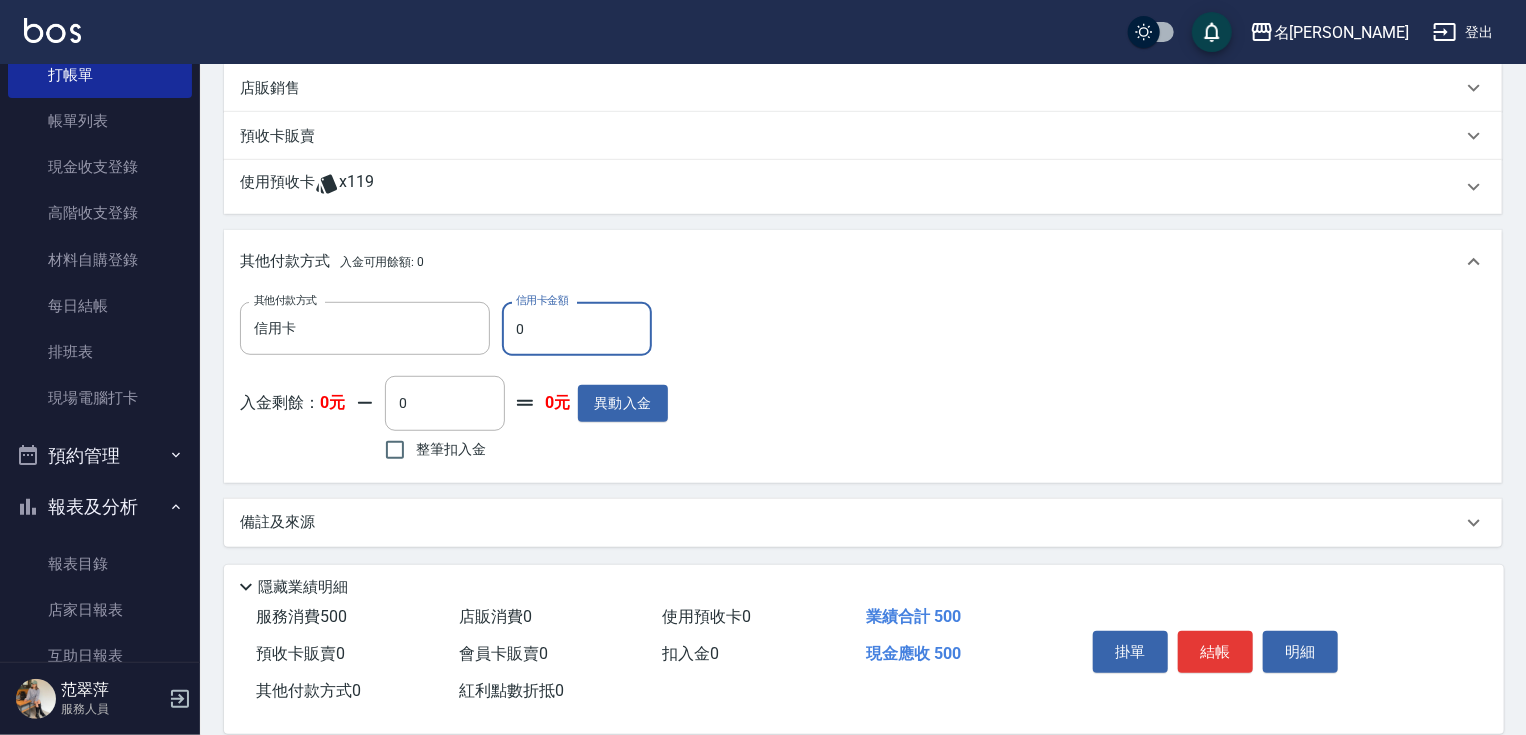 click on "0" at bounding box center [577, 329] 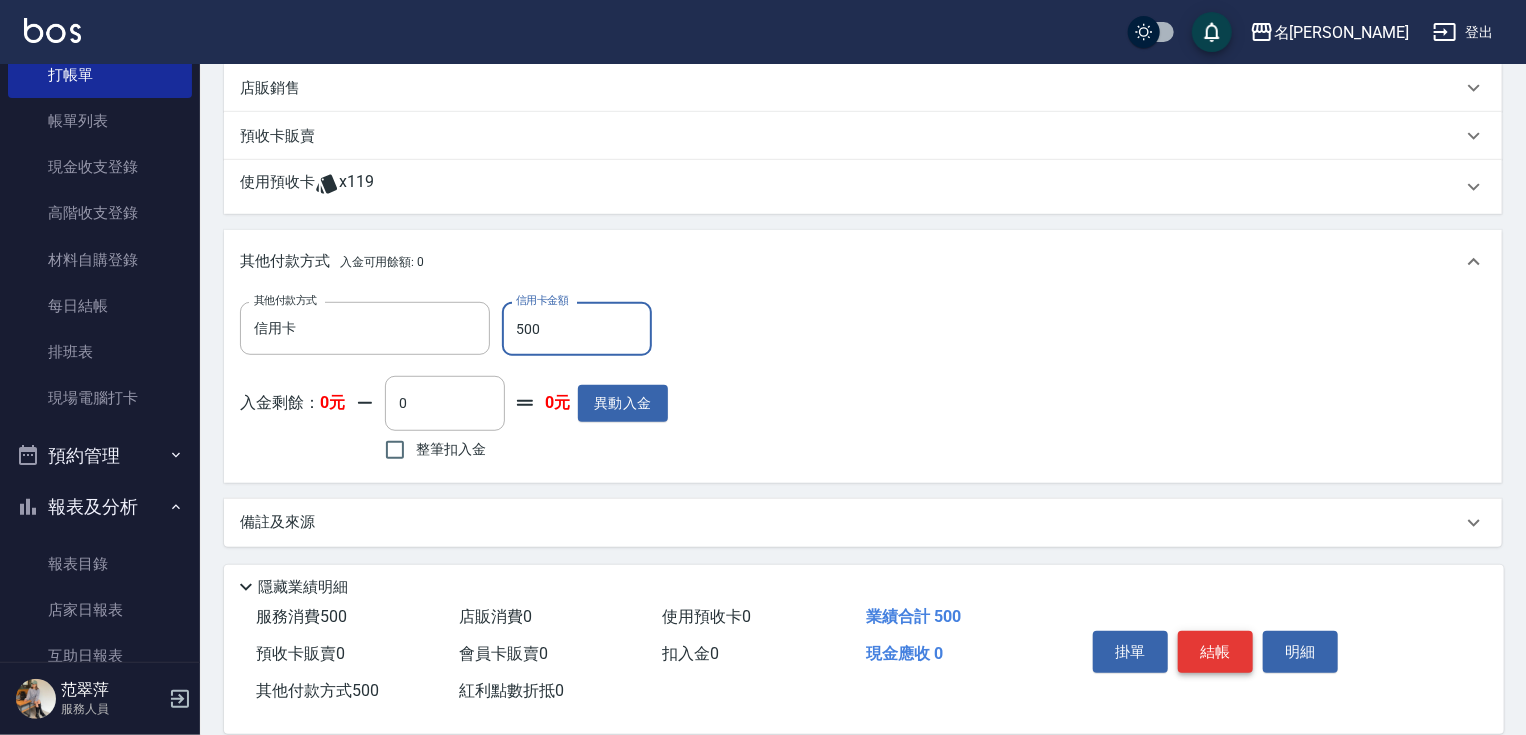 type on "500" 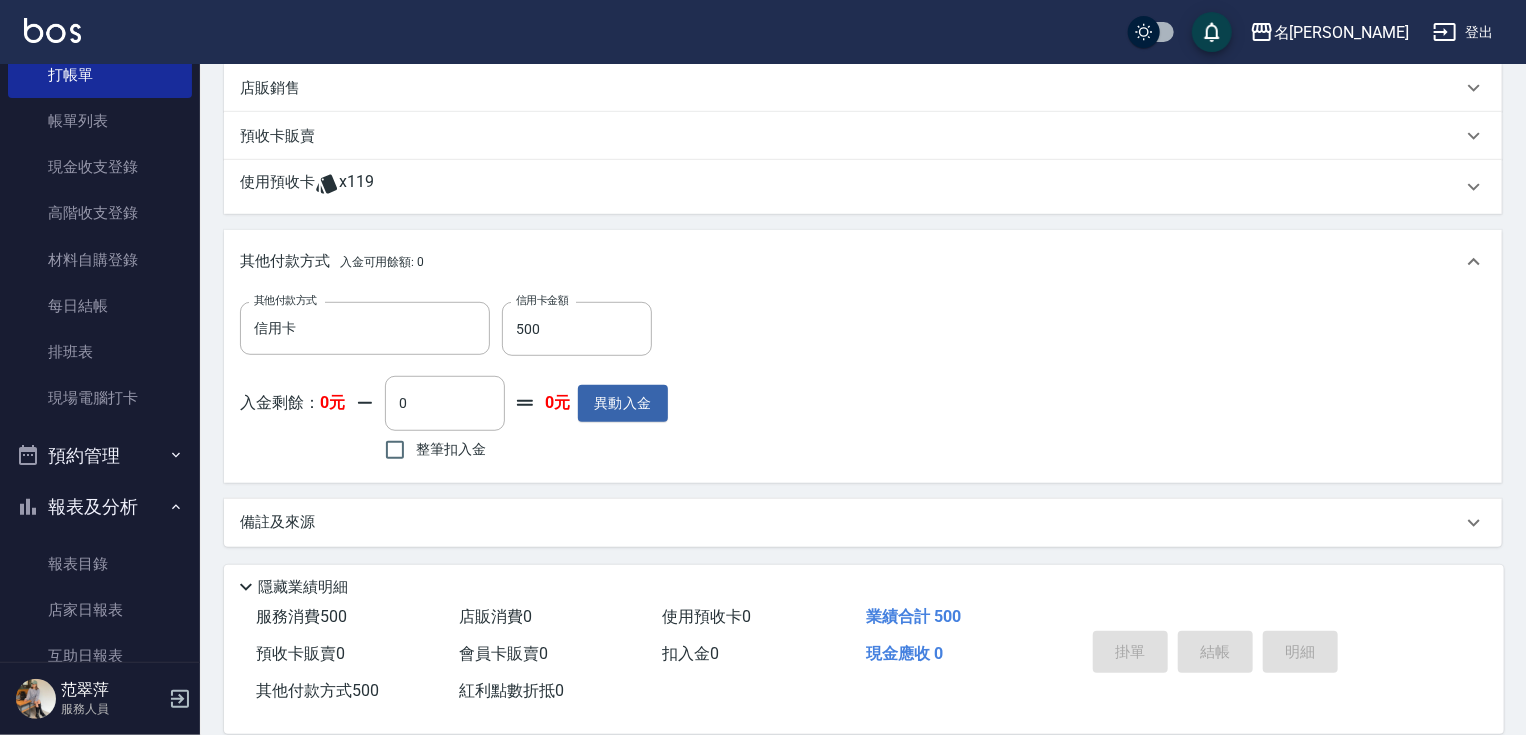 type on "[DATE] 18:29" 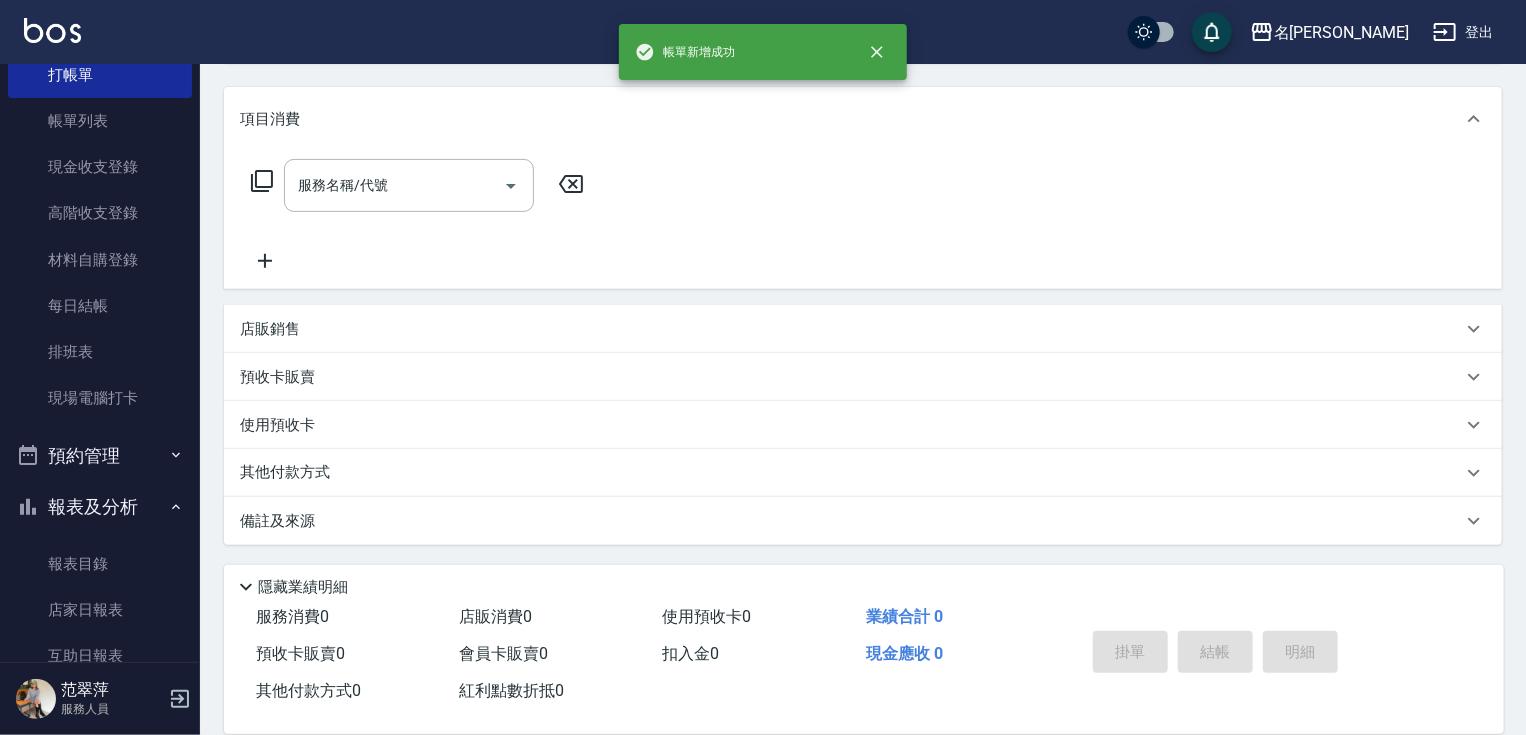 scroll, scrollTop: 0, scrollLeft: 0, axis: both 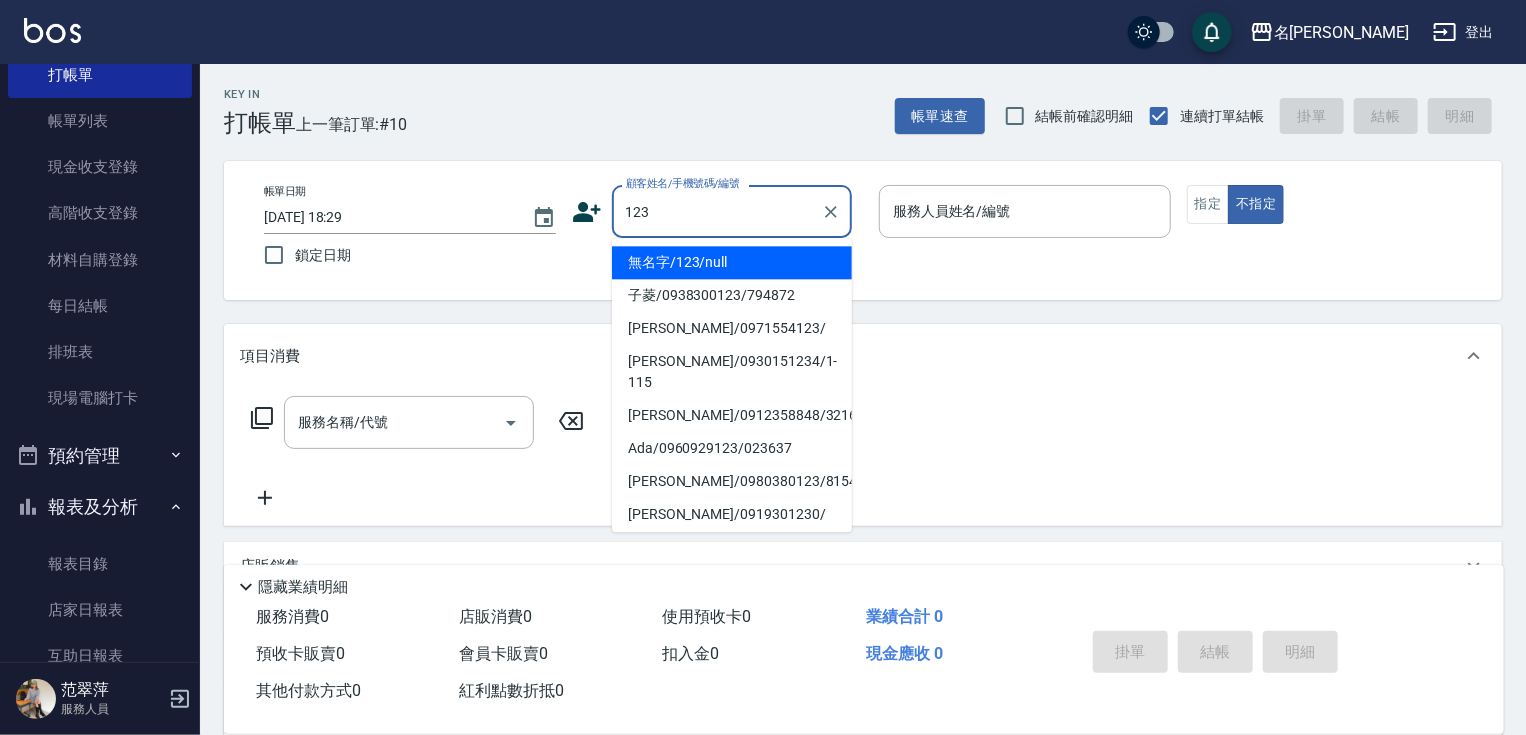 drag, startPoint x: 750, startPoint y: 261, endPoint x: 950, endPoint y: 237, distance: 201.43486 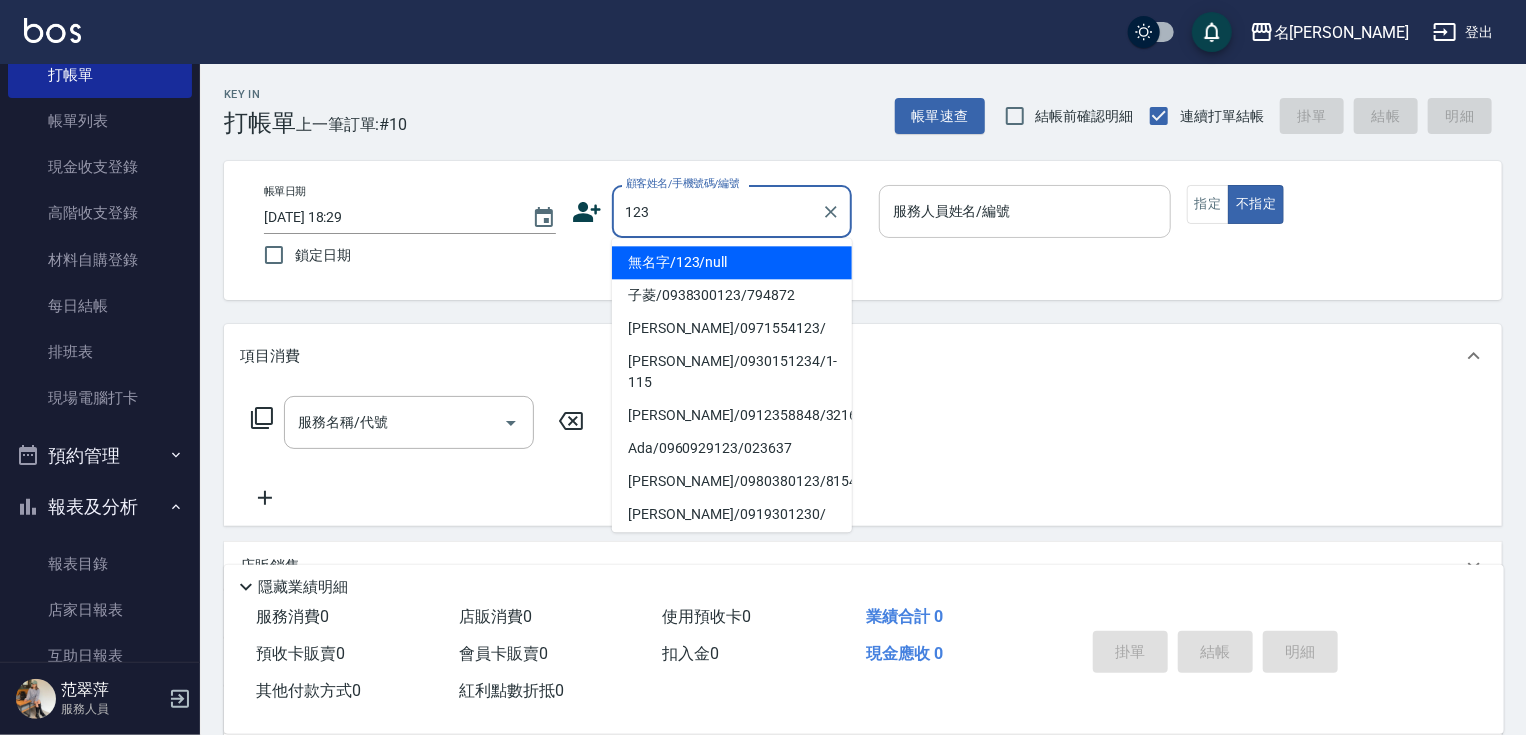 type on "無名字/123/null" 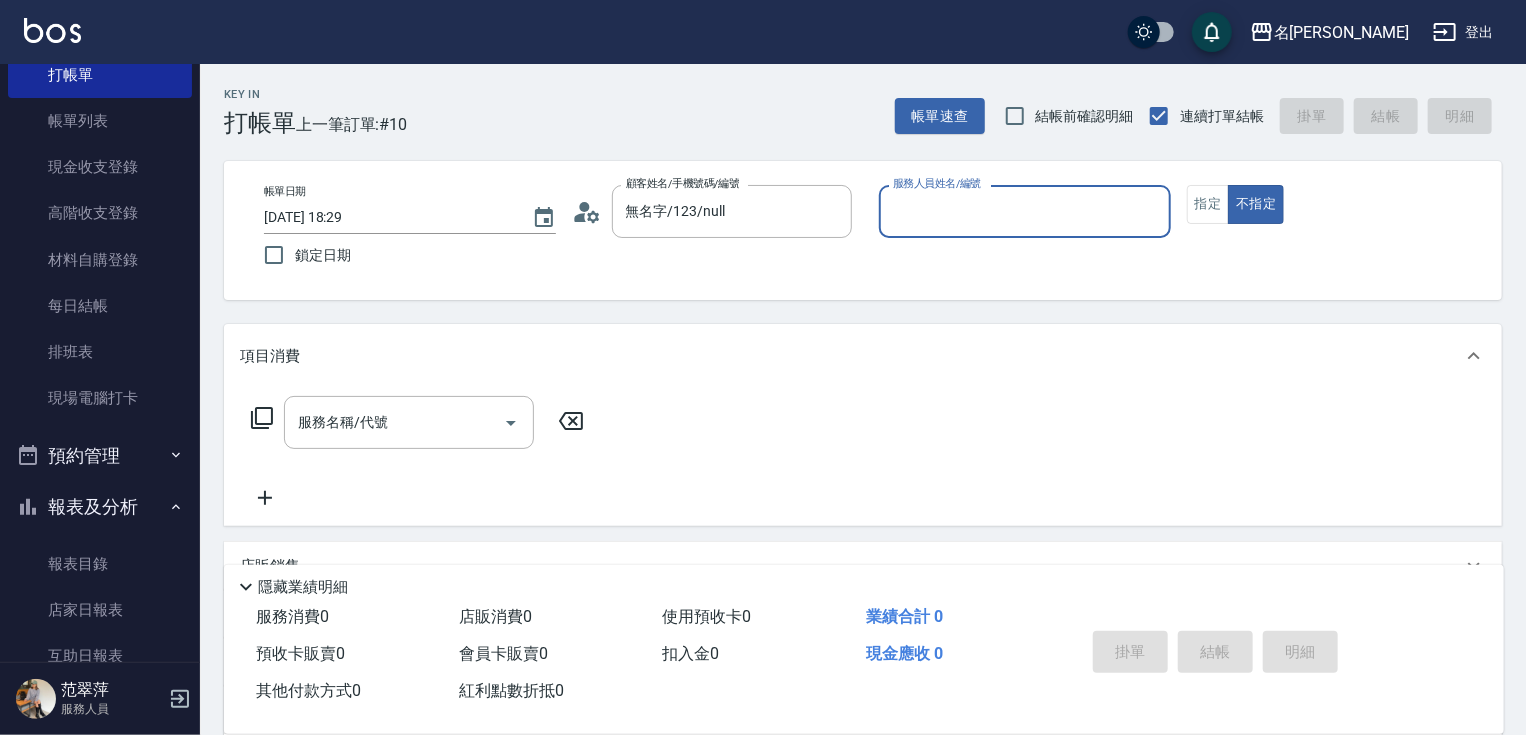 click on "服務人員姓名/編號" at bounding box center [1025, 211] 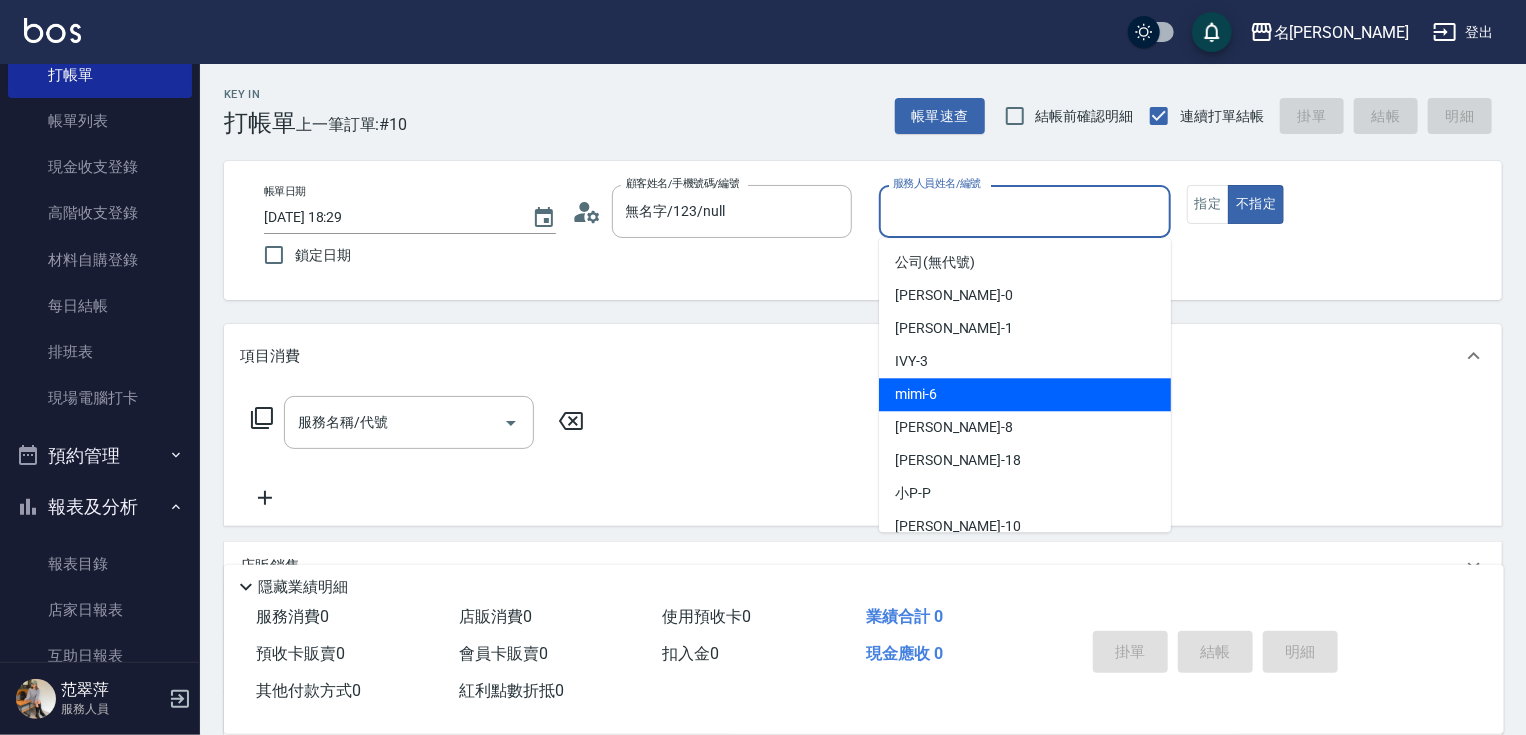 drag, startPoint x: 952, startPoint y: 388, endPoint x: 946, endPoint y: 400, distance: 13.416408 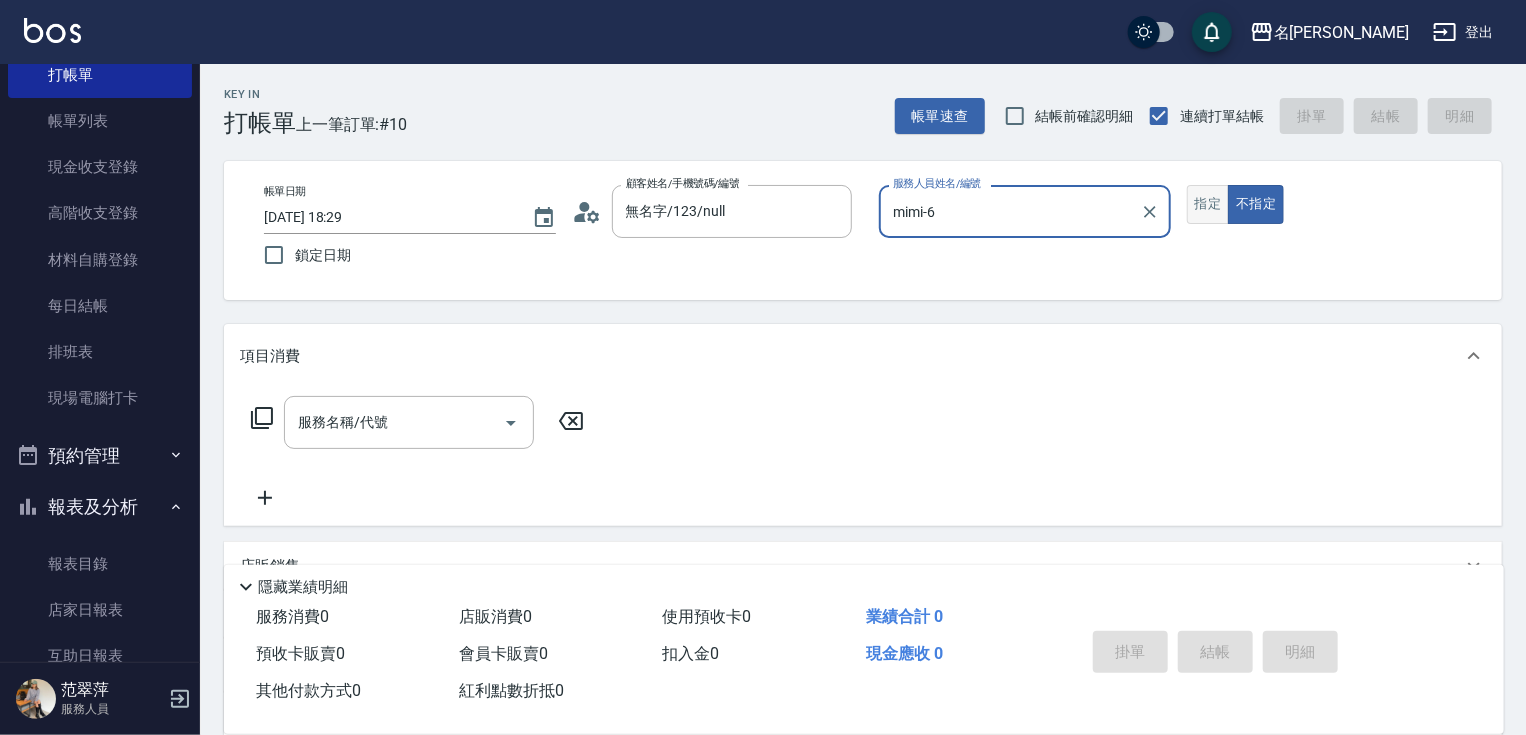 click on "指定" at bounding box center [1208, 204] 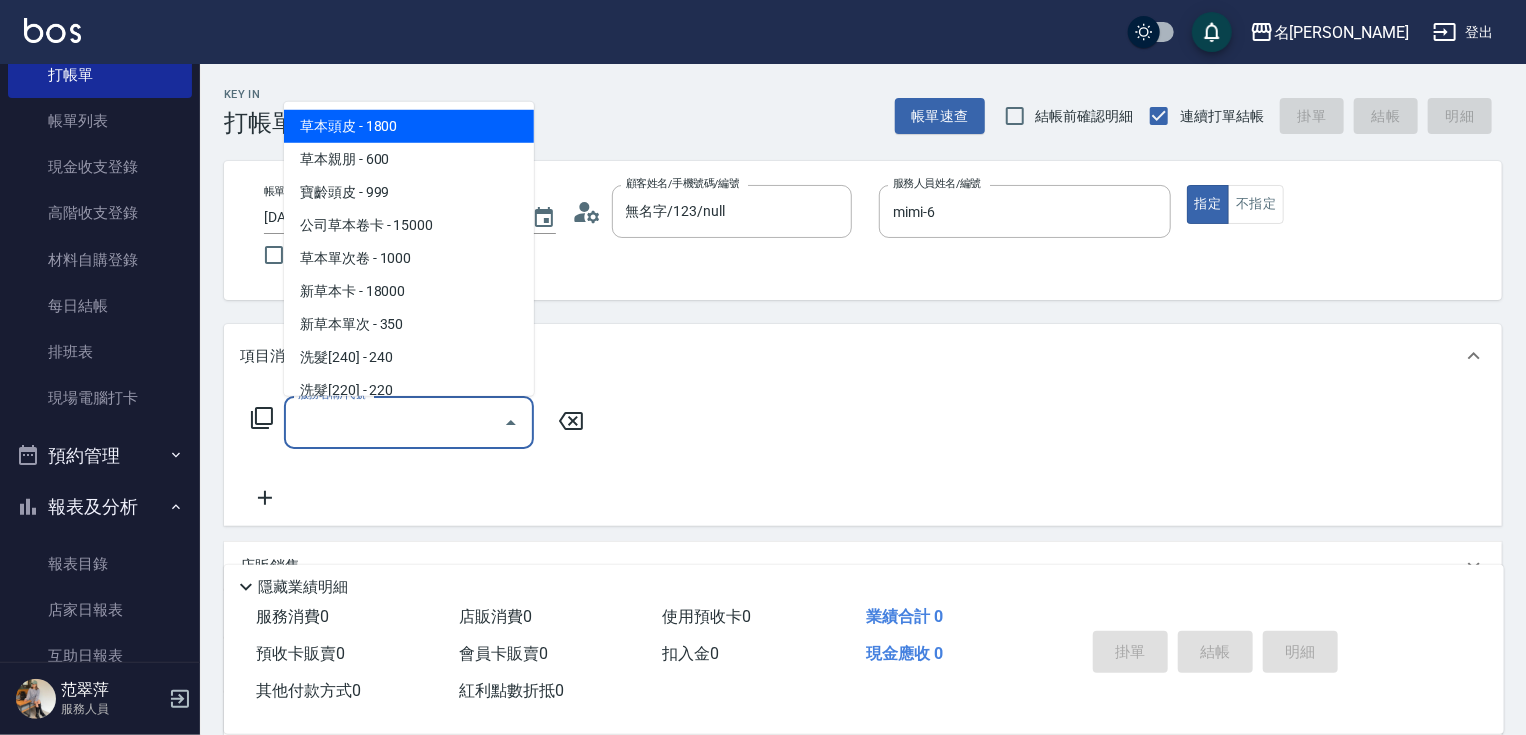 click on "服務名稱/代號" at bounding box center [394, 422] 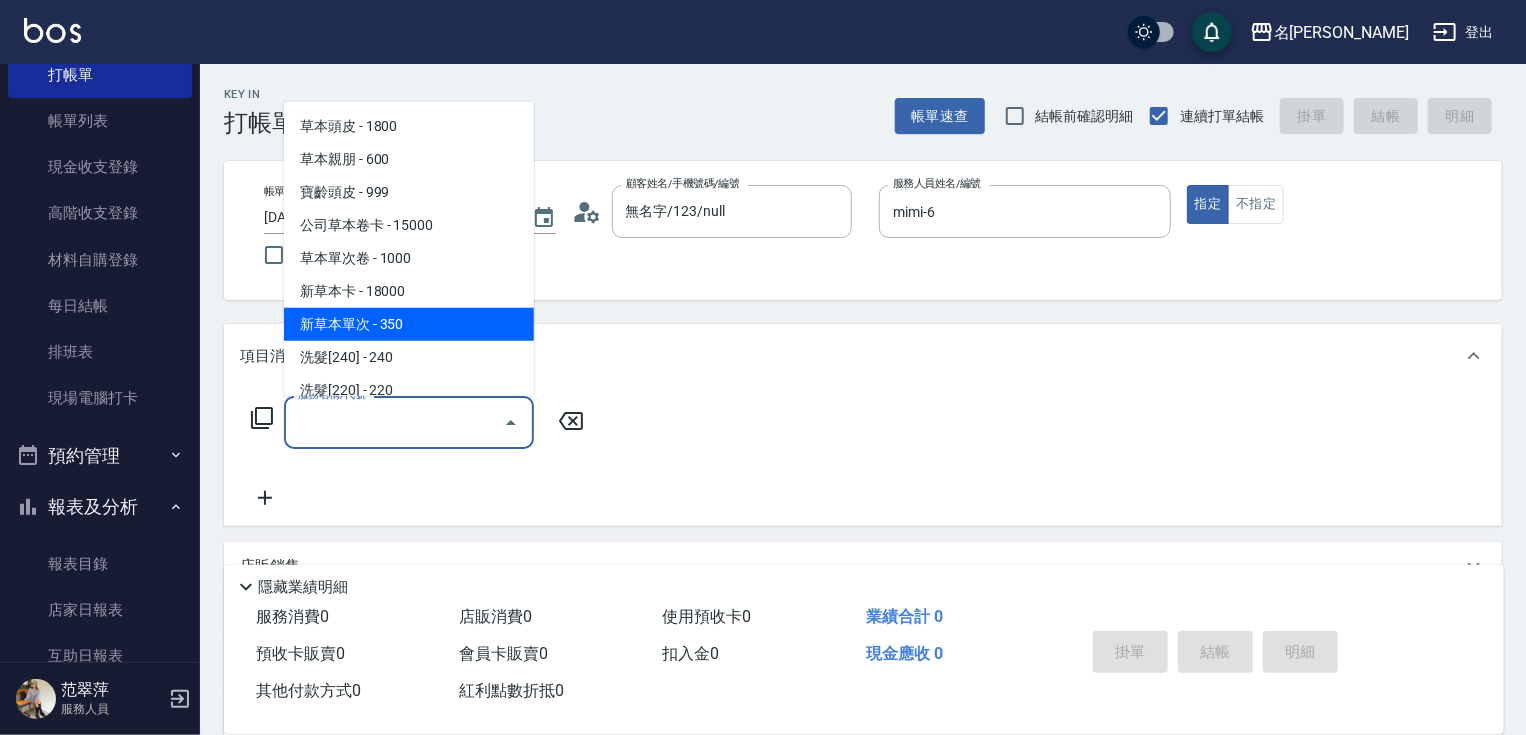 click on "新草本單次 - 350" at bounding box center (409, 324) 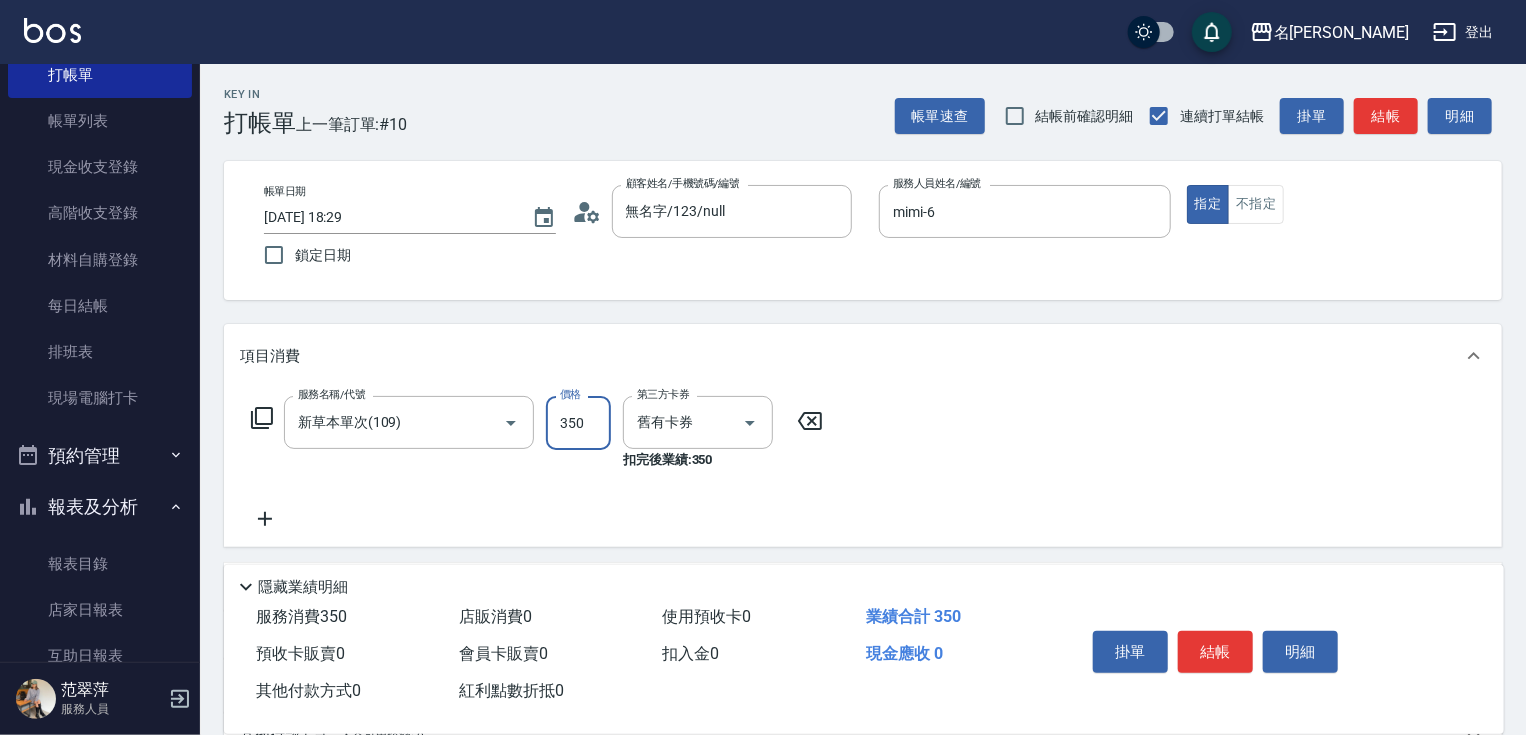 drag, startPoint x: 570, startPoint y: 417, endPoint x: 579, endPoint y: 410, distance: 11.401754 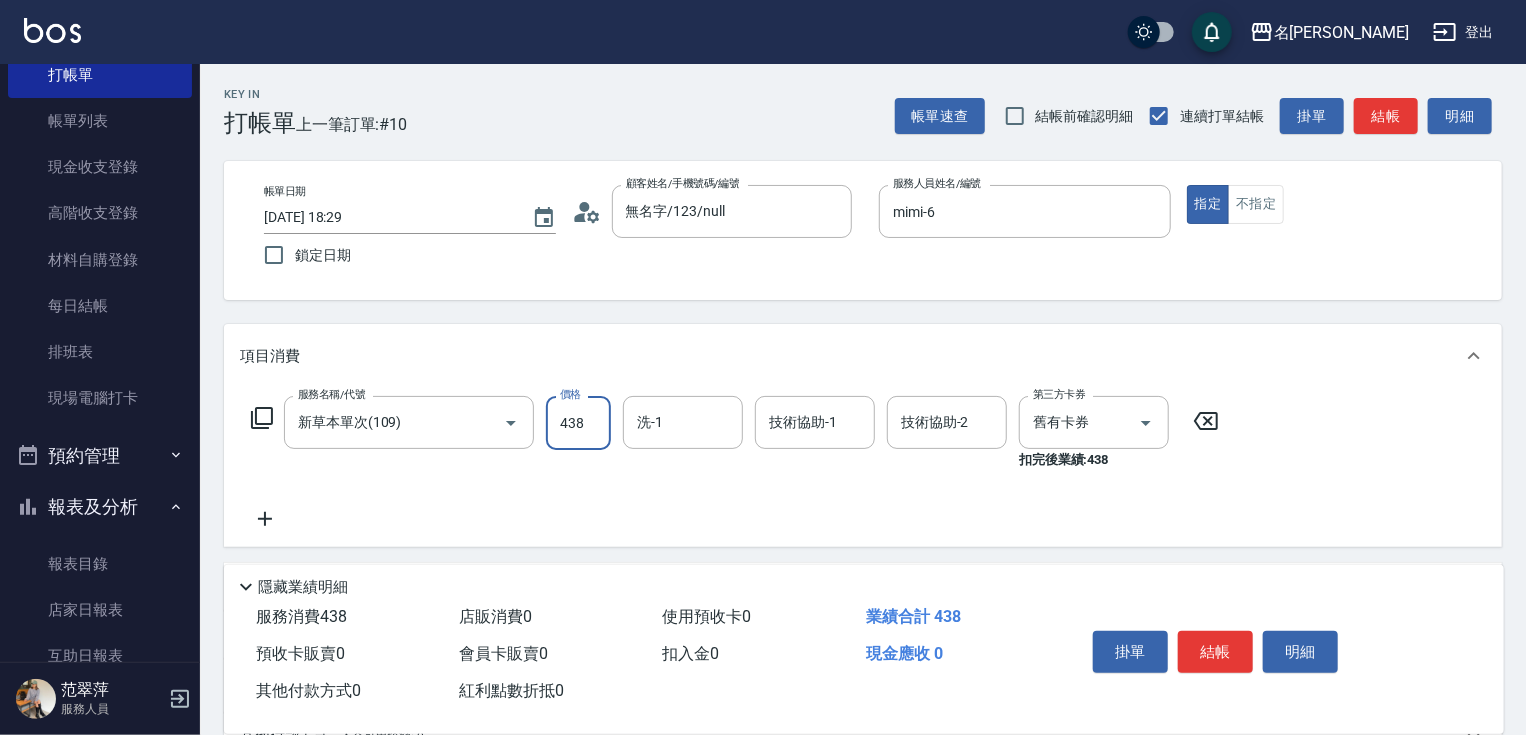 type on "438" 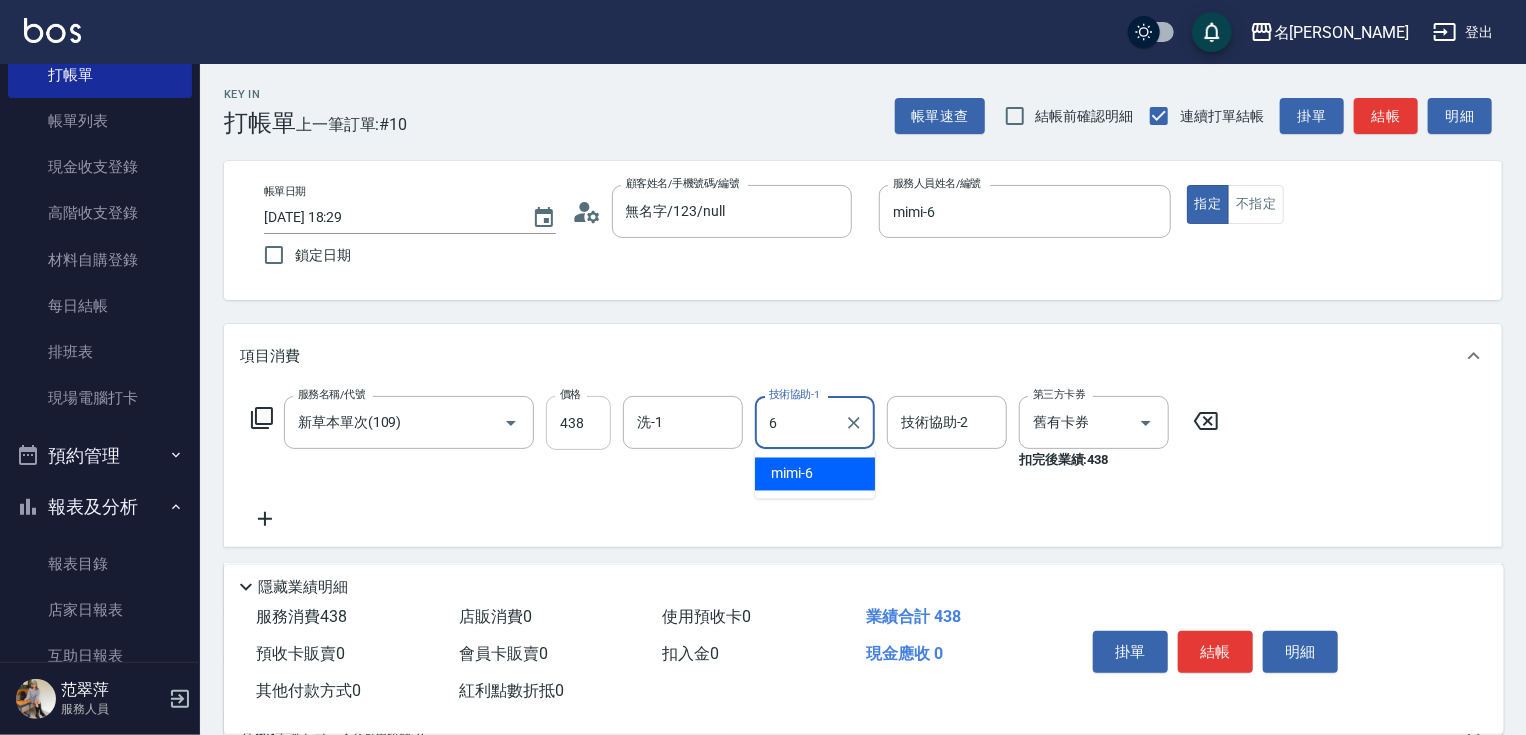 type on "mimi-6" 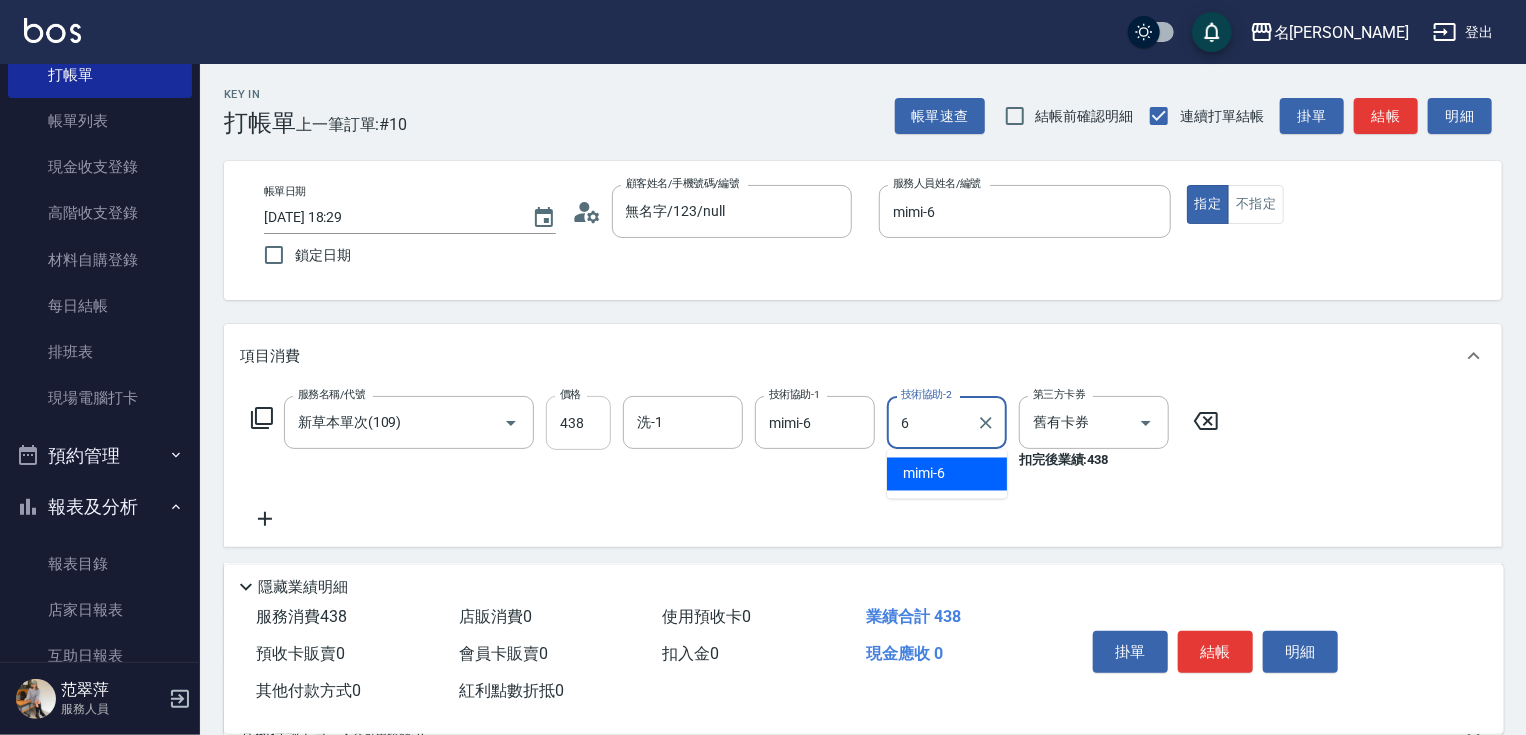 type on "mimi-6" 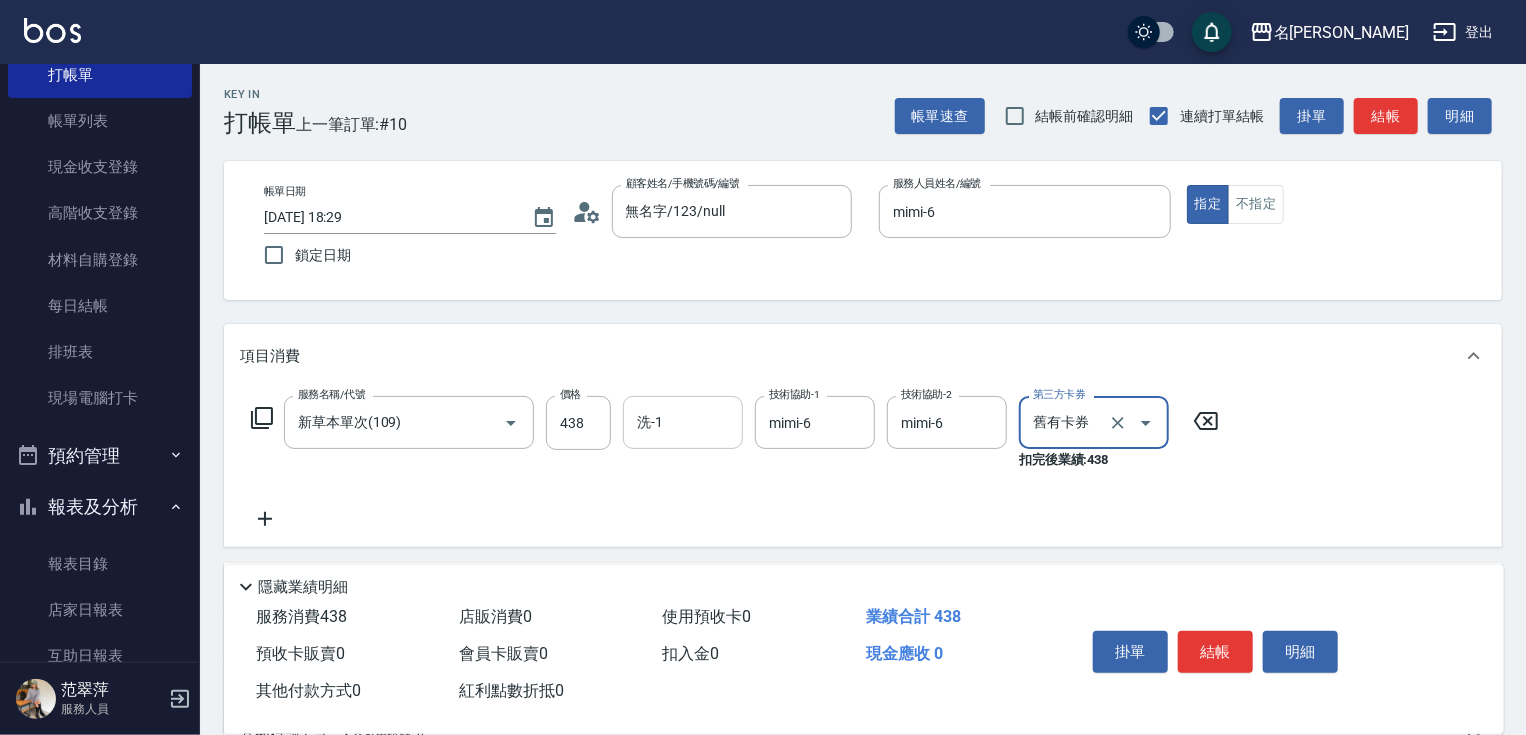 drag, startPoint x: 664, startPoint y: 413, endPoint x: 674, endPoint y: 423, distance: 14.142136 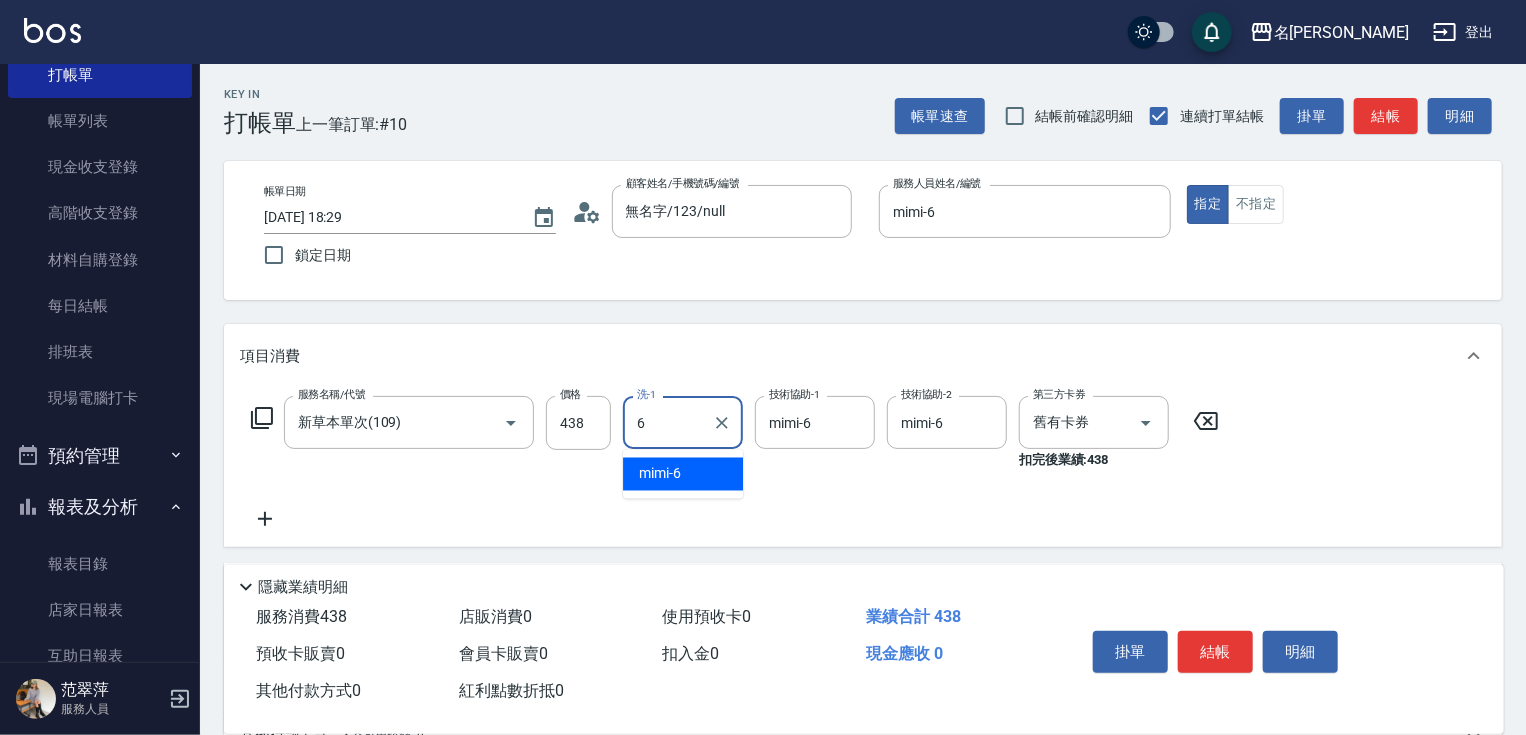 type on "mimi-6" 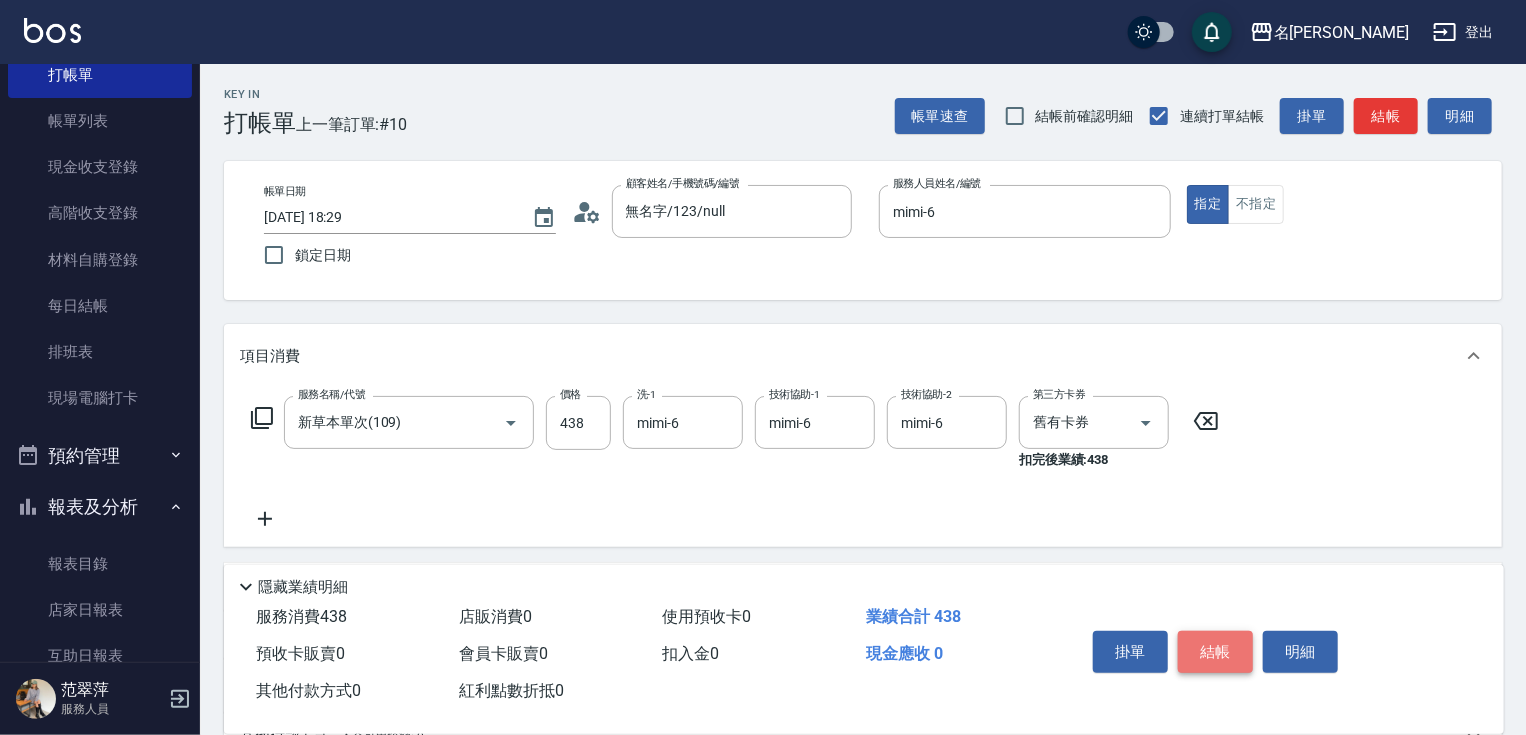 click on "結帳" at bounding box center [1215, 652] 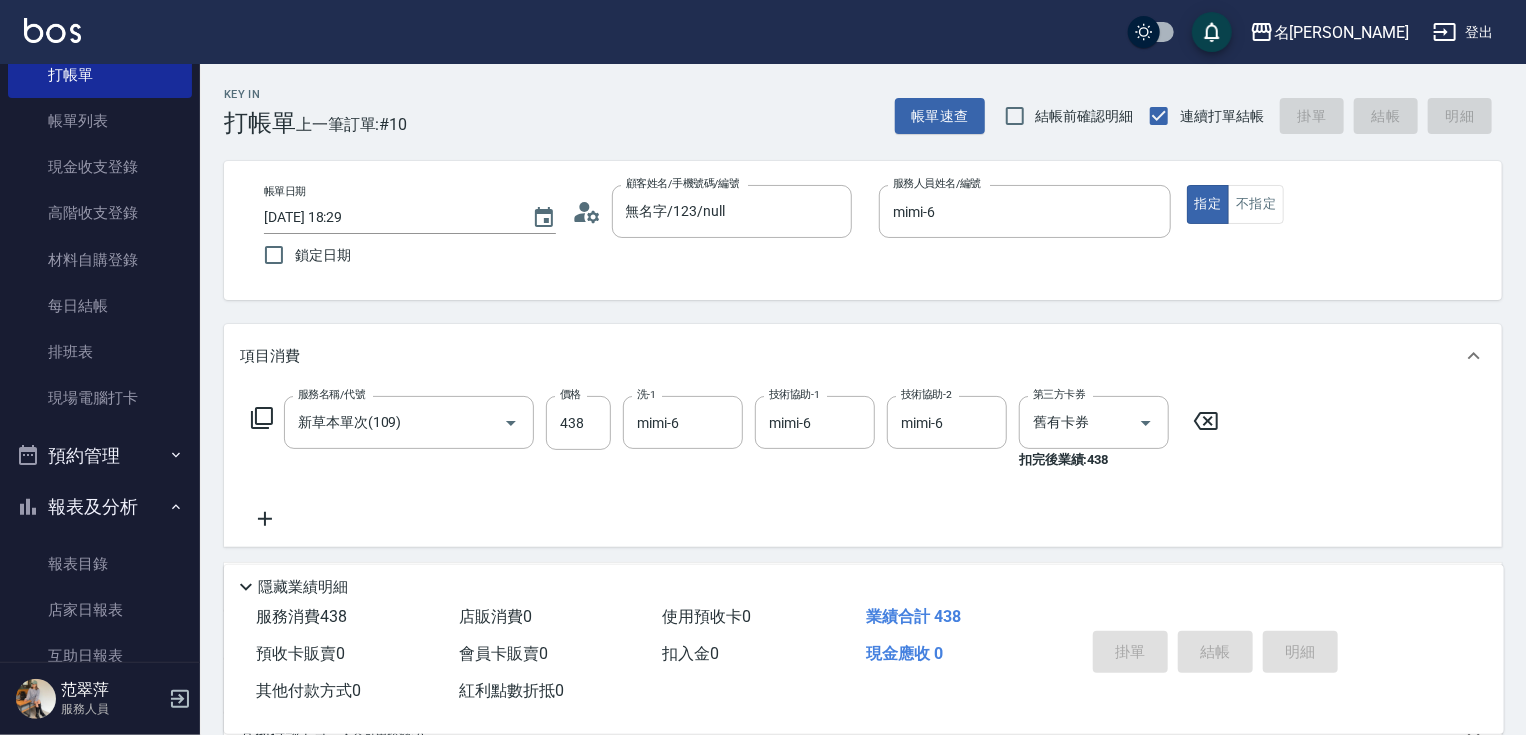 type on "[DATE] 18:30" 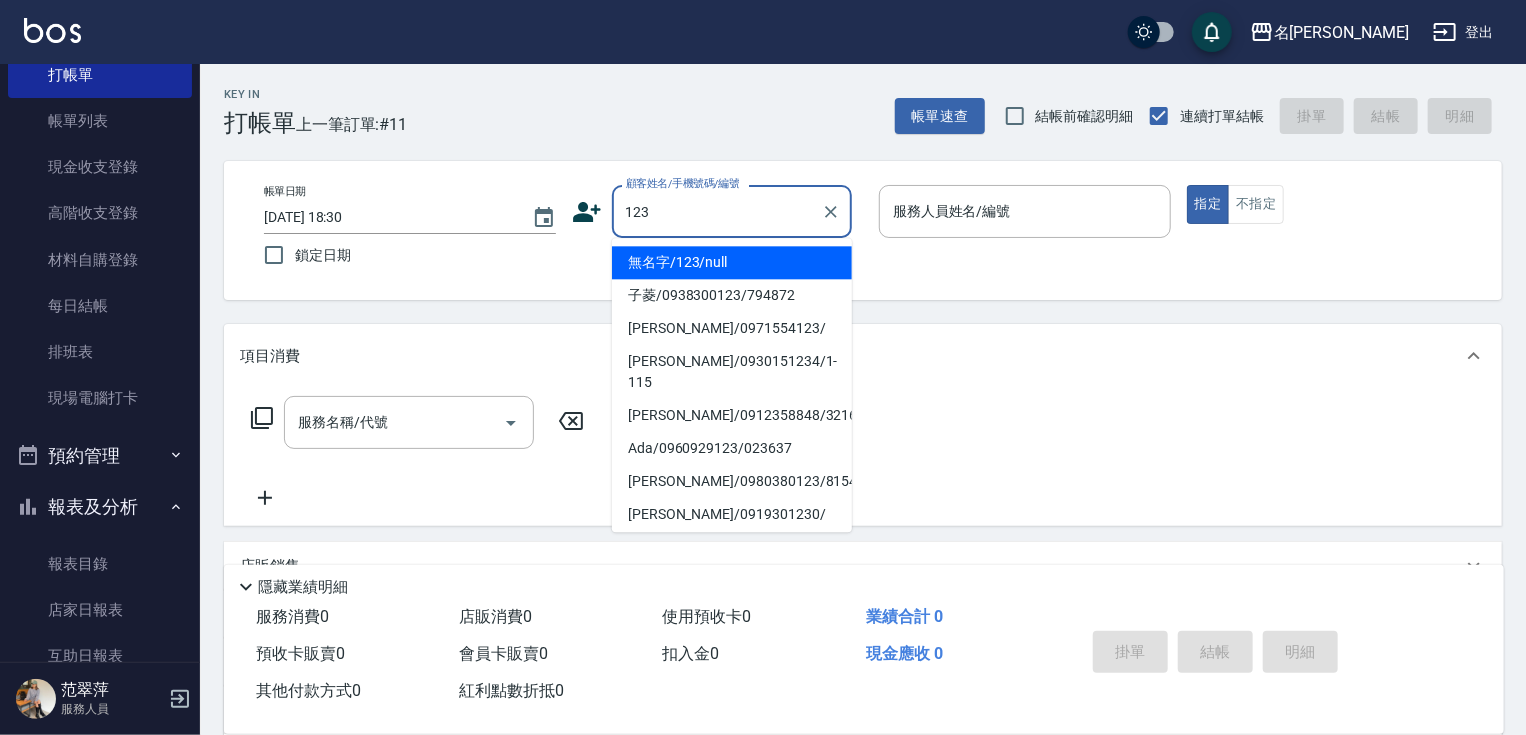 click on "無名字/123/null" at bounding box center [732, 262] 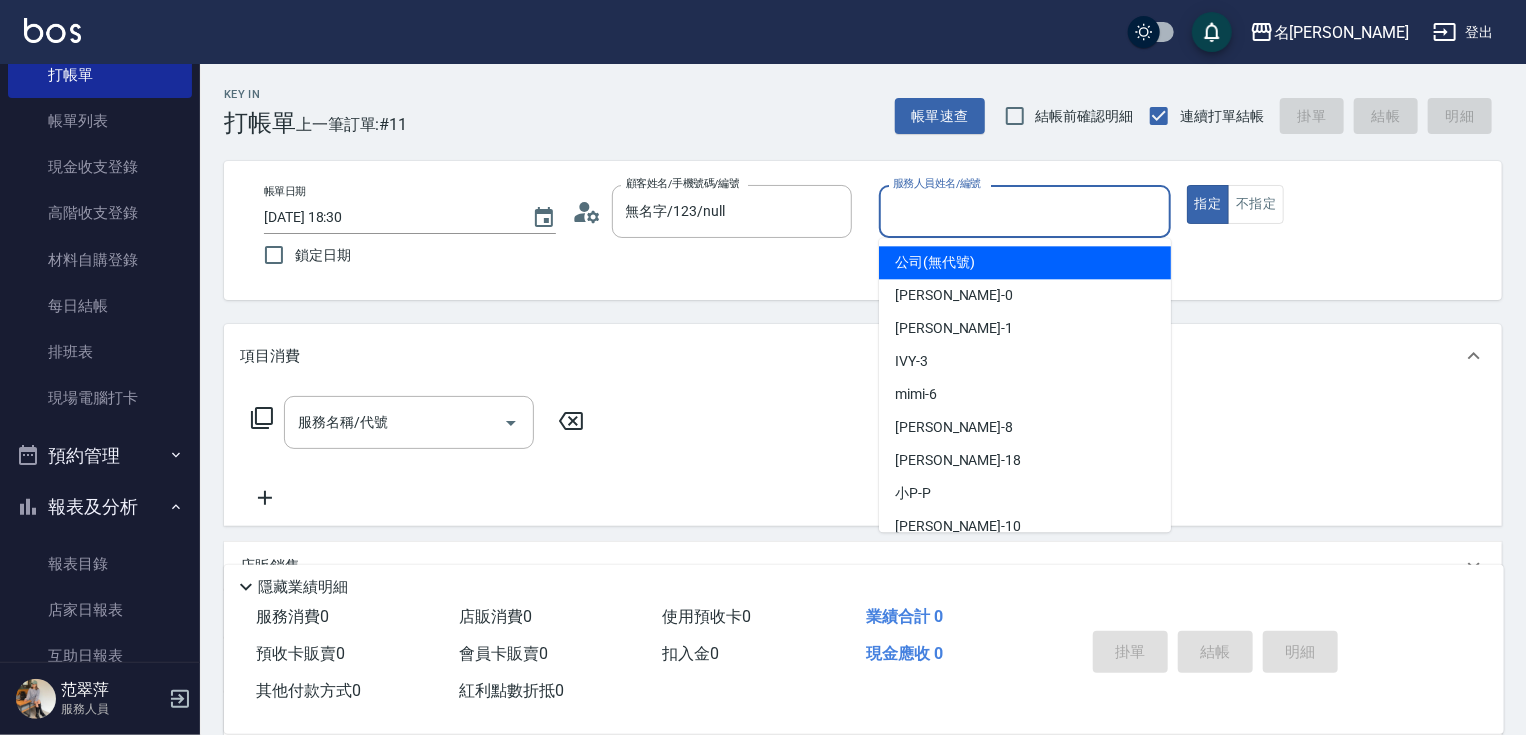 click on "服務人員姓名/編號" at bounding box center (1025, 211) 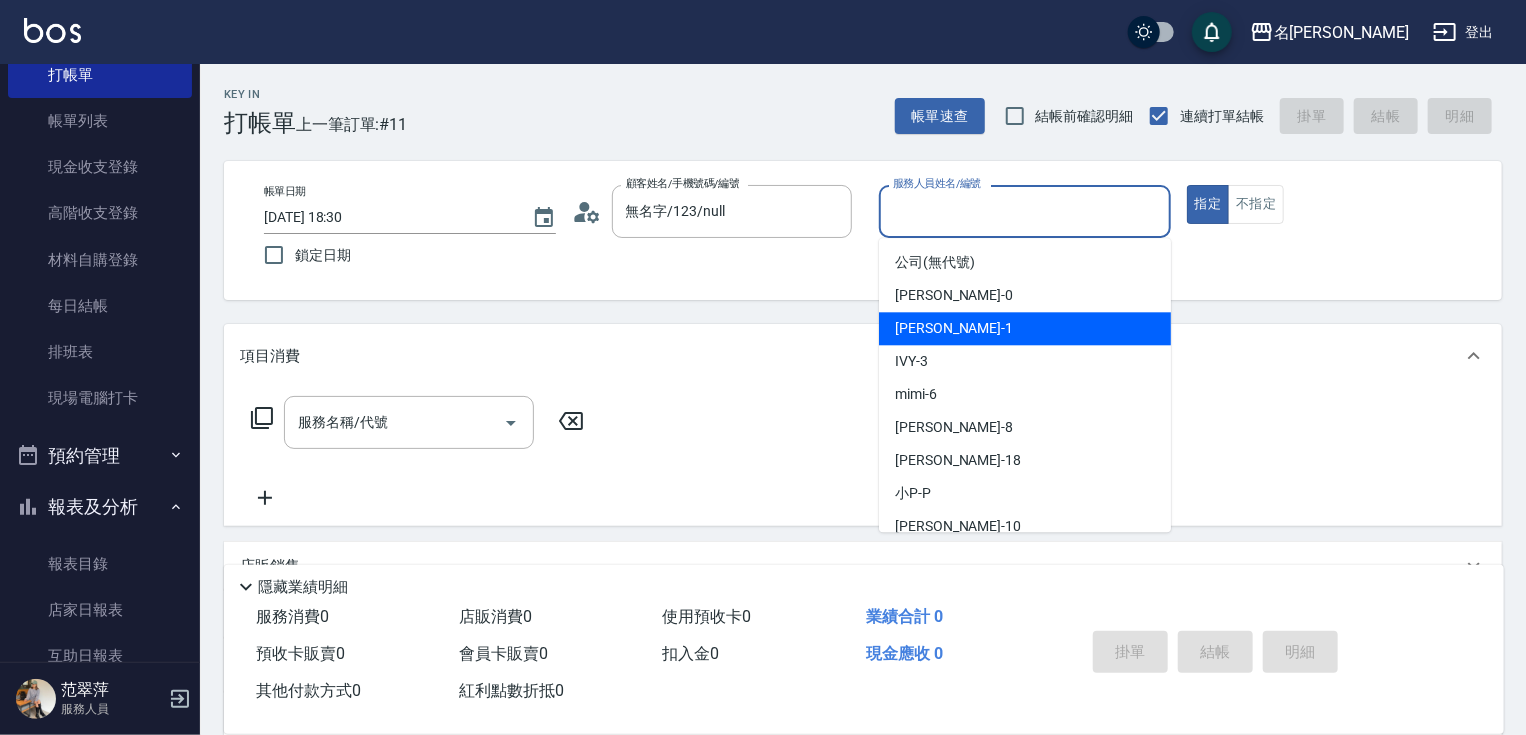 click on "[PERSON_NAME] -1" at bounding box center [954, 328] 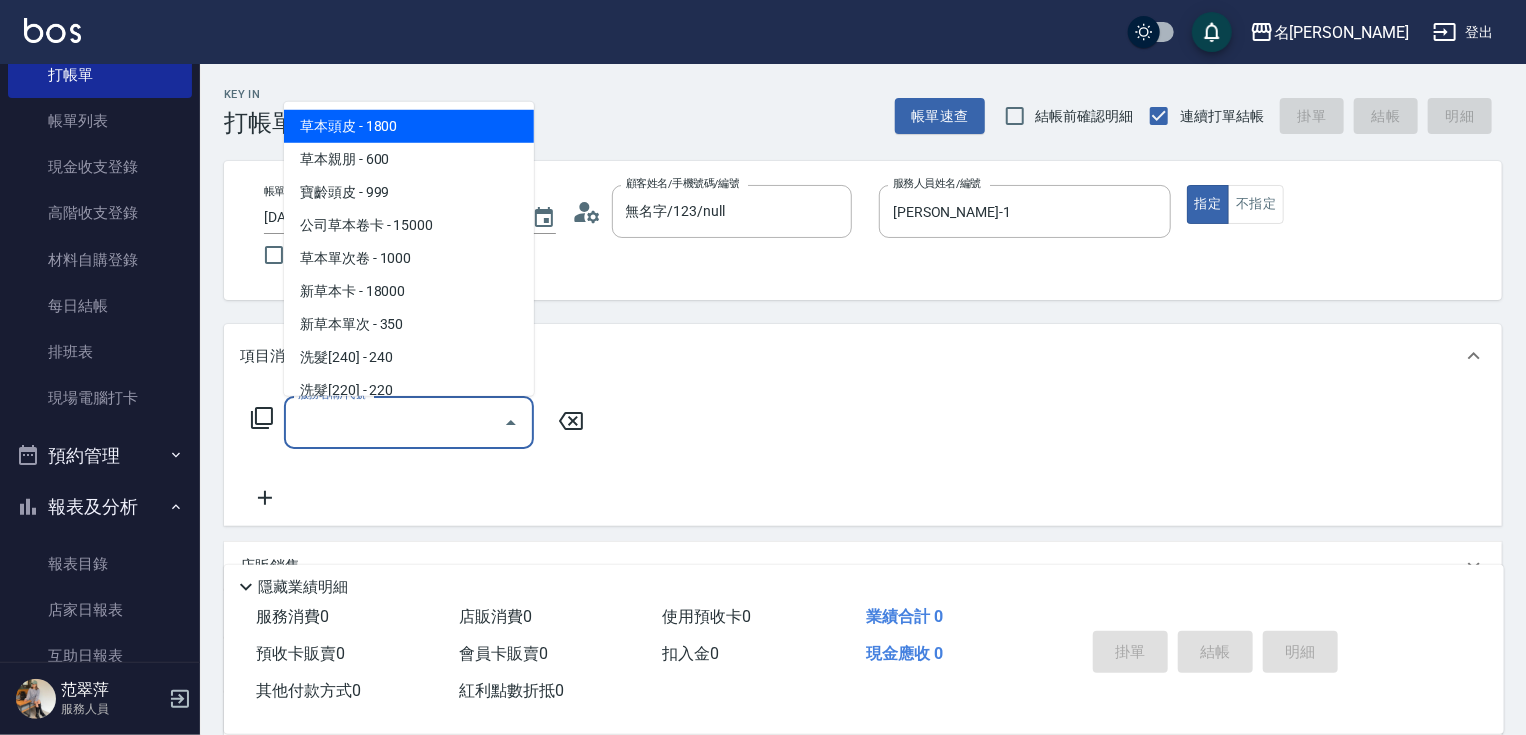 click on "服務名稱/代號" at bounding box center (394, 422) 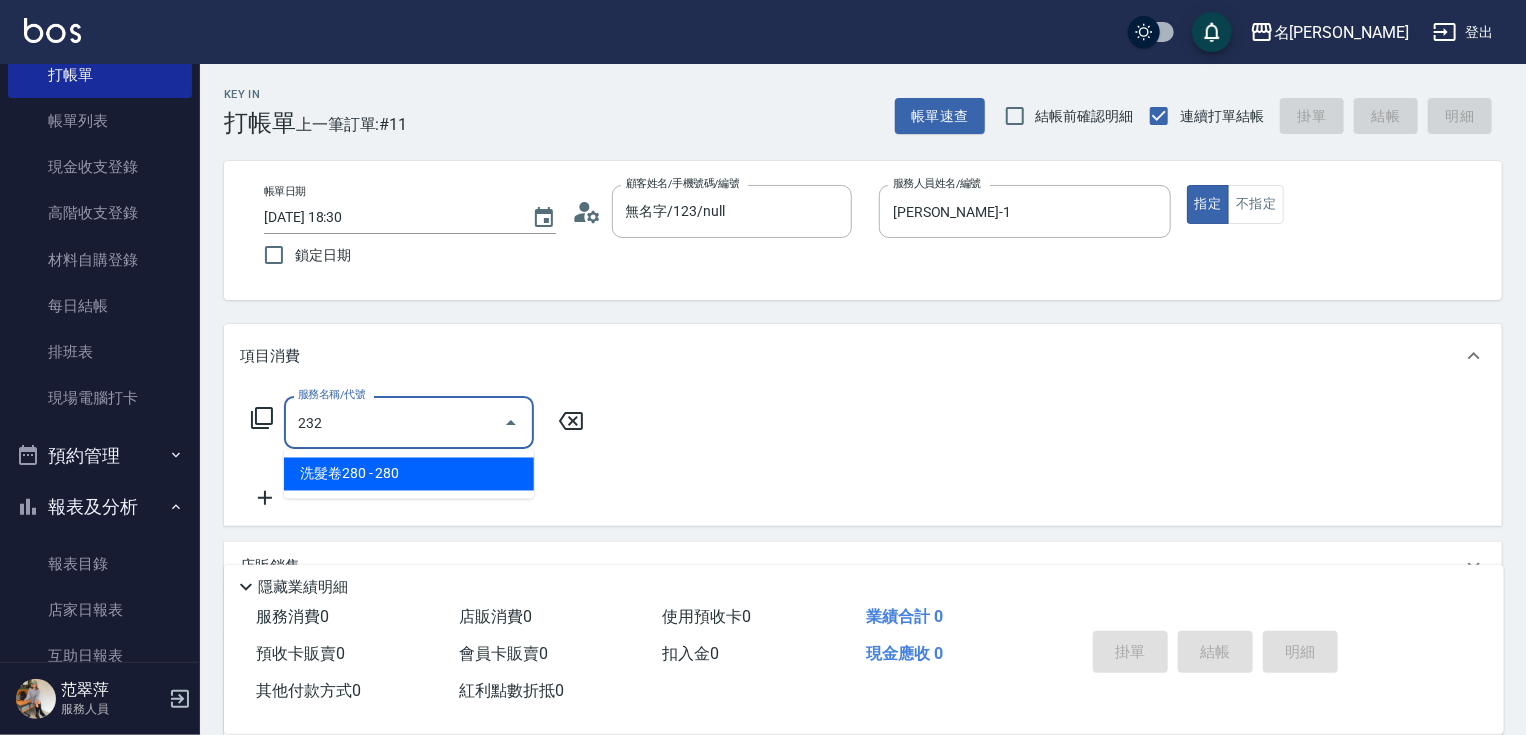 type on "洗髮卷280(232)" 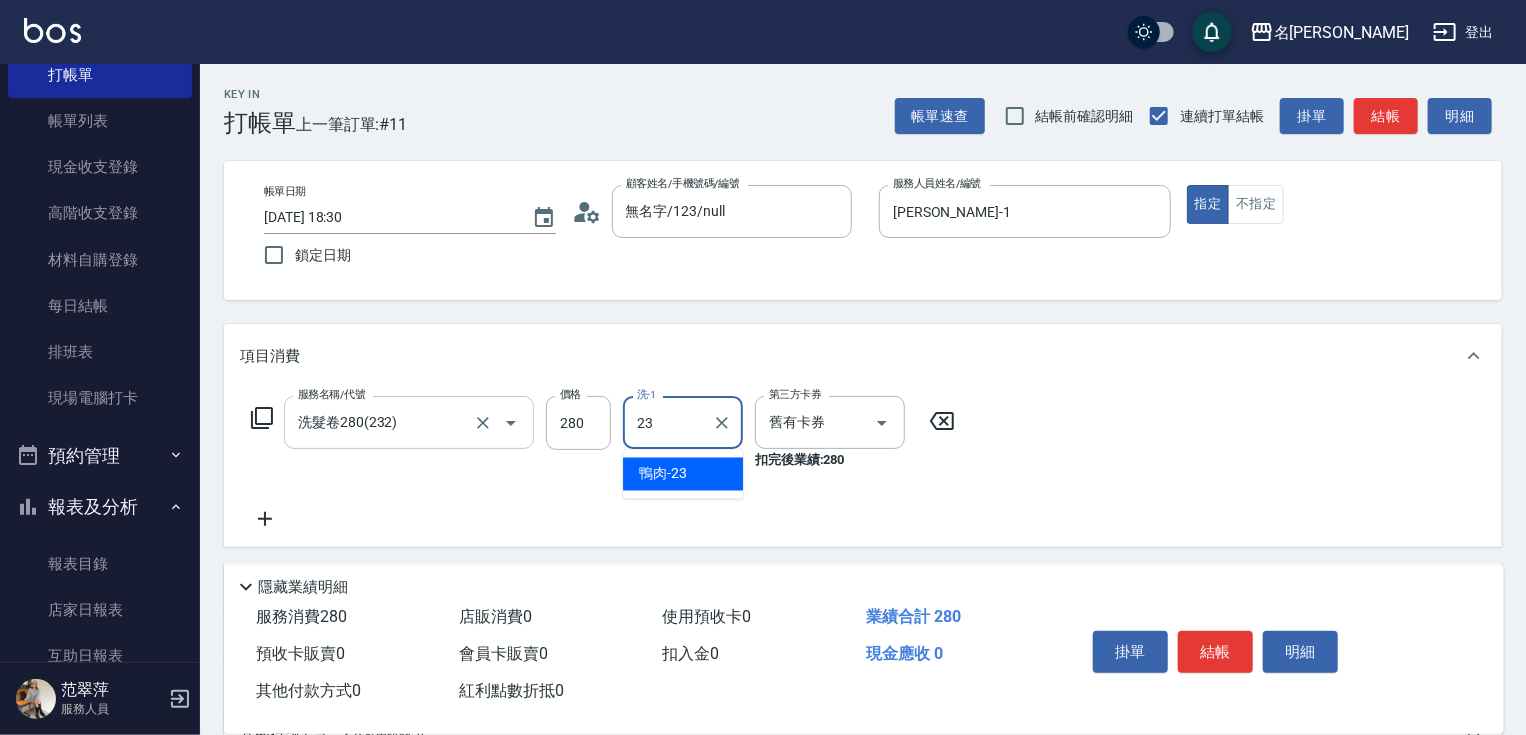 type on "鴨肉-23" 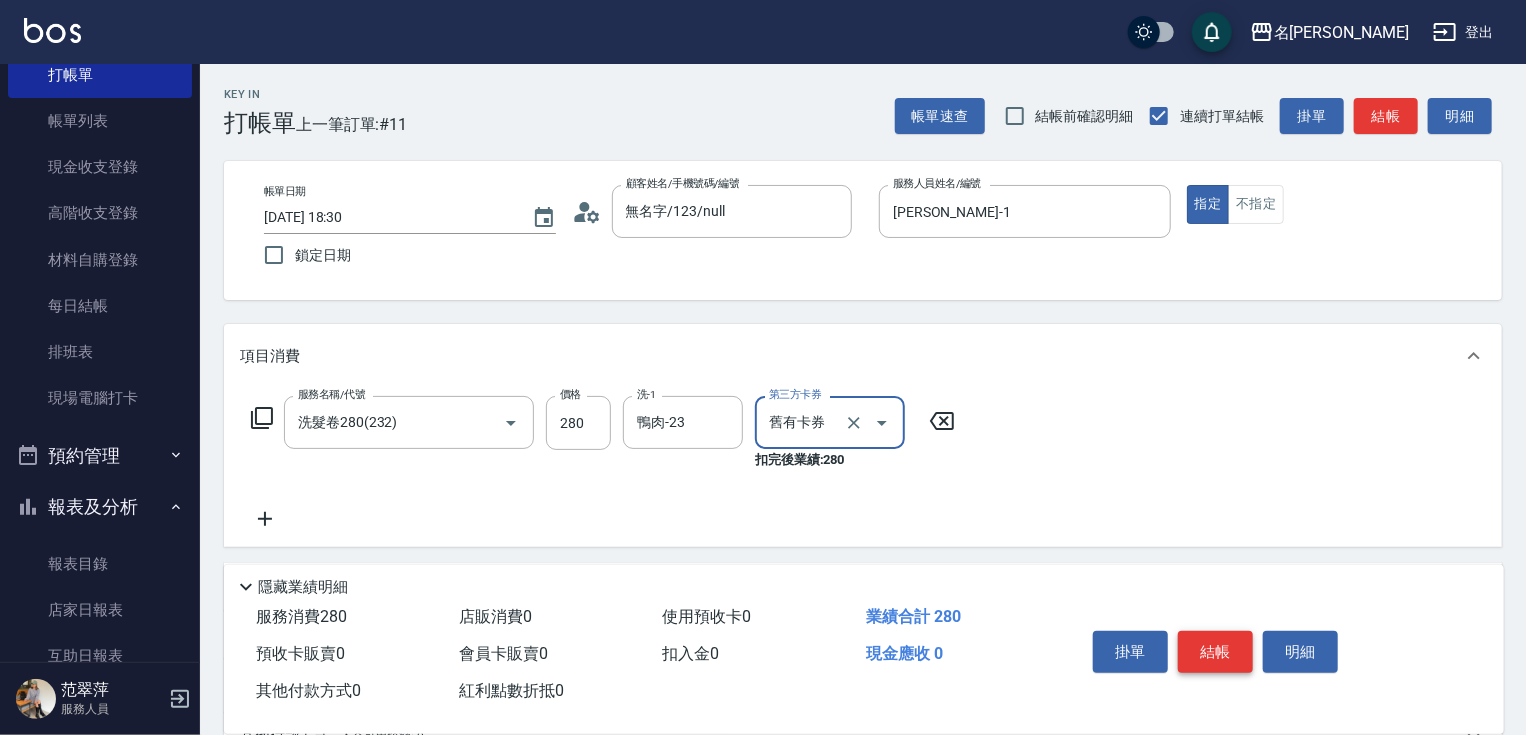 click on "結帳" at bounding box center (1215, 652) 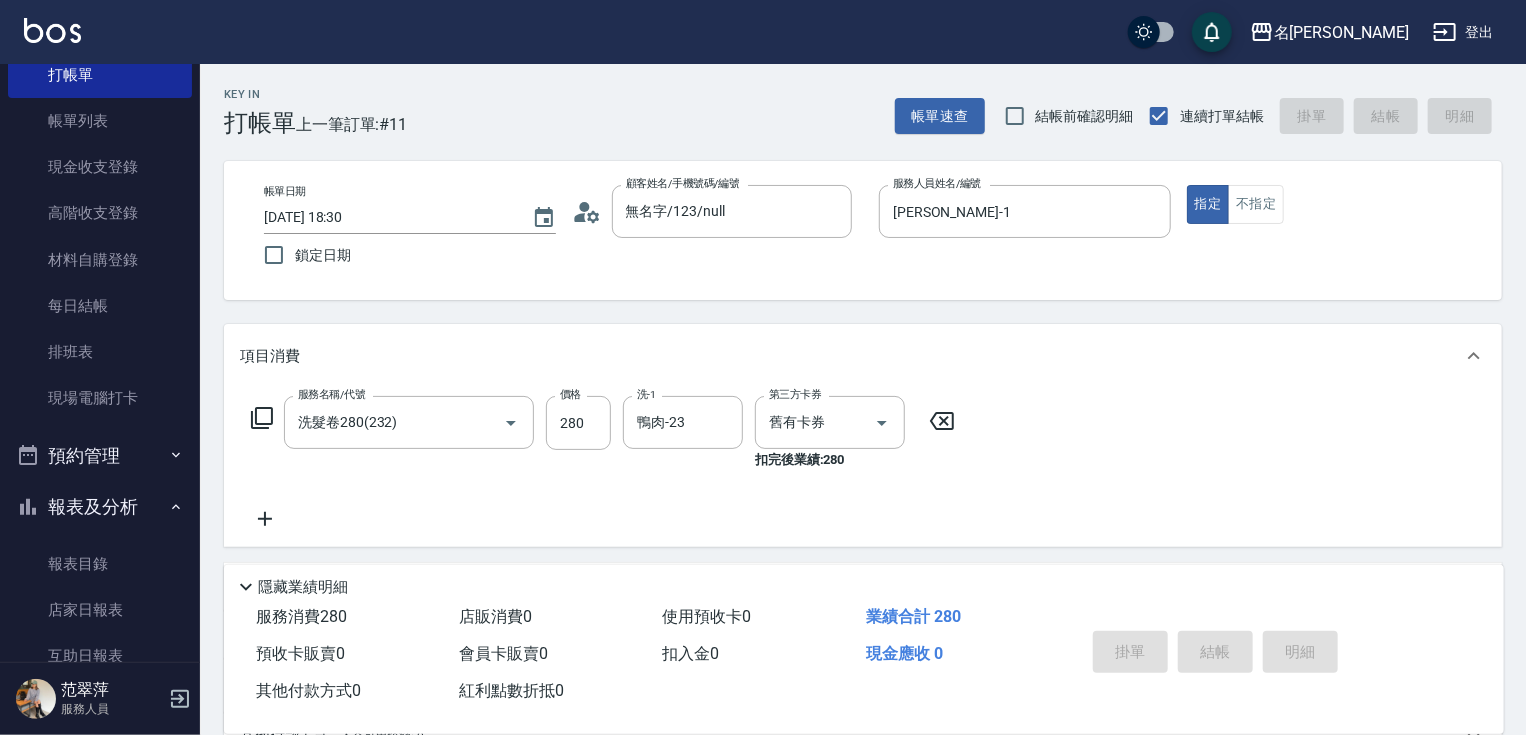 type 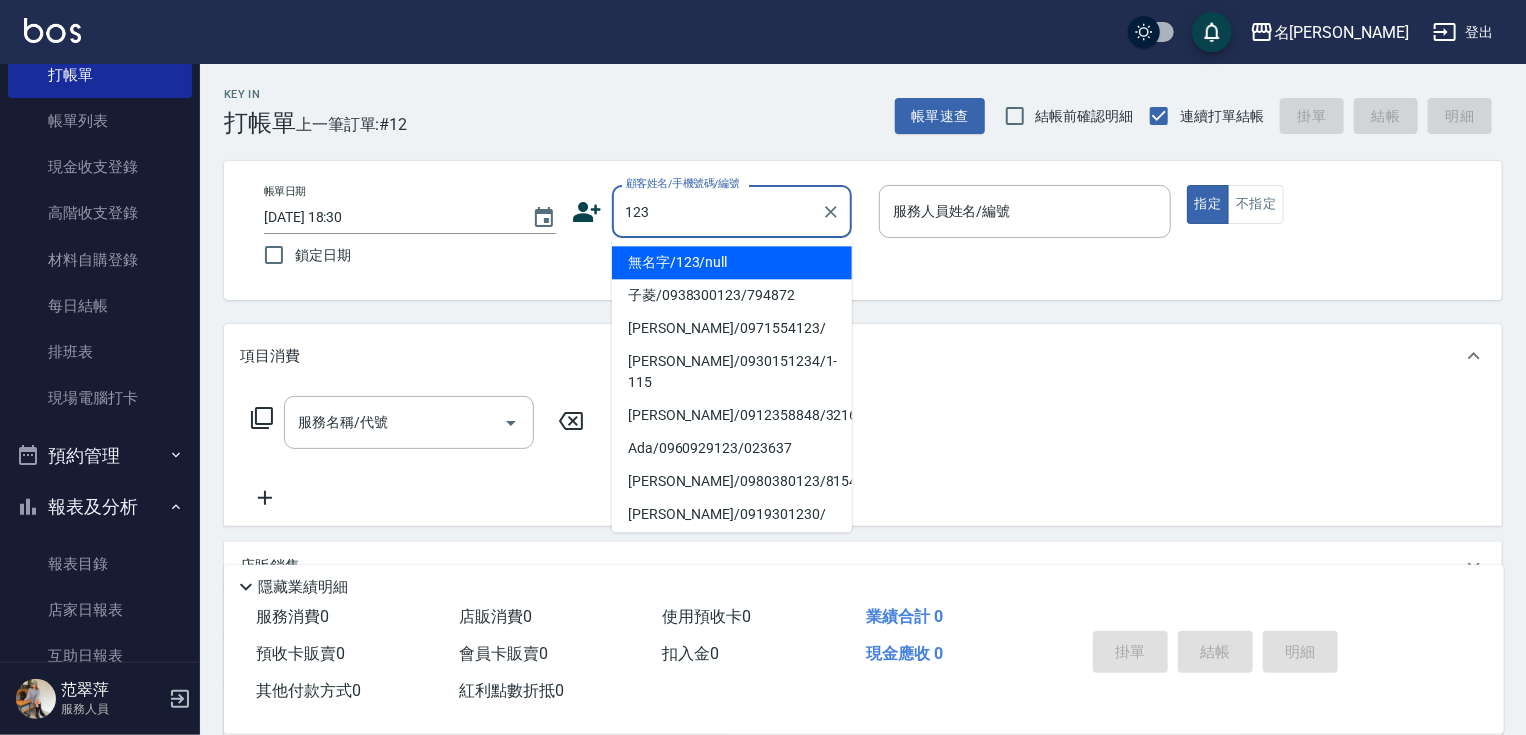 click on "無名字/123/null" at bounding box center (732, 262) 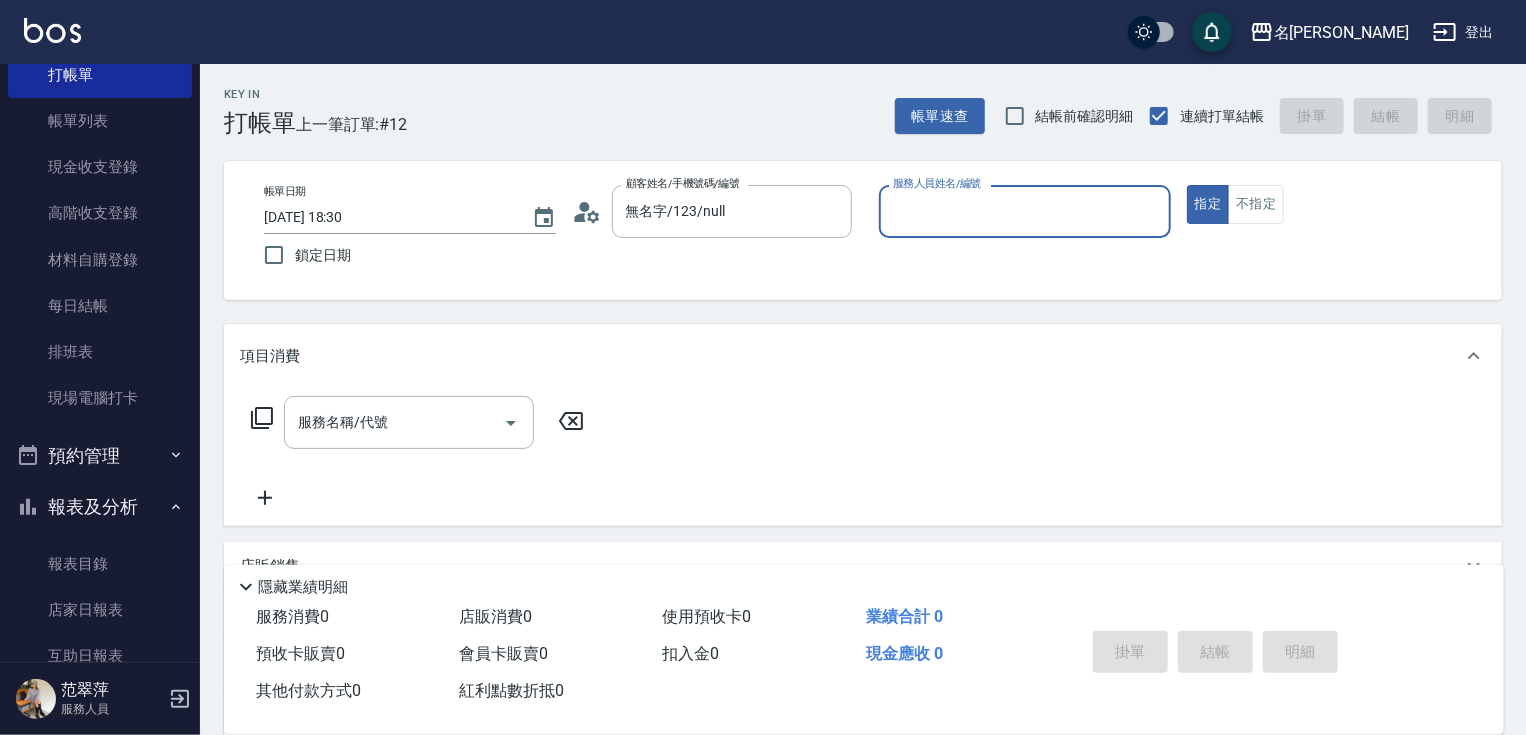 click on "服務人員姓名/編號" at bounding box center (1025, 211) 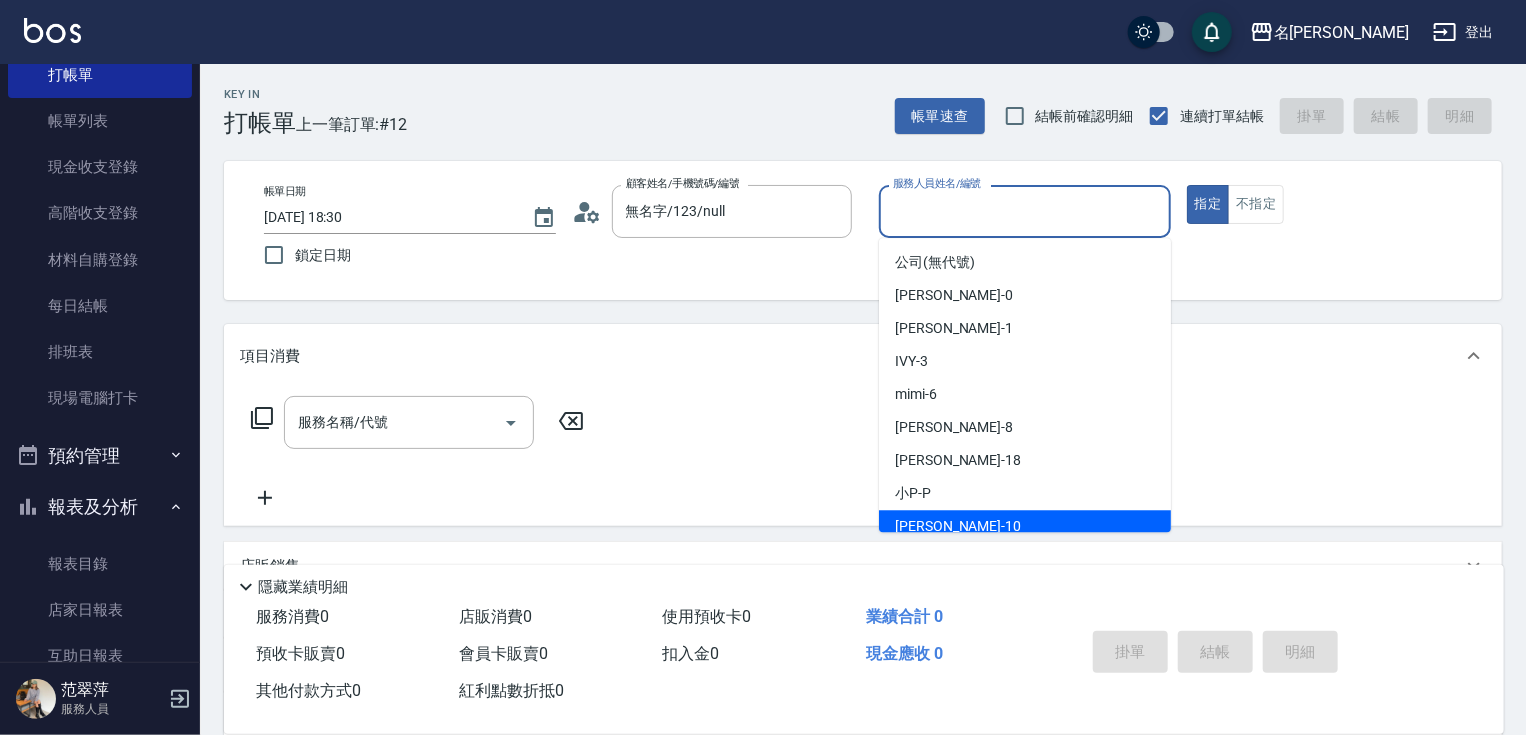 click on "[PERSON_NAME] -10" at bounding box center (1025, 526) 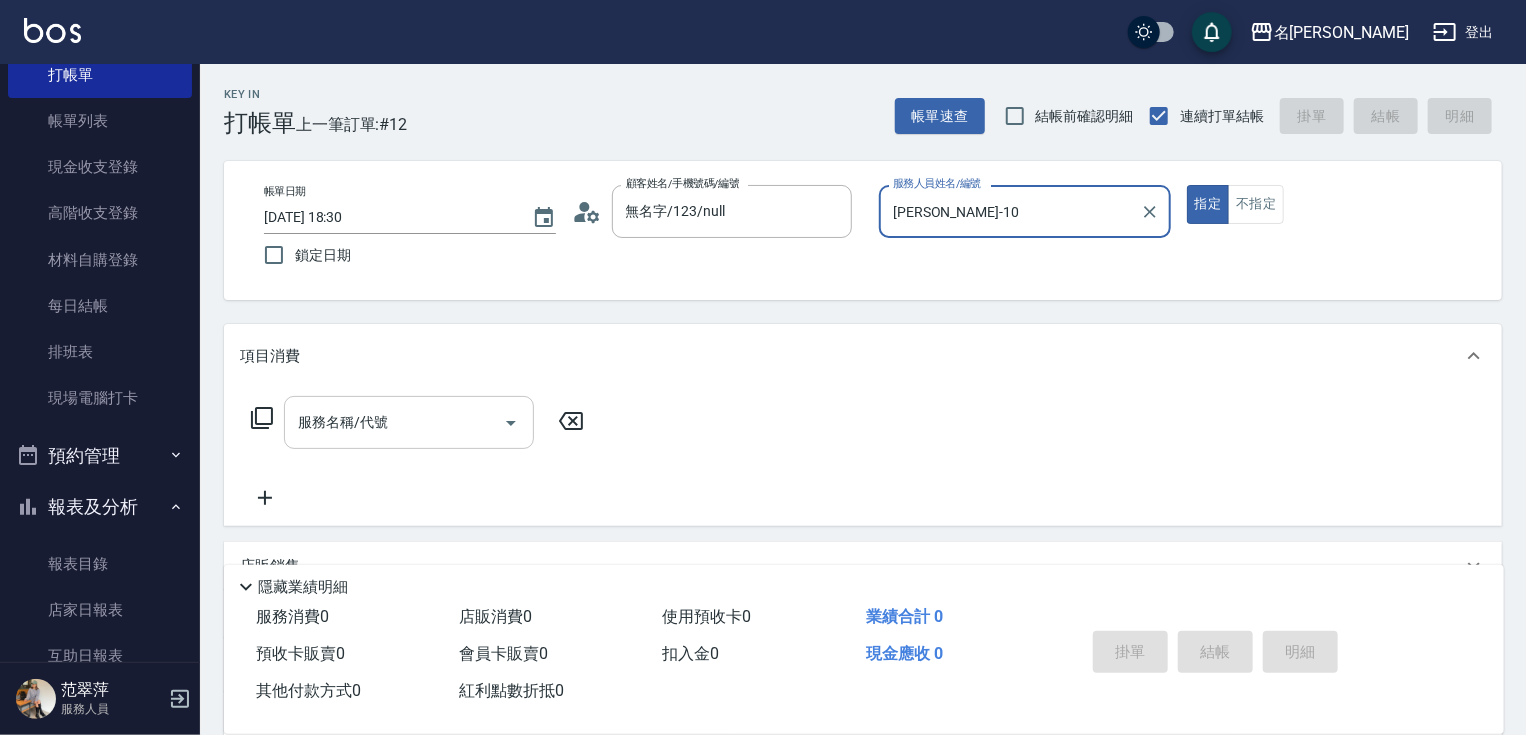 click on "服務名稱/代號" at bounding box center [394, 422] 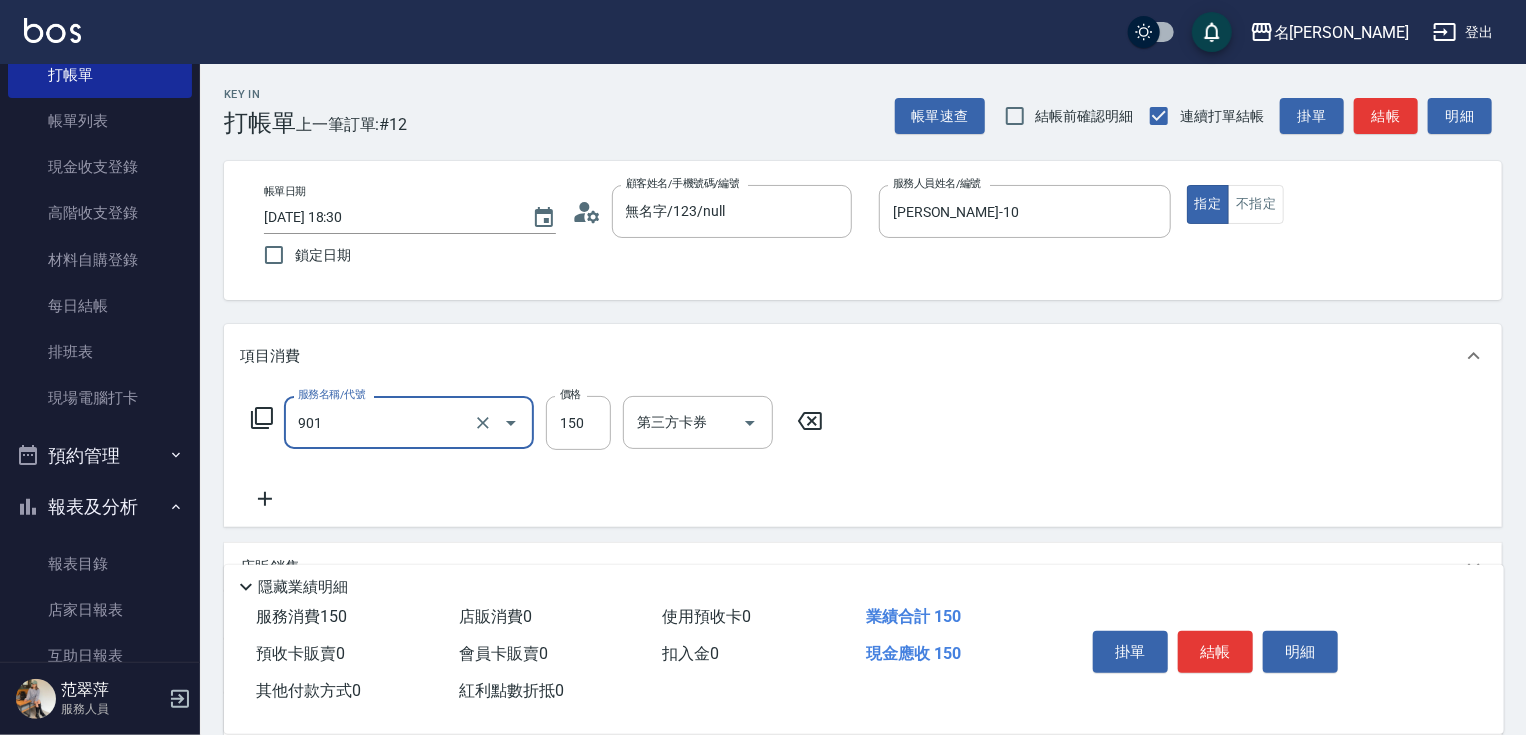 type on "修手[150](901)" 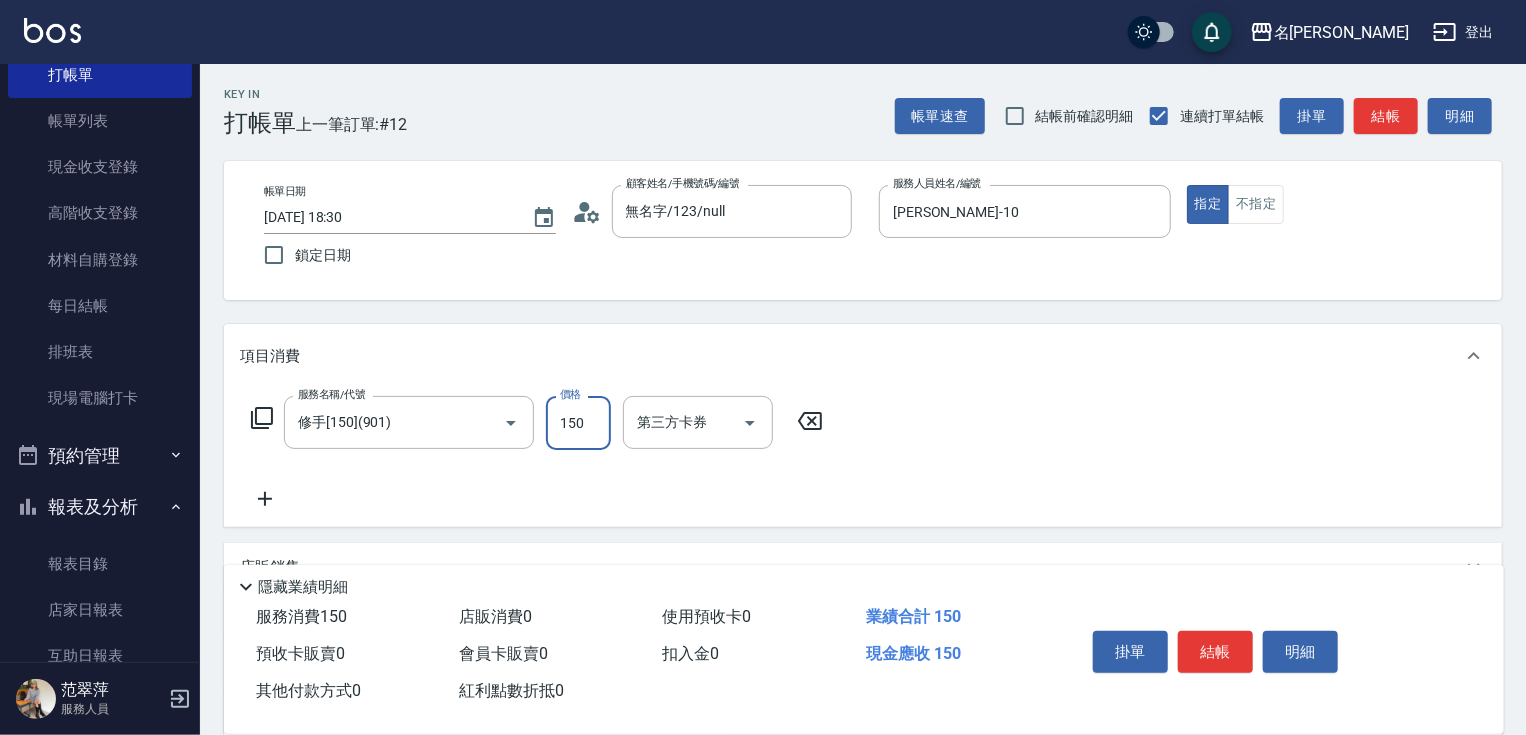 click on "150" at bounding box center [578, 423] 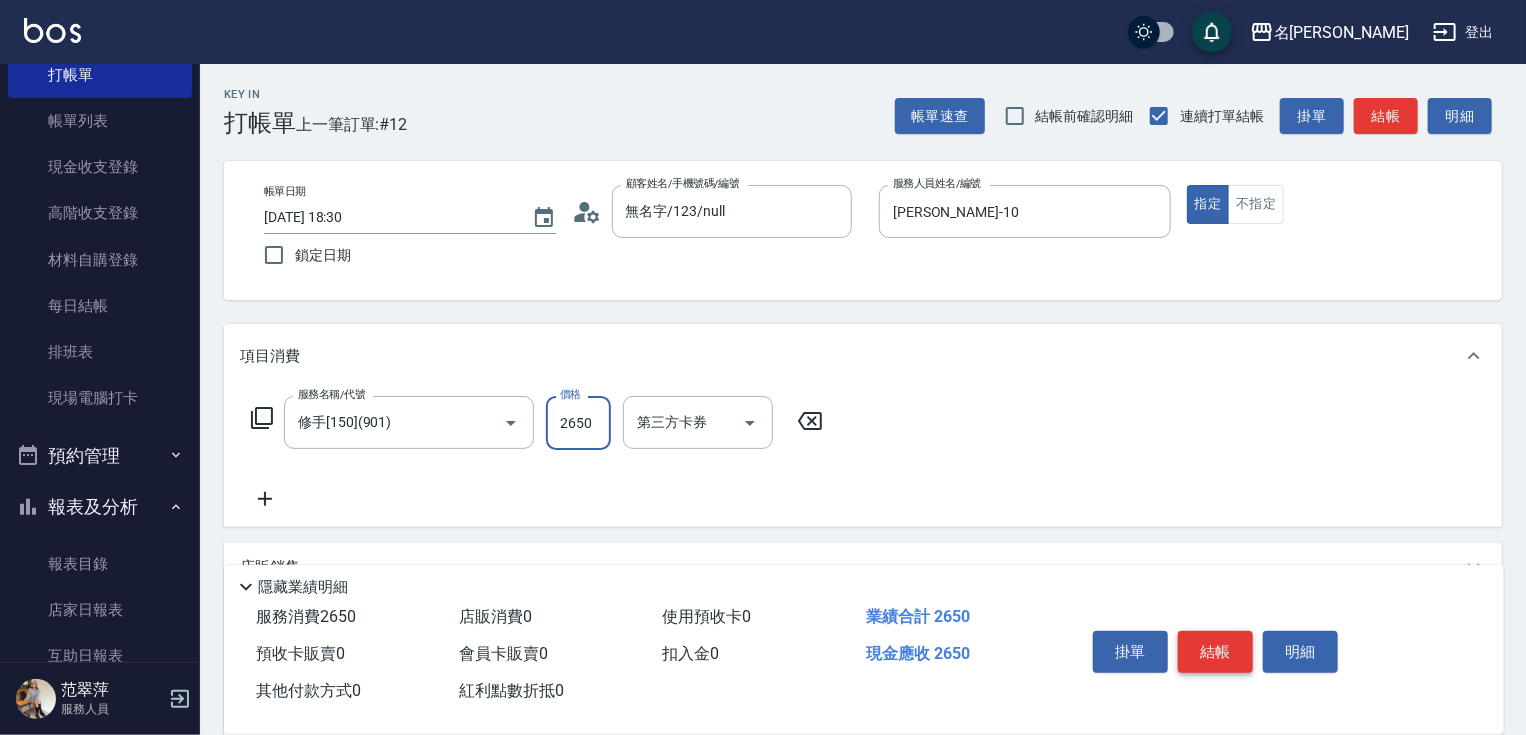 type on "2650" 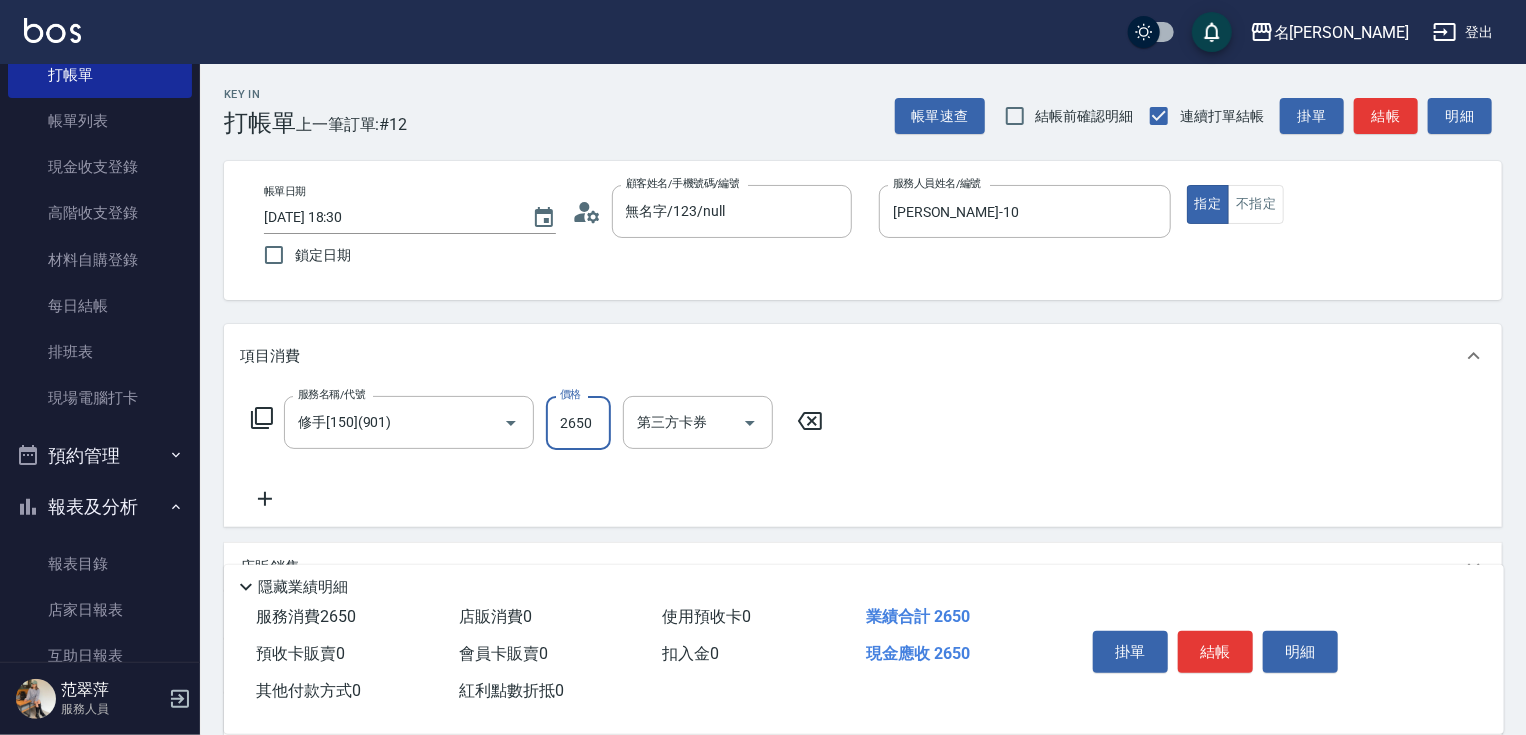click on "結帳" at bounding box center [1215, 652] 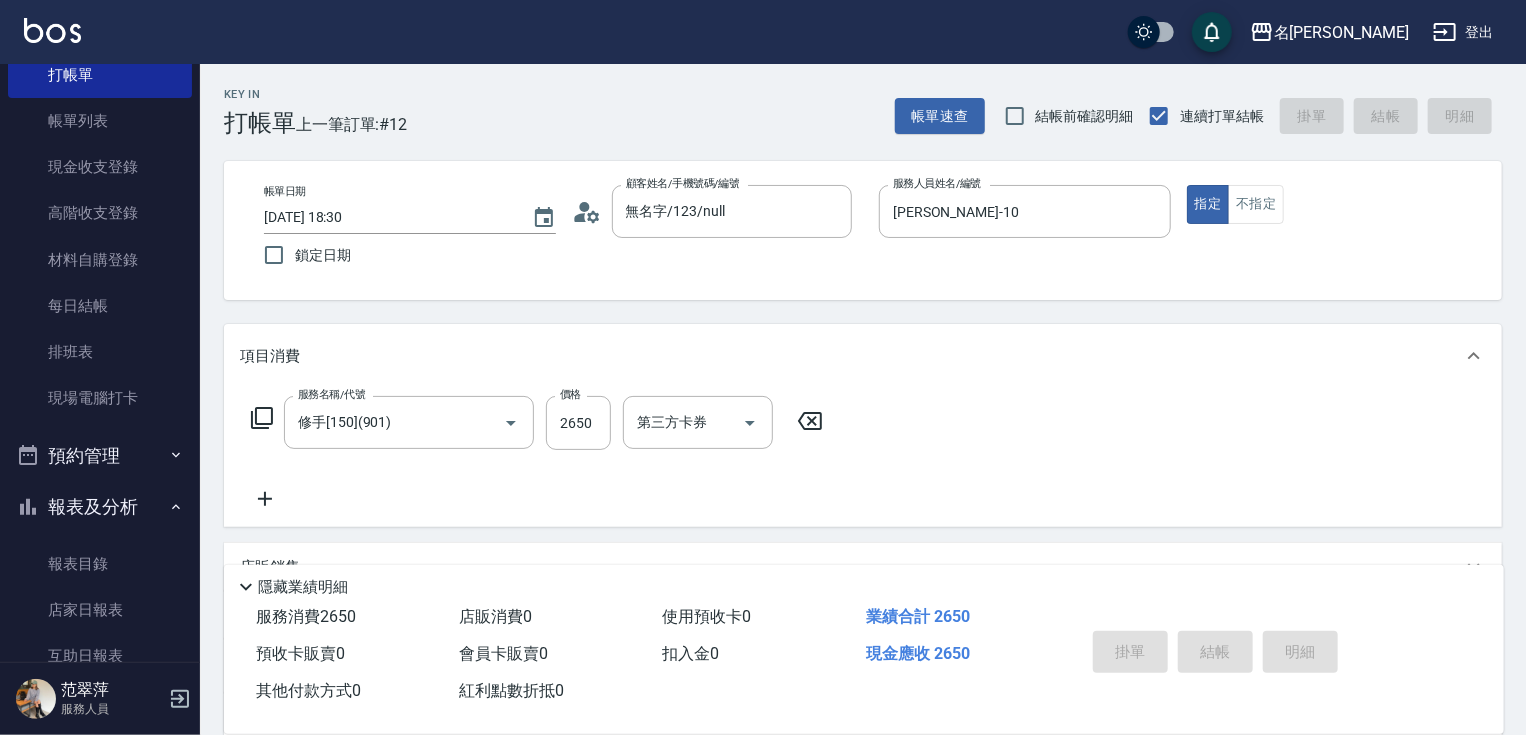 type on "[DATE] 18:31" 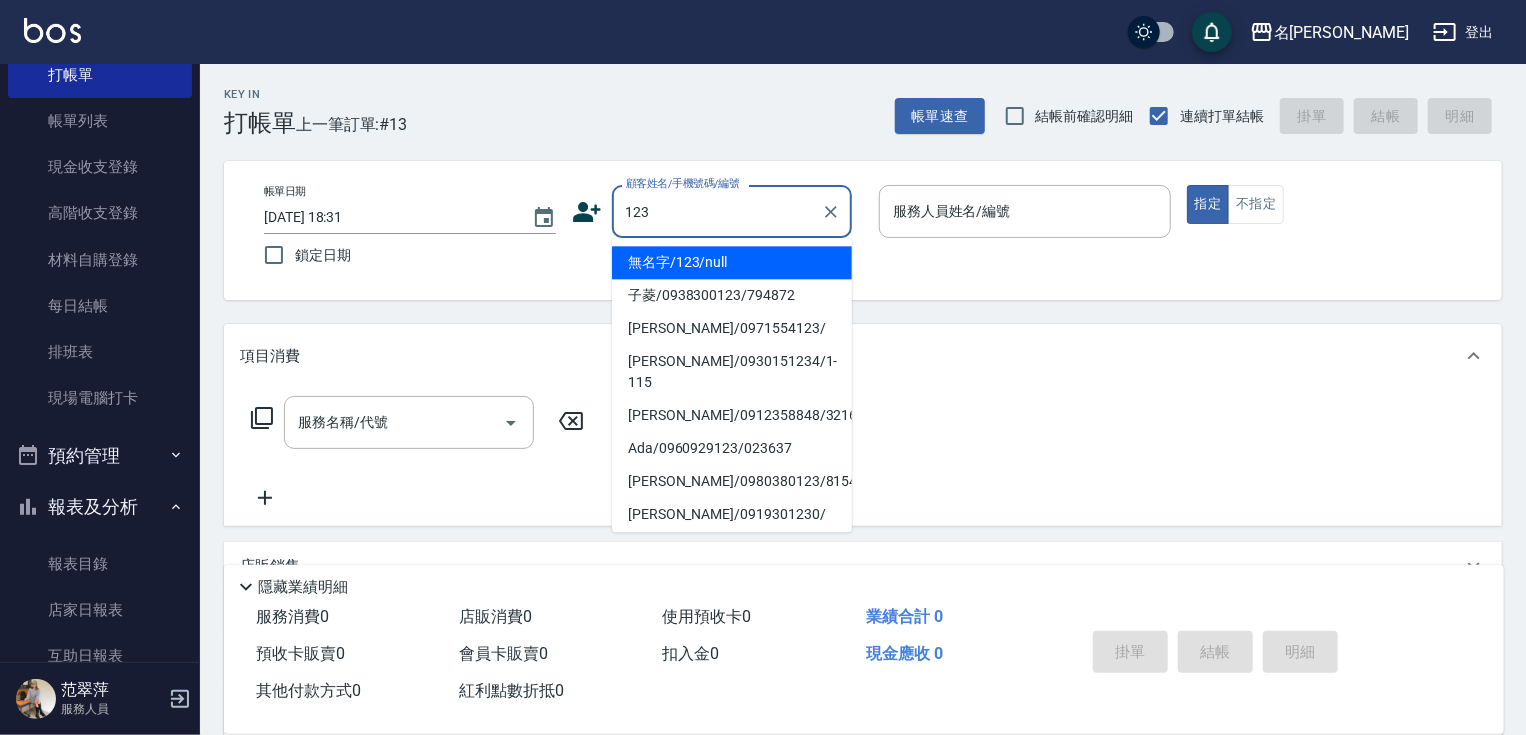 click on "無名字/123/null" at bounding box center (732, 262) 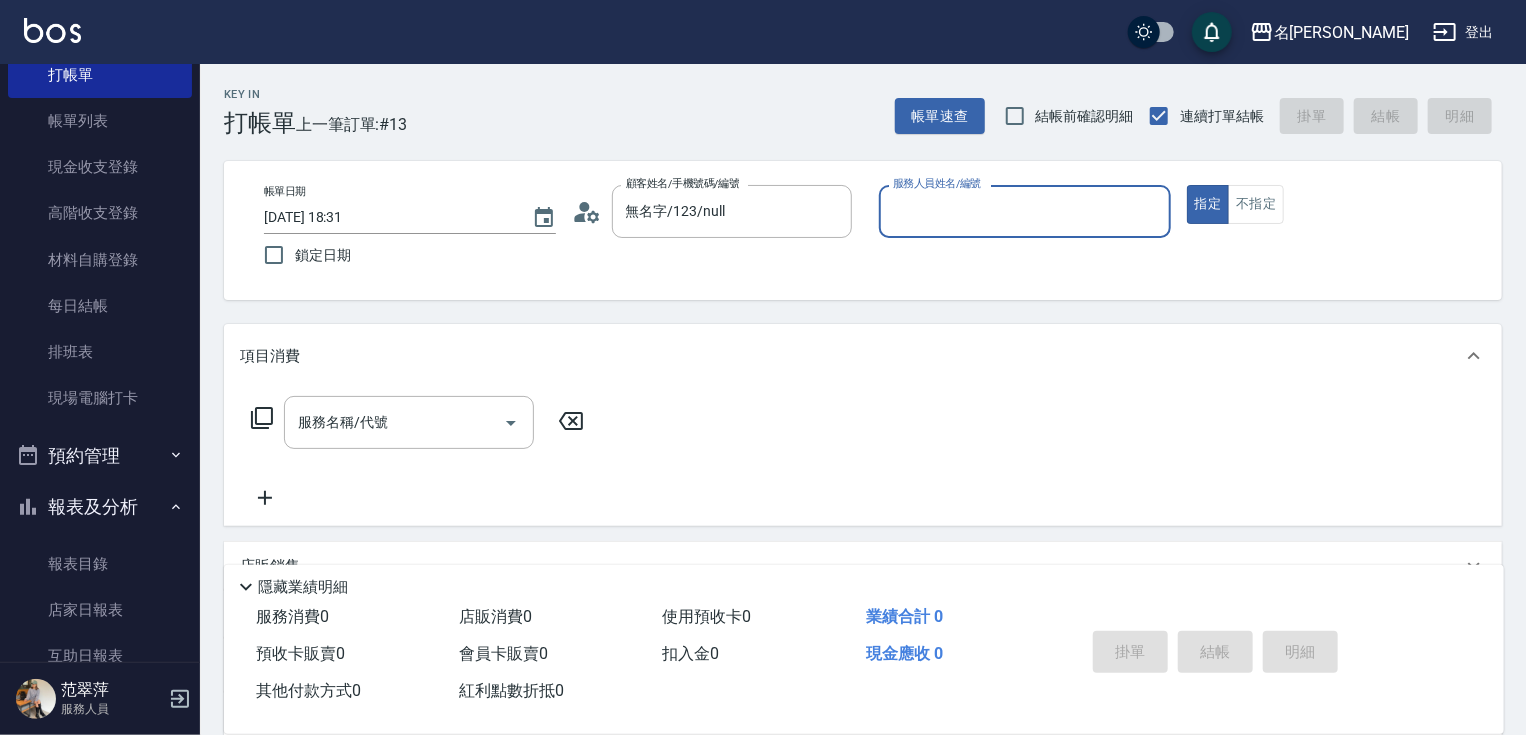 click on "服務人員姓名/編號" at bounding box center (1025, 211) 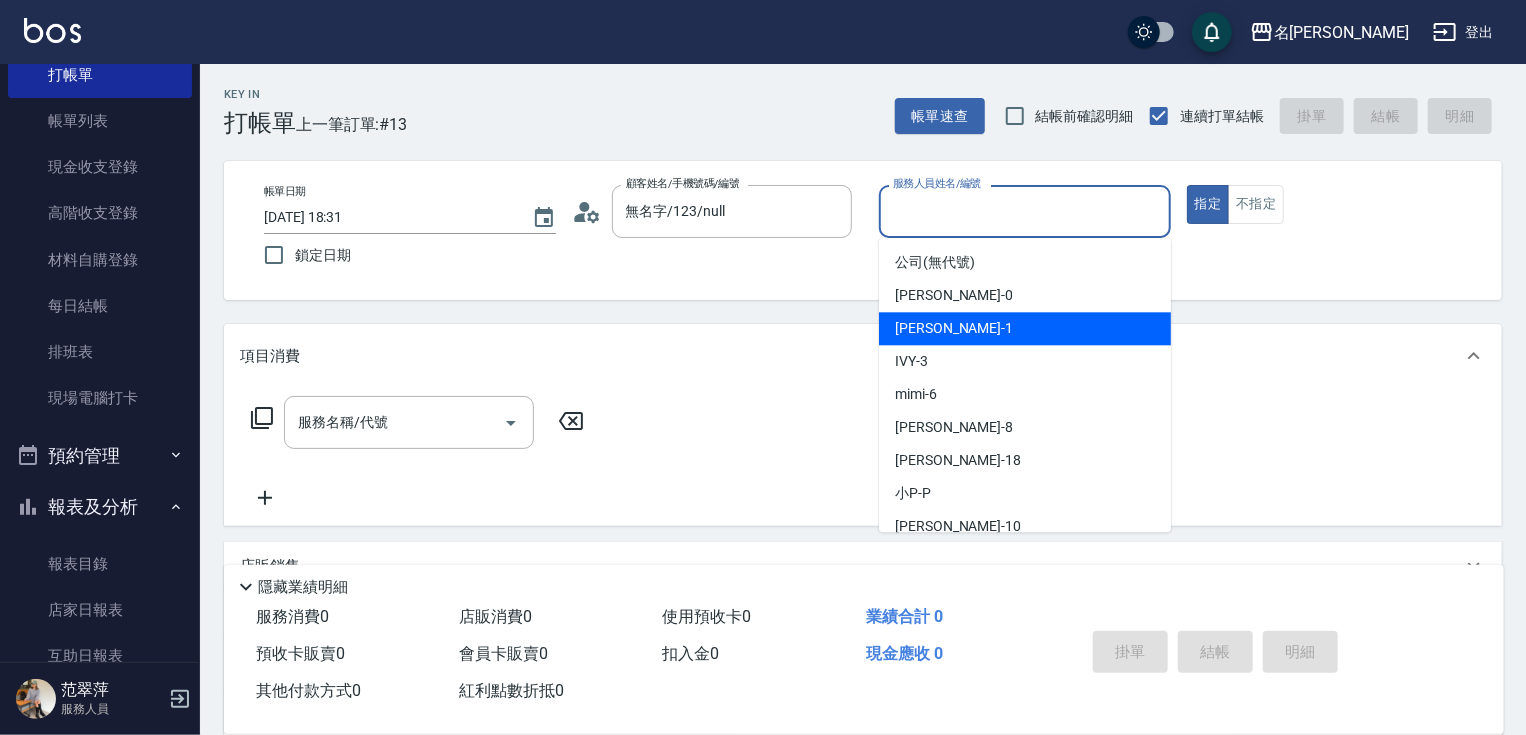 click on "[PERSON_NAME] -1" at bounding box center (954, 328) 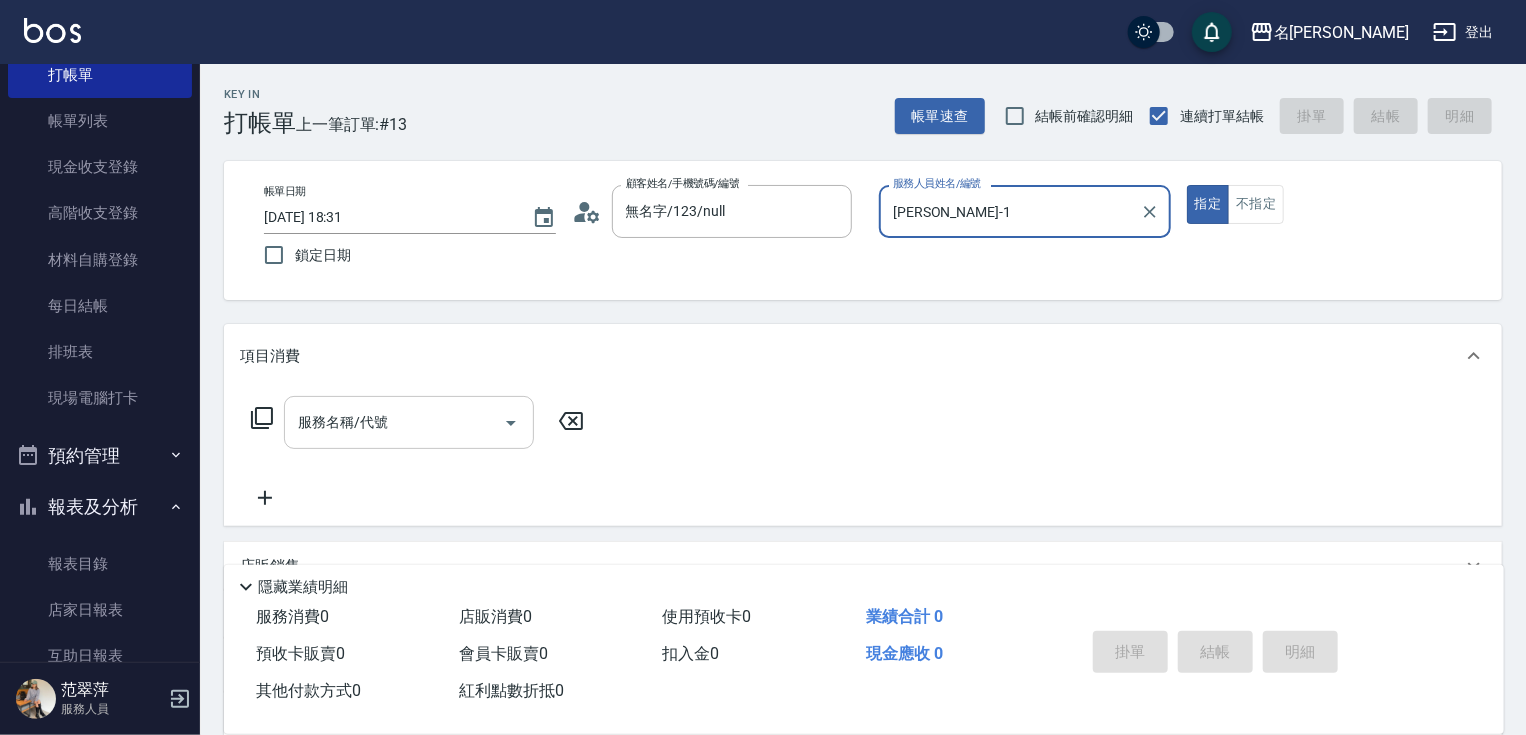 click on "服務名稱/代號" at bounding box center [394, 422] 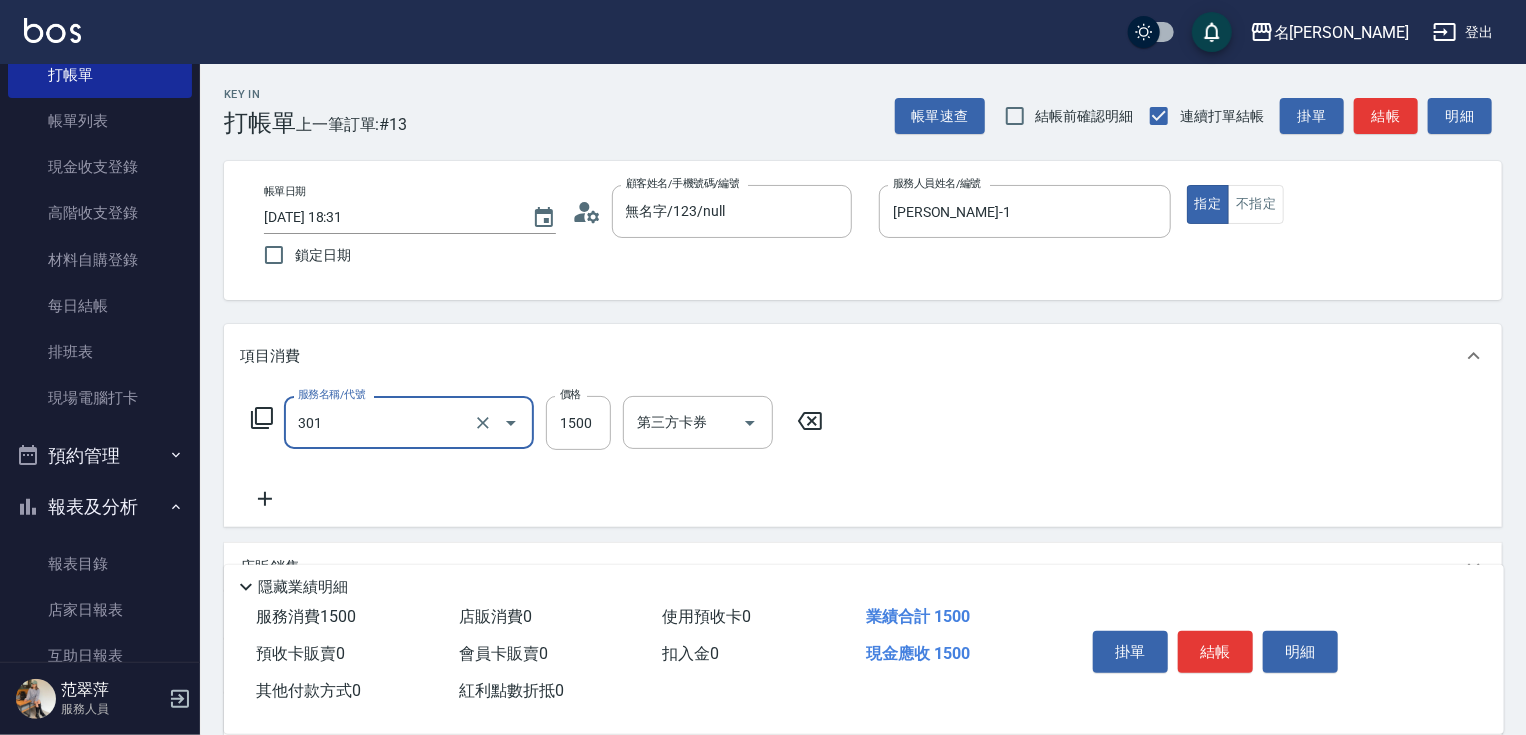 type on "燙髮(1500)(301)" 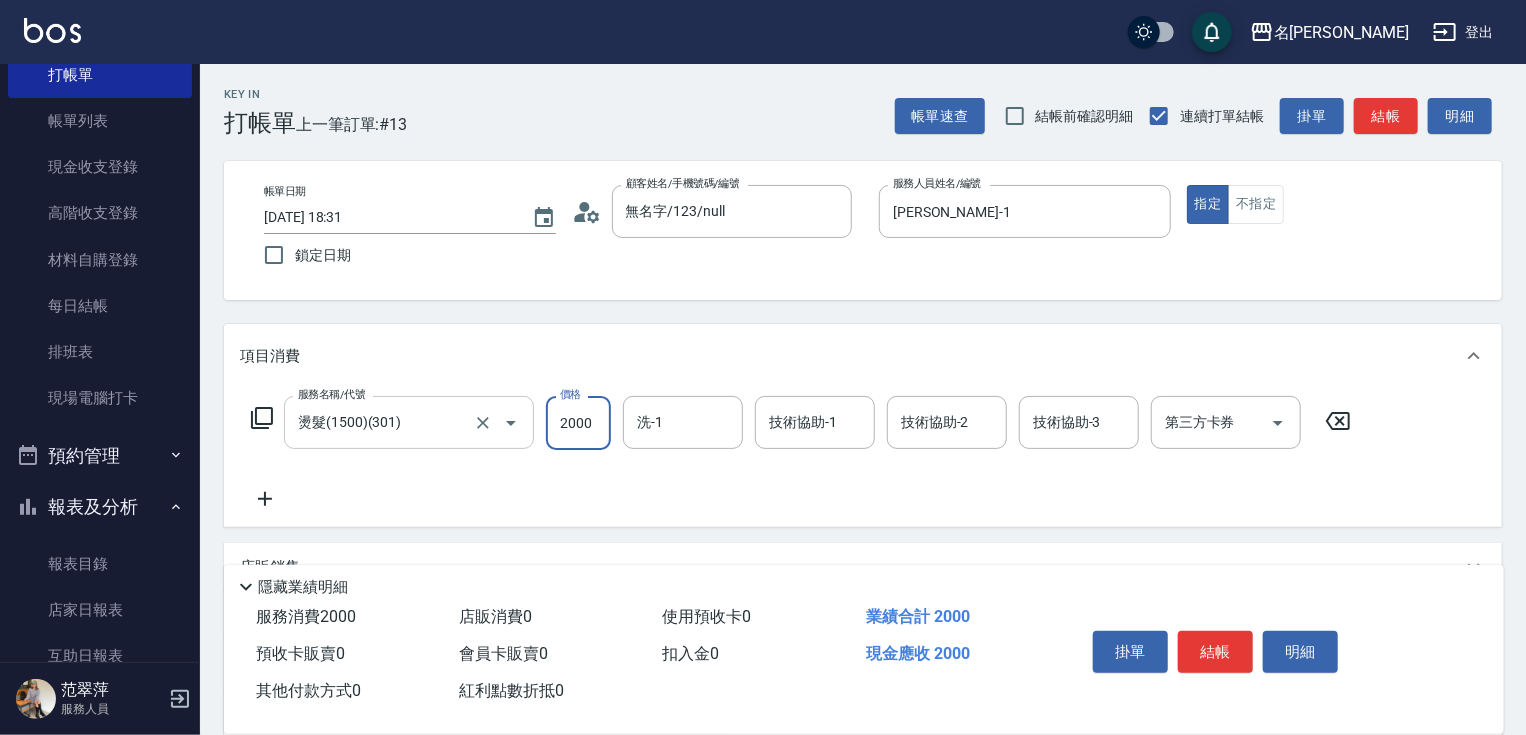 type on "2000" 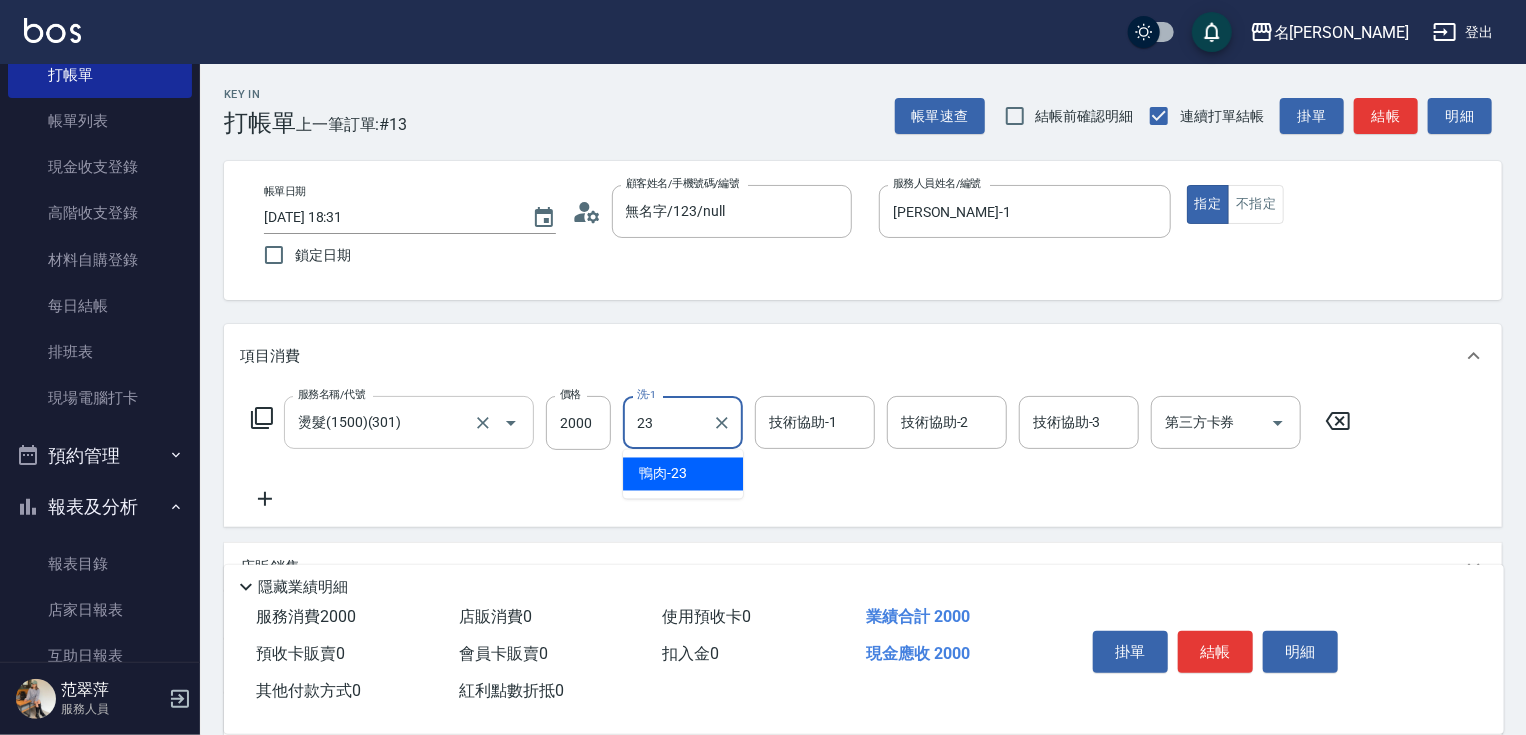 type on "鴨肉-23" 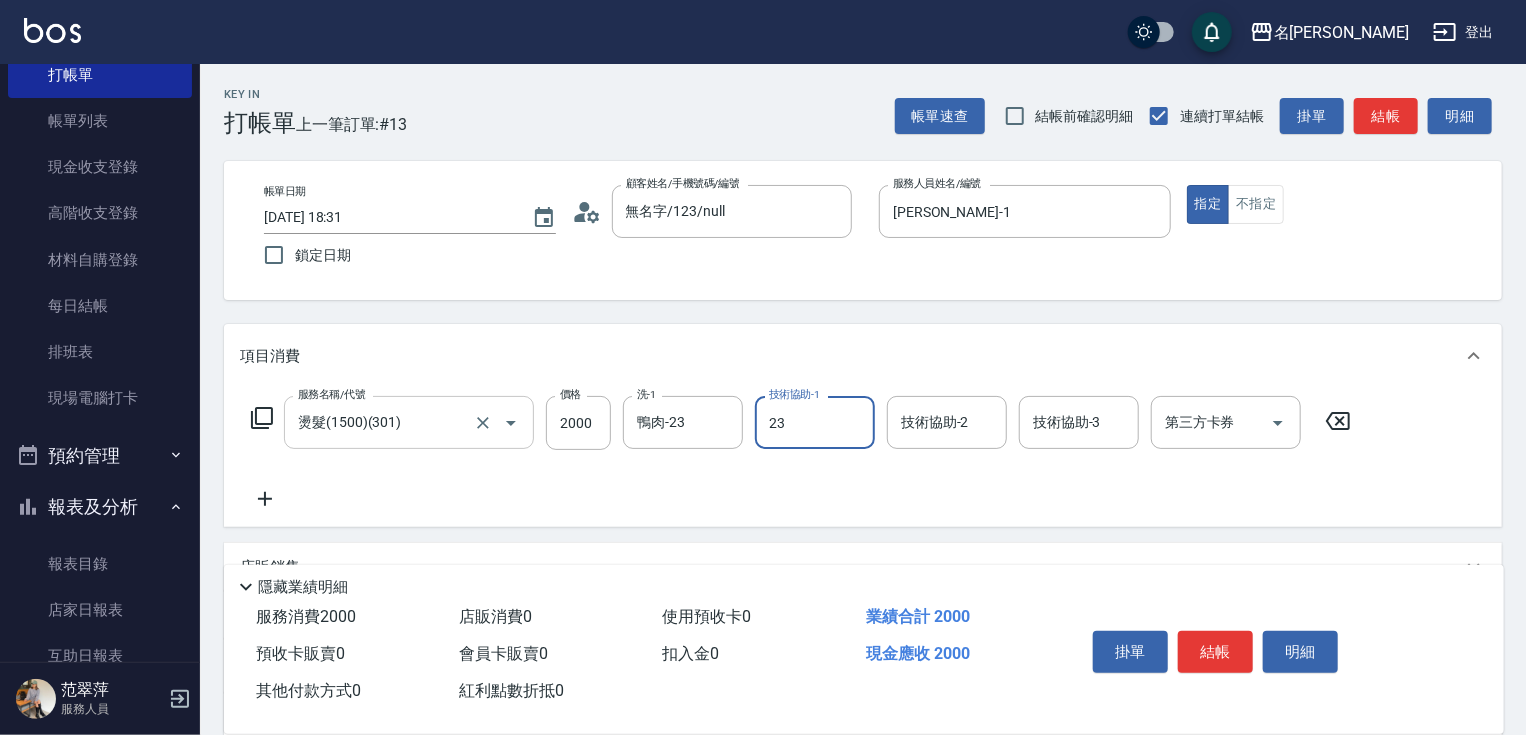 type on "鴨肉-23" 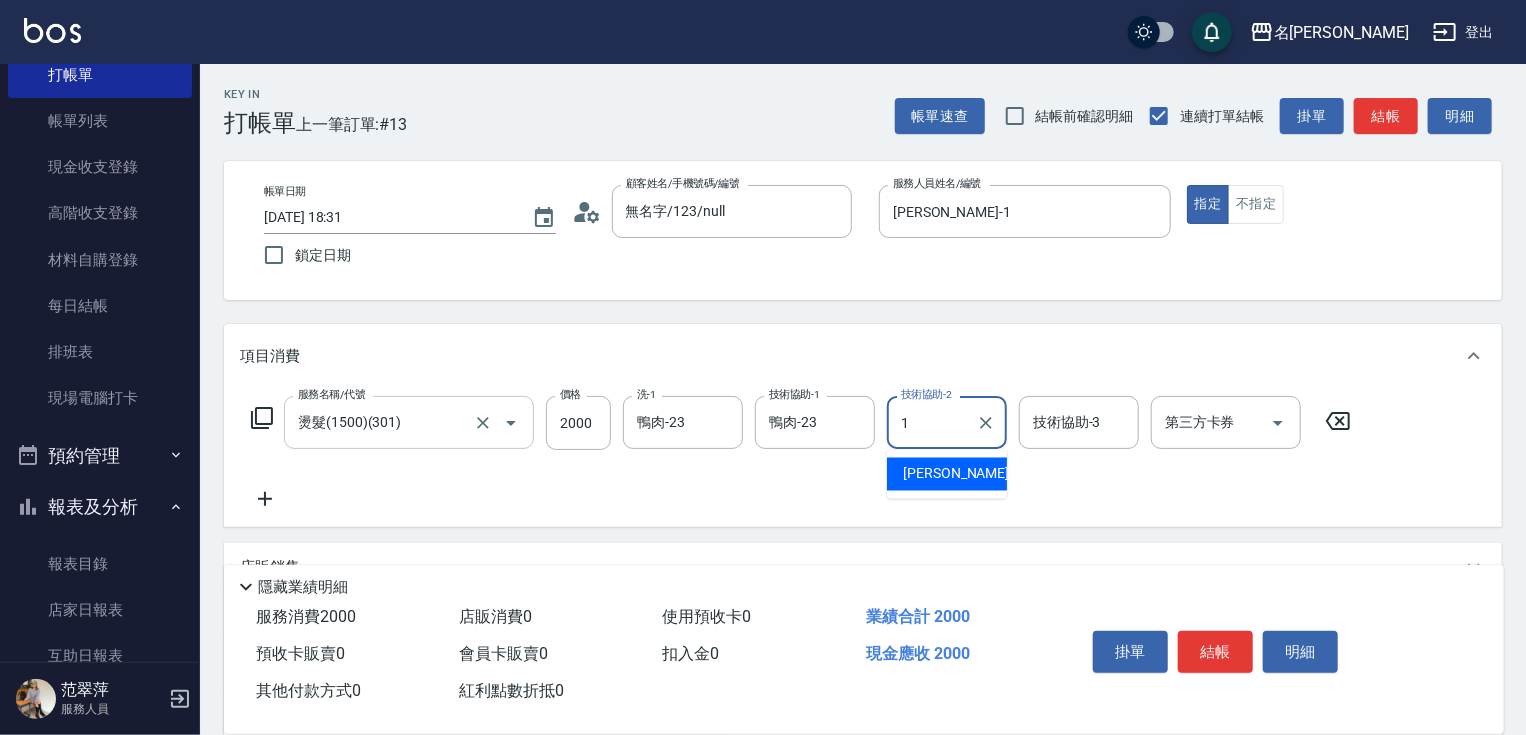 type on "[PERSON_NAME]-1" 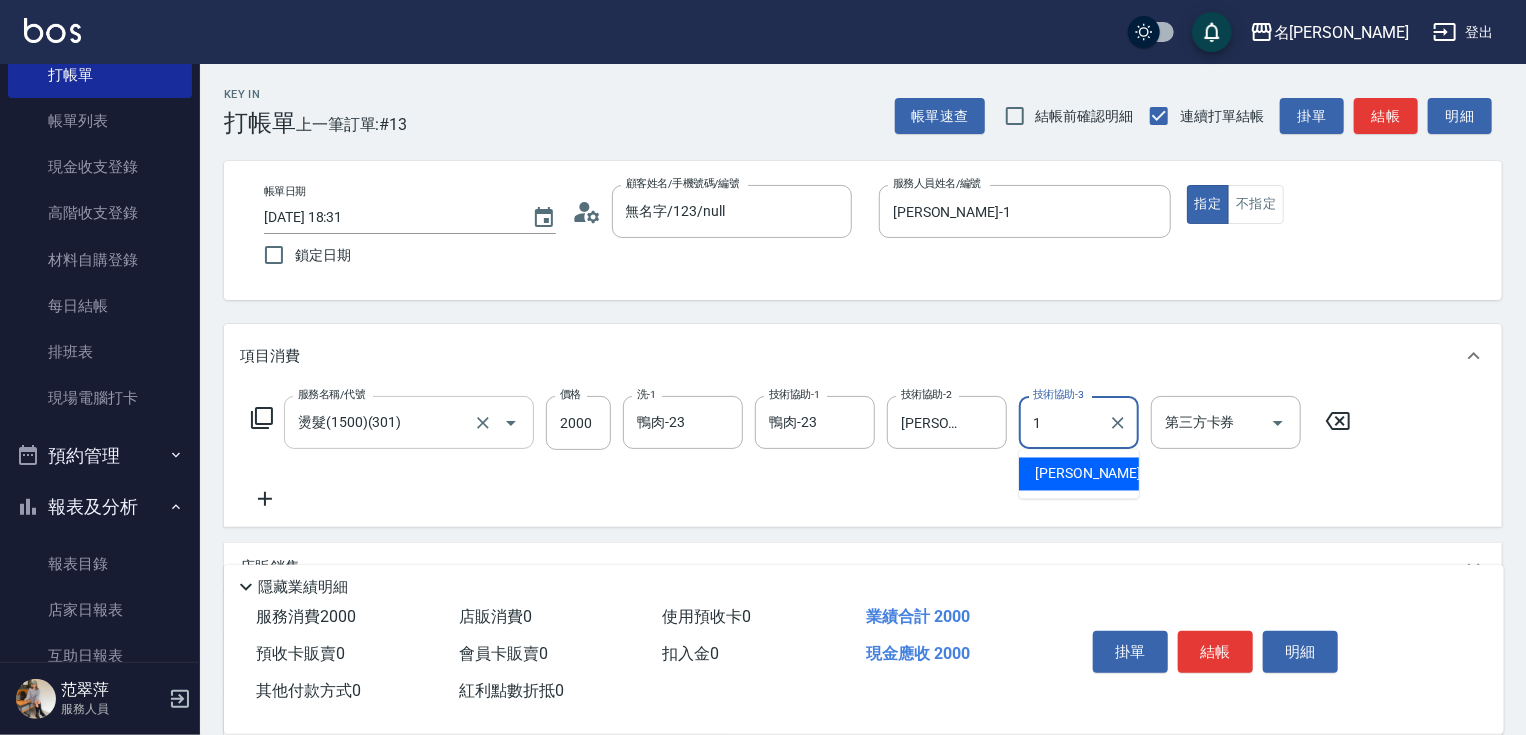 type on "[PERSON_NAME]-1" 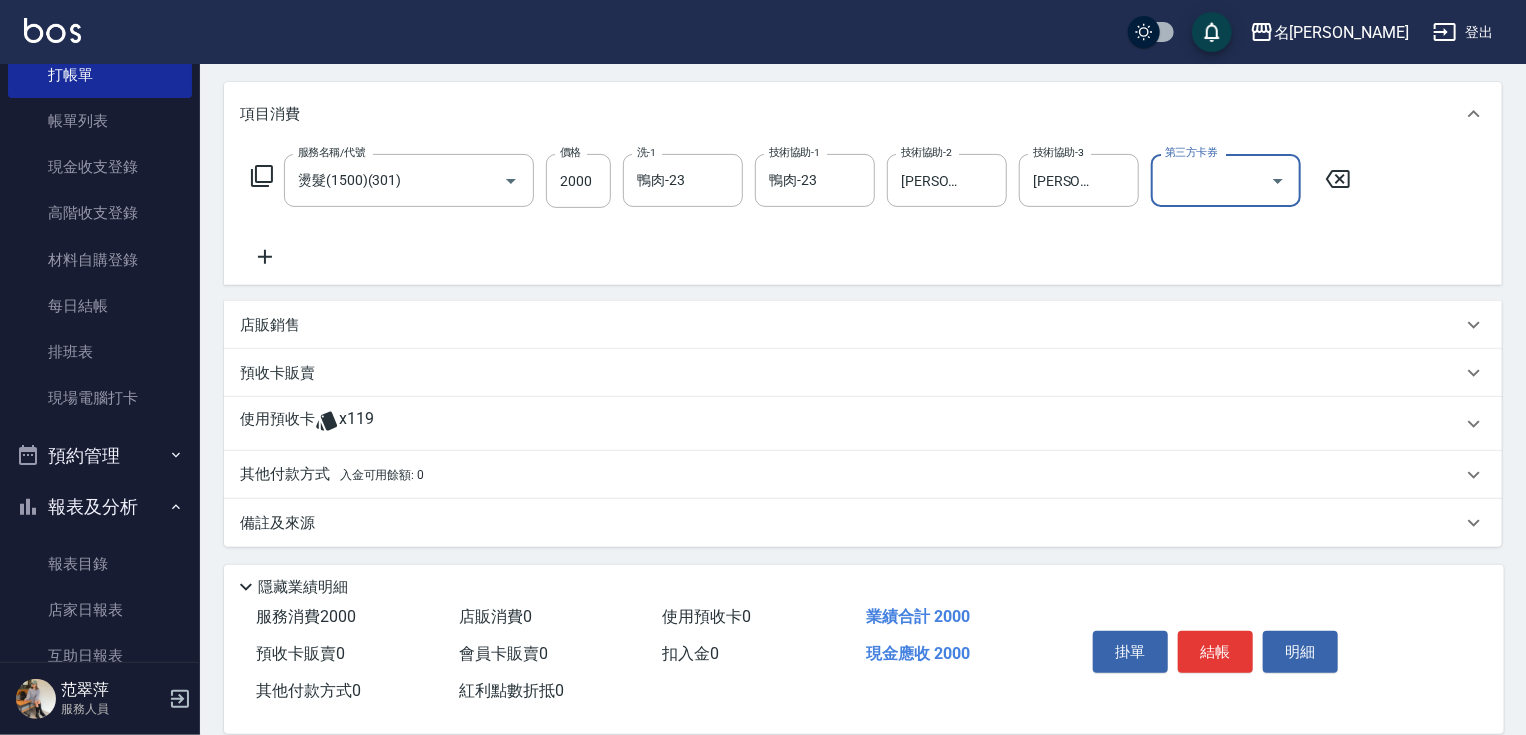scroll, scrollTop: 244, scrollLeft: 0, axis: vertical 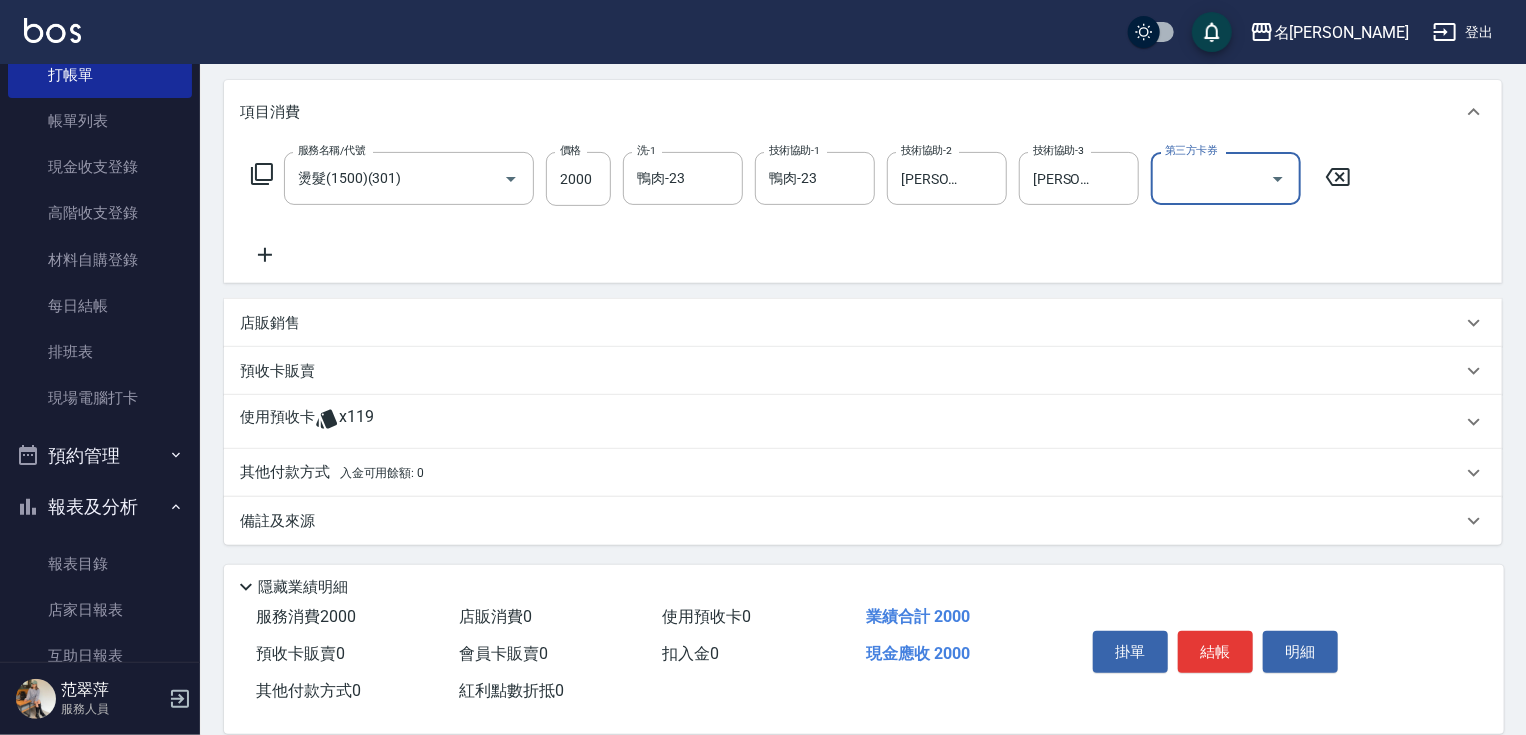 click on "其他付款方式 入金可用餘額: 0" at bounding box center (332, 473) 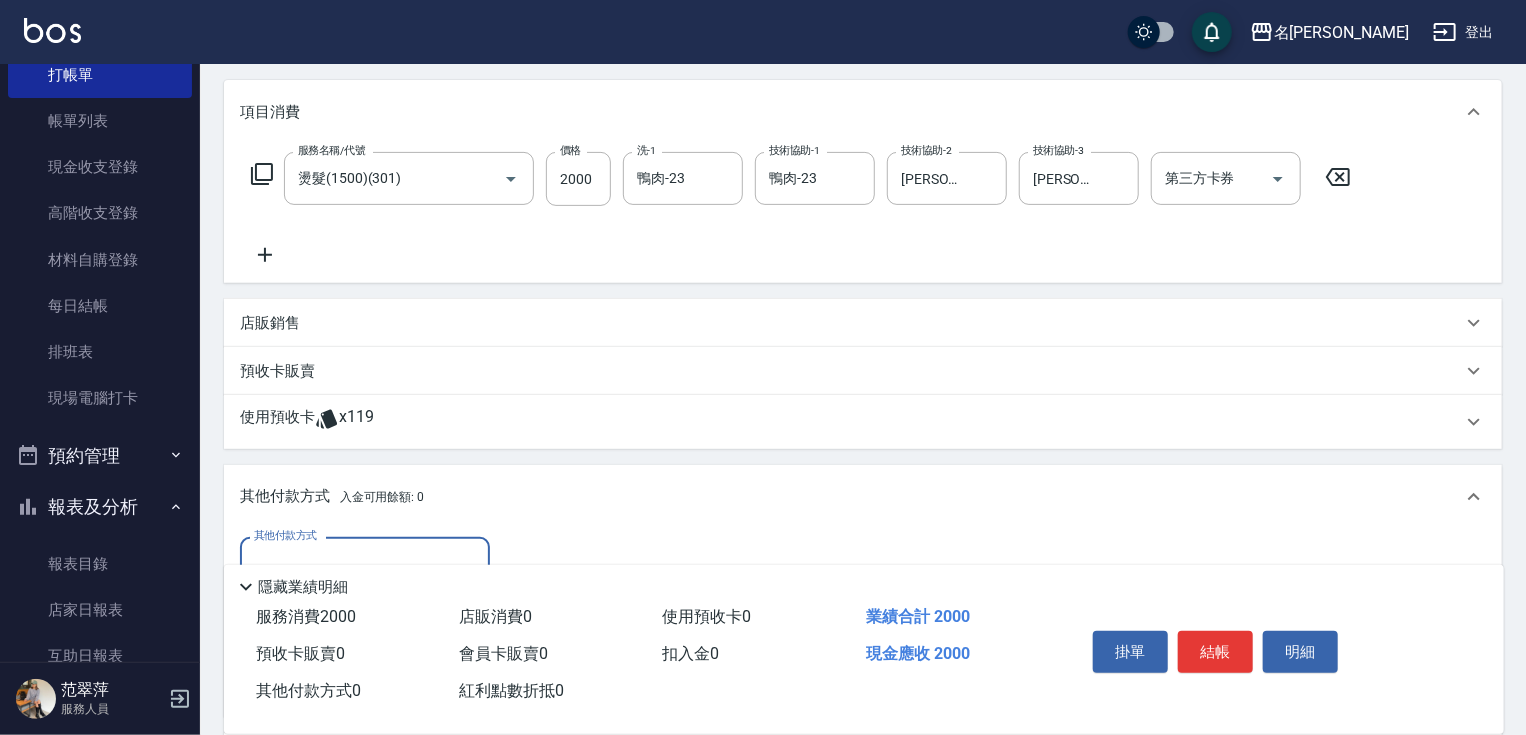 scroll, scrollTop: 0, scrollLeft: 0, axis: both 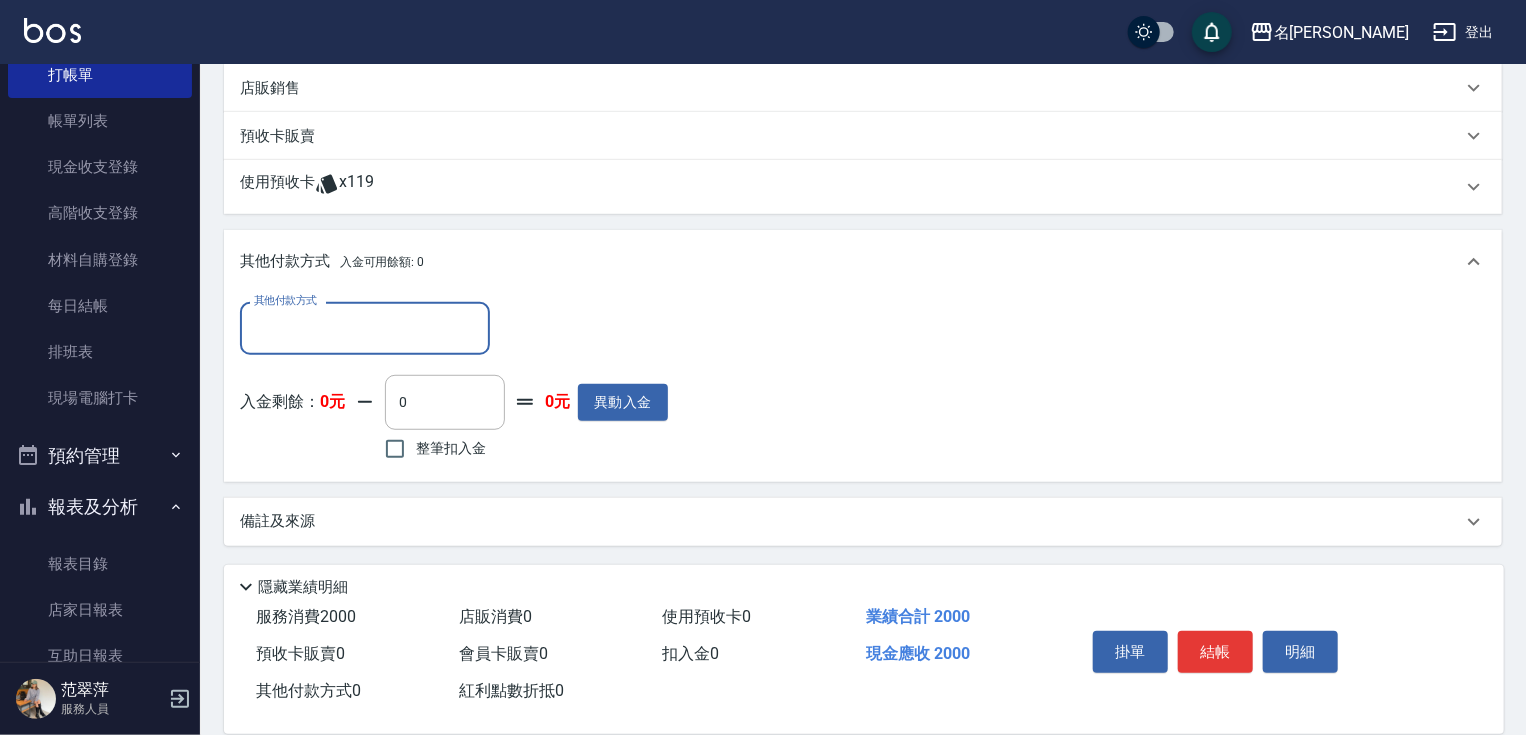 drag, startPoint x: 308, startPoint y: 324, endPoint x: 308, endPoint y: 348, distance: 24 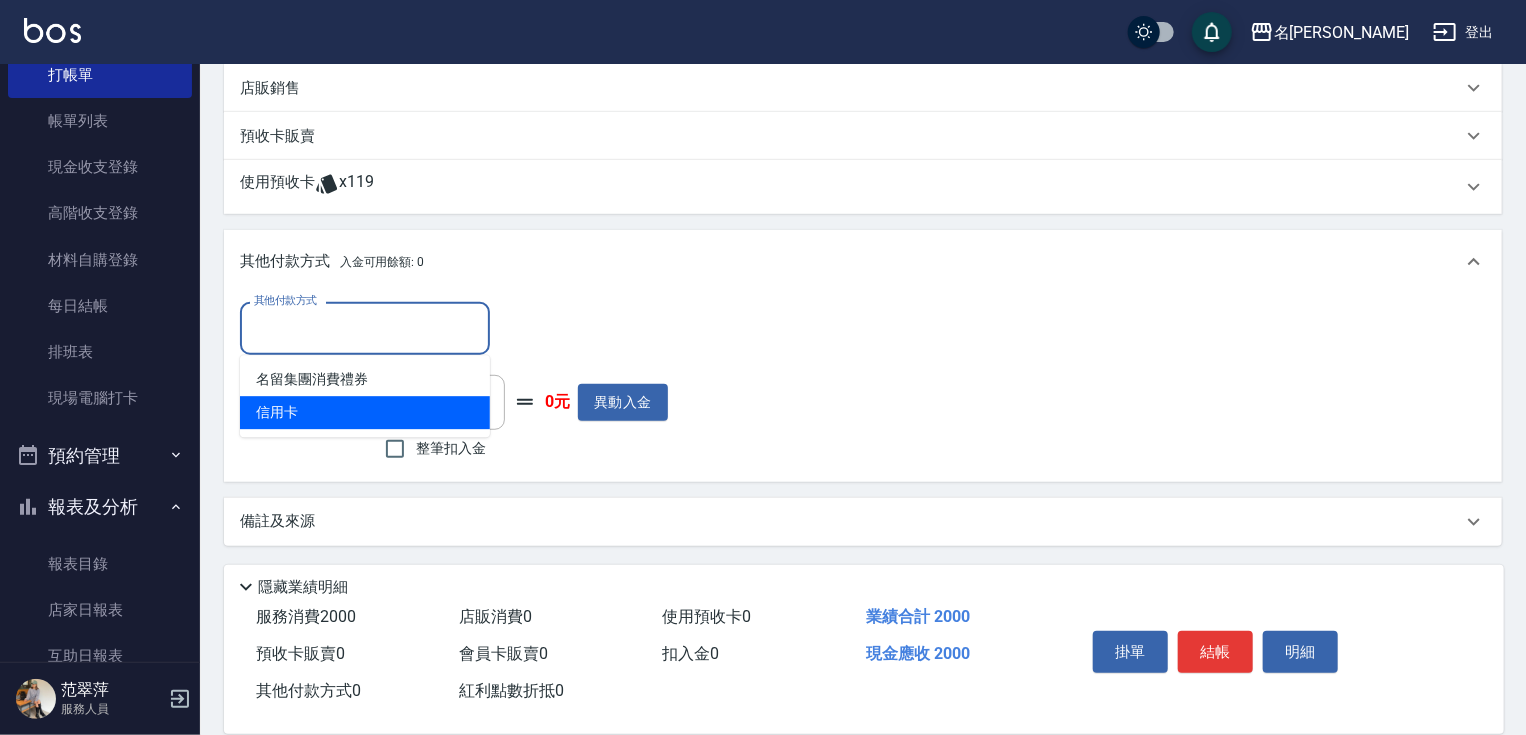 click on "信用卡" at bounding box center [365, 412] 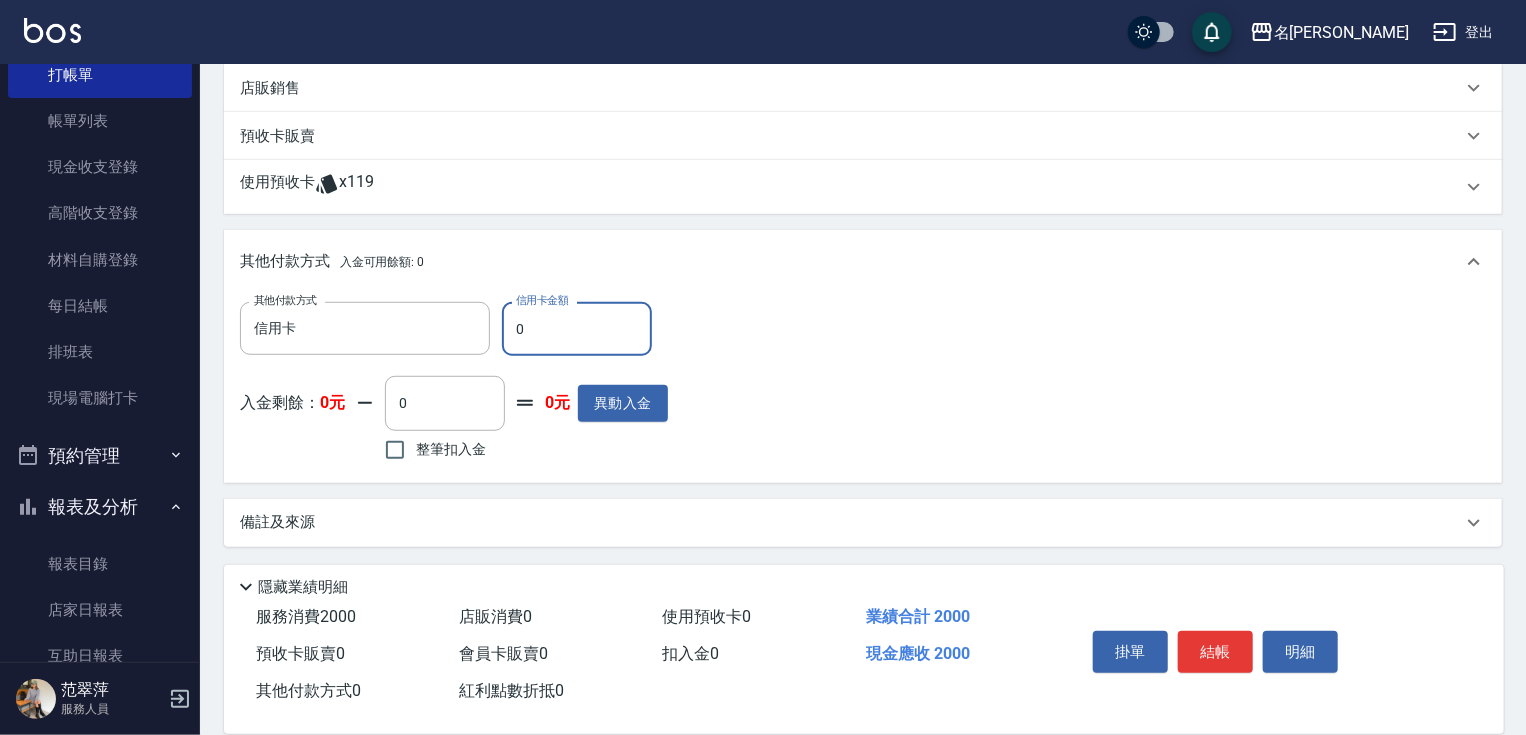 click on "0" at bounding box center [577, 329] 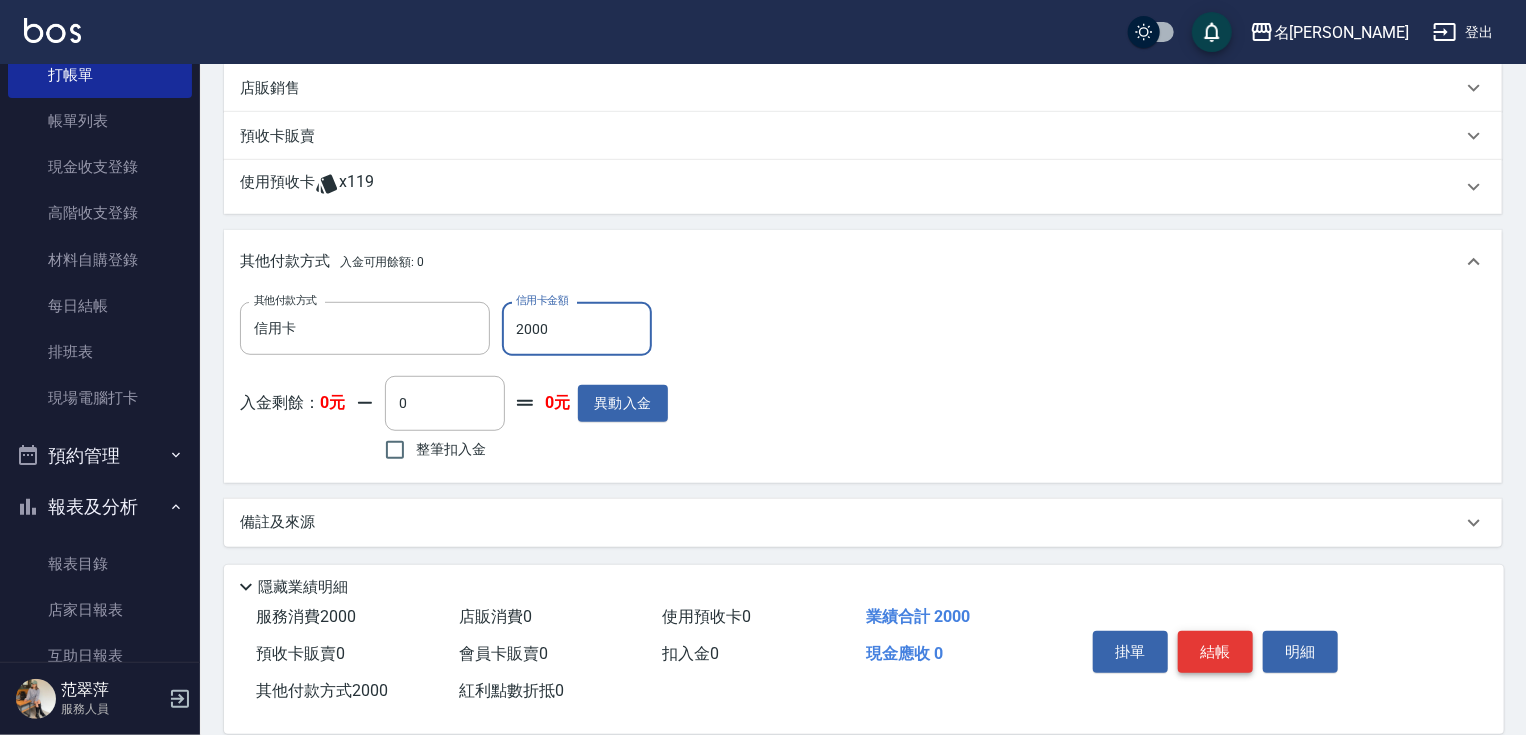 type on "2000" 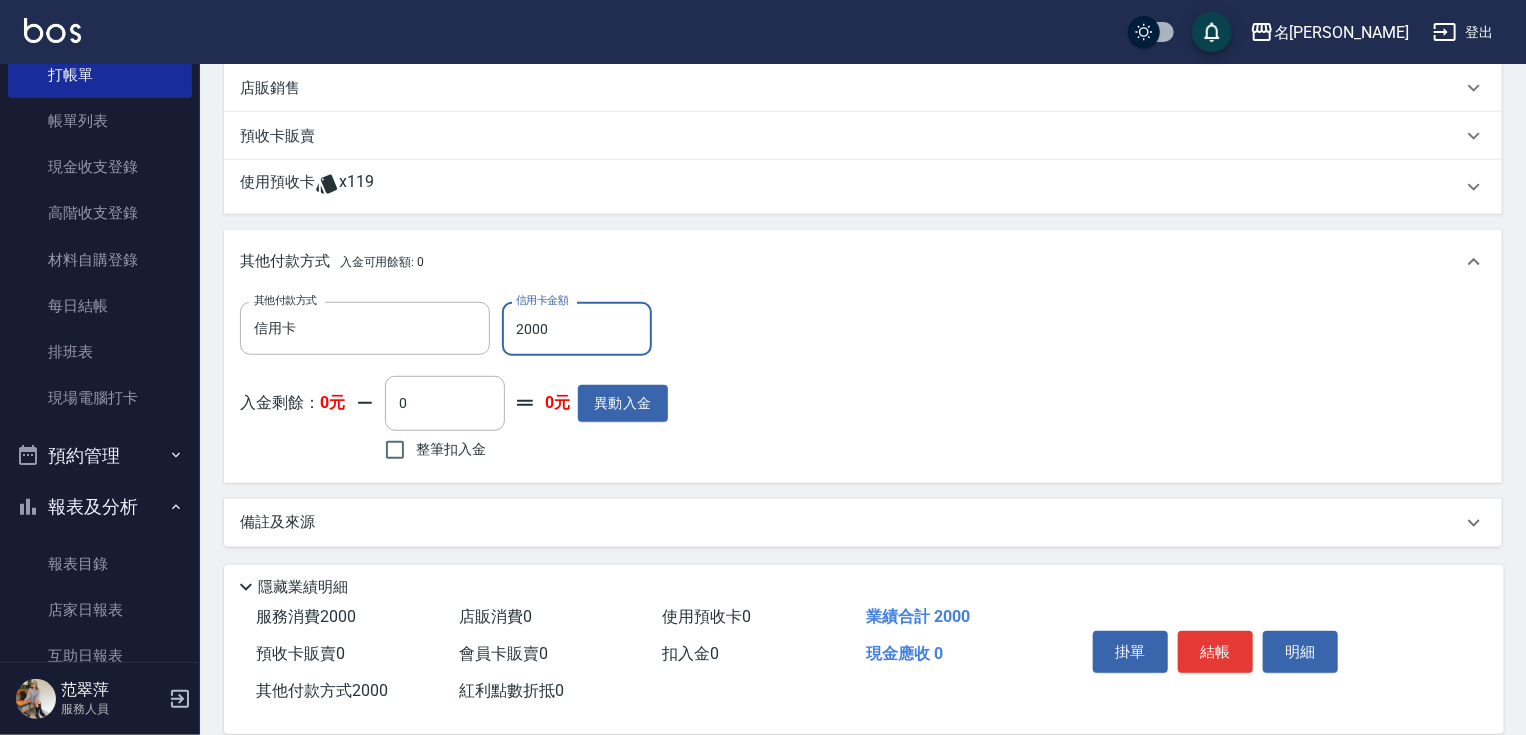 click on "結帳" at bounding box center (1215, 652) 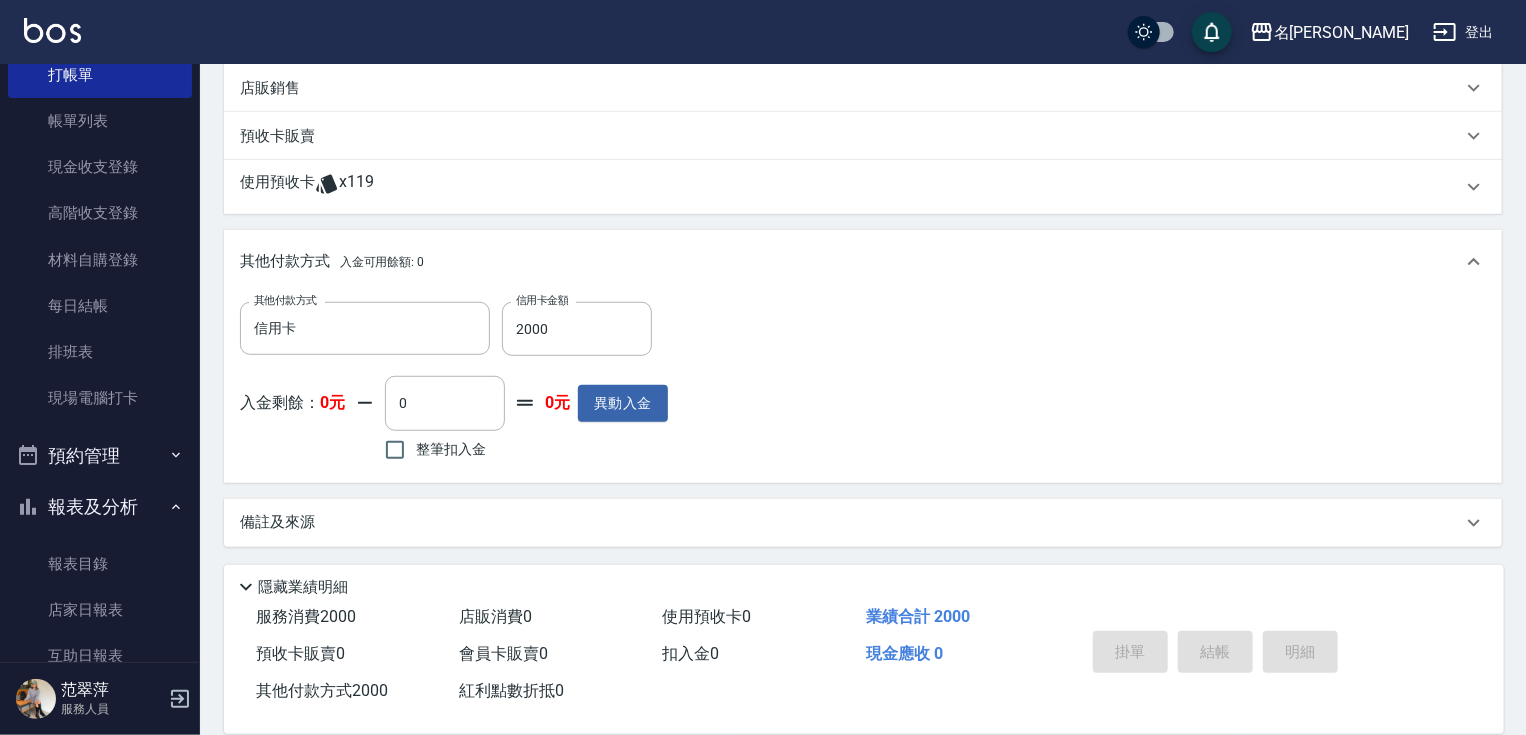 type 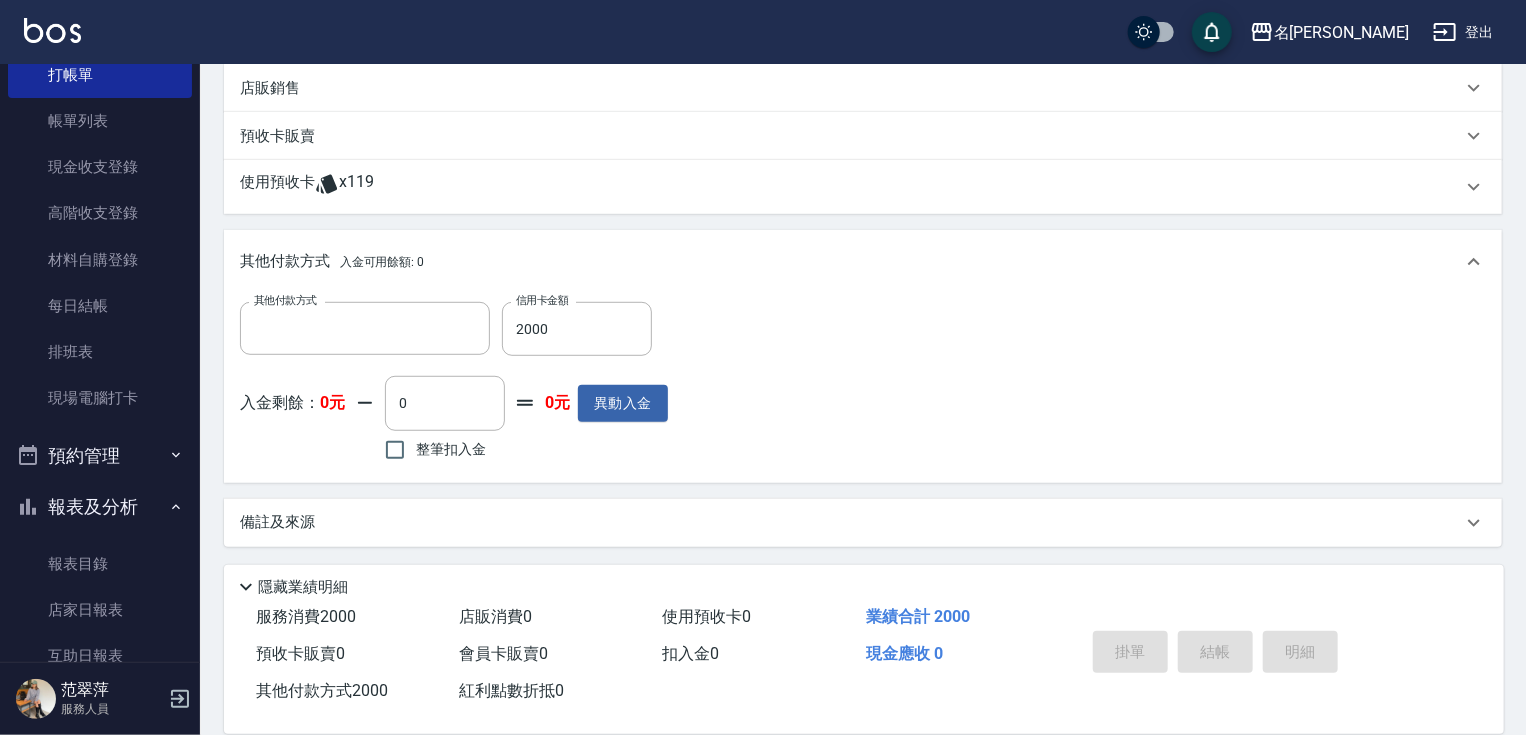 scroll, scrollTop: 0, scrollLeft: 0, axis: both 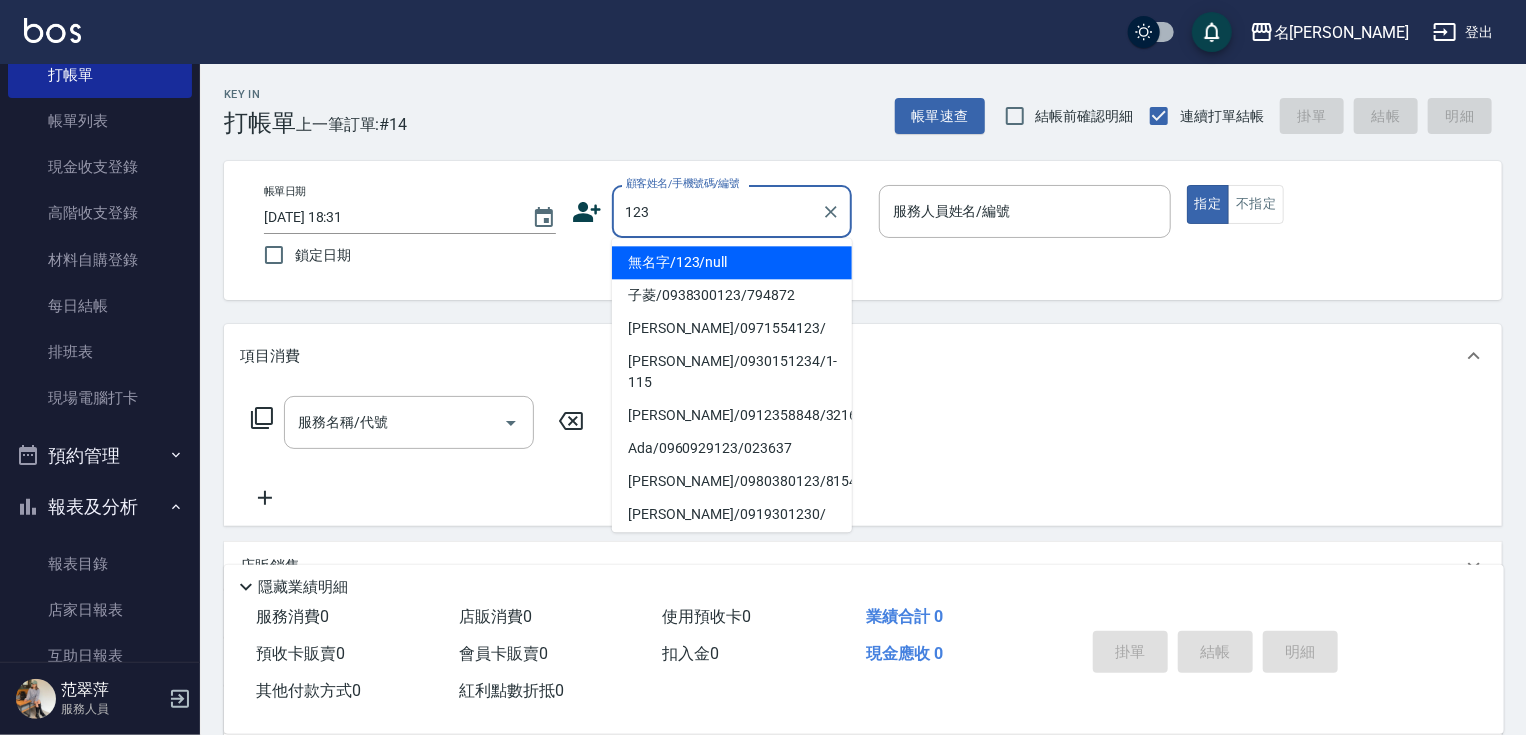 click on "無名字/123/null" at bounding box center (732, 262) 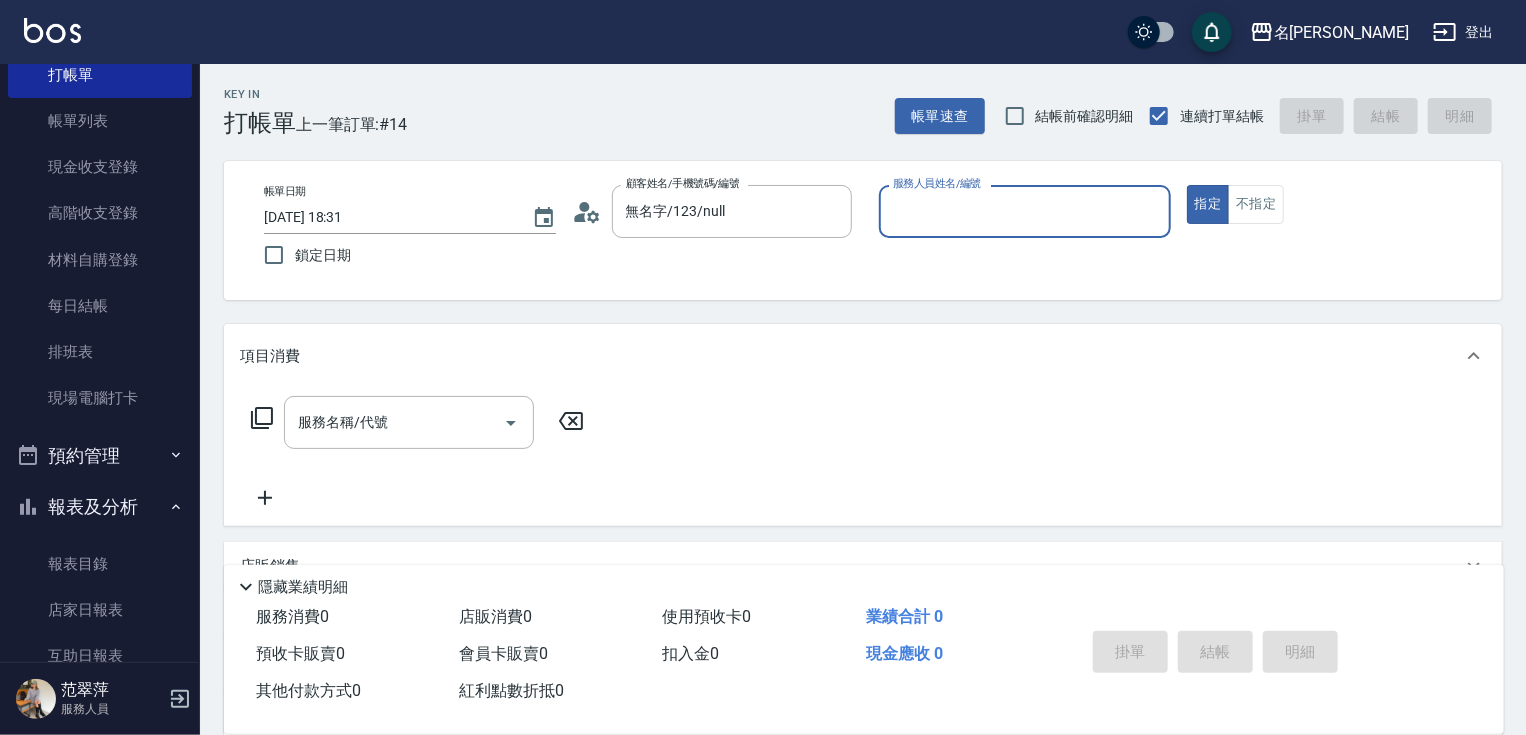 click on "服務人員姓名/編號" at bounding box center (1025, 211) 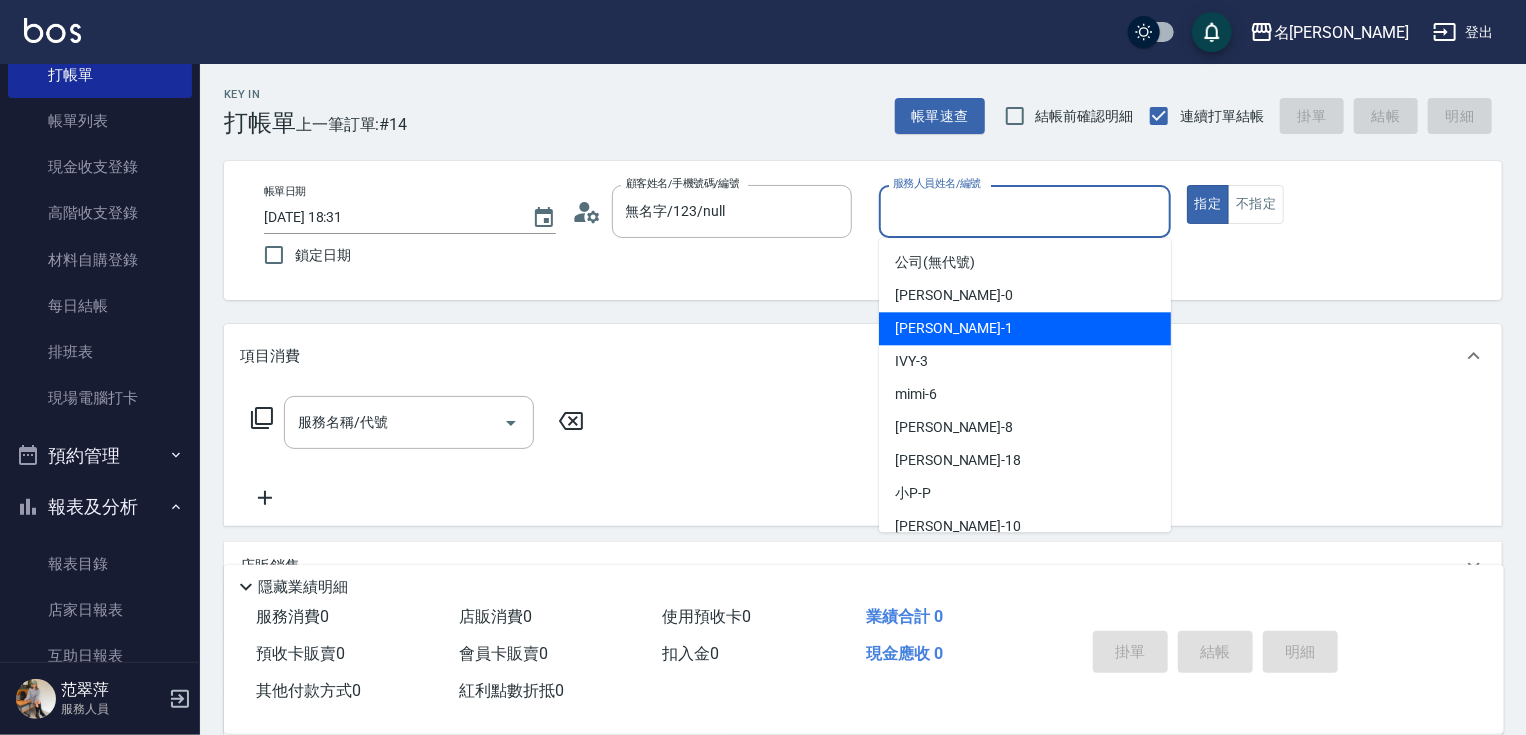 click on "[PERSON_NAME] -1" at bounding box center (1025, 328) 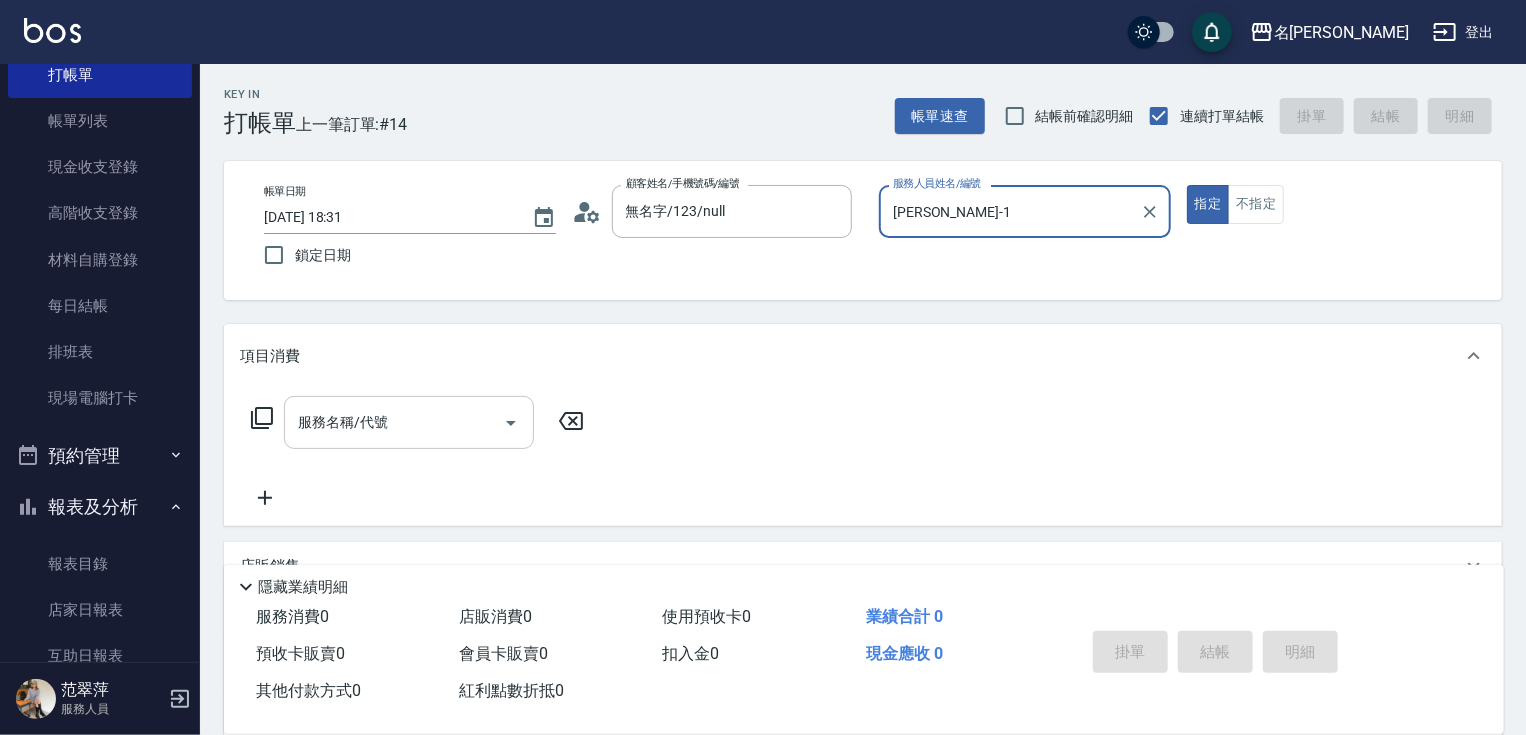 click on "服務名稱/代號" at bounding box center (394, 422) 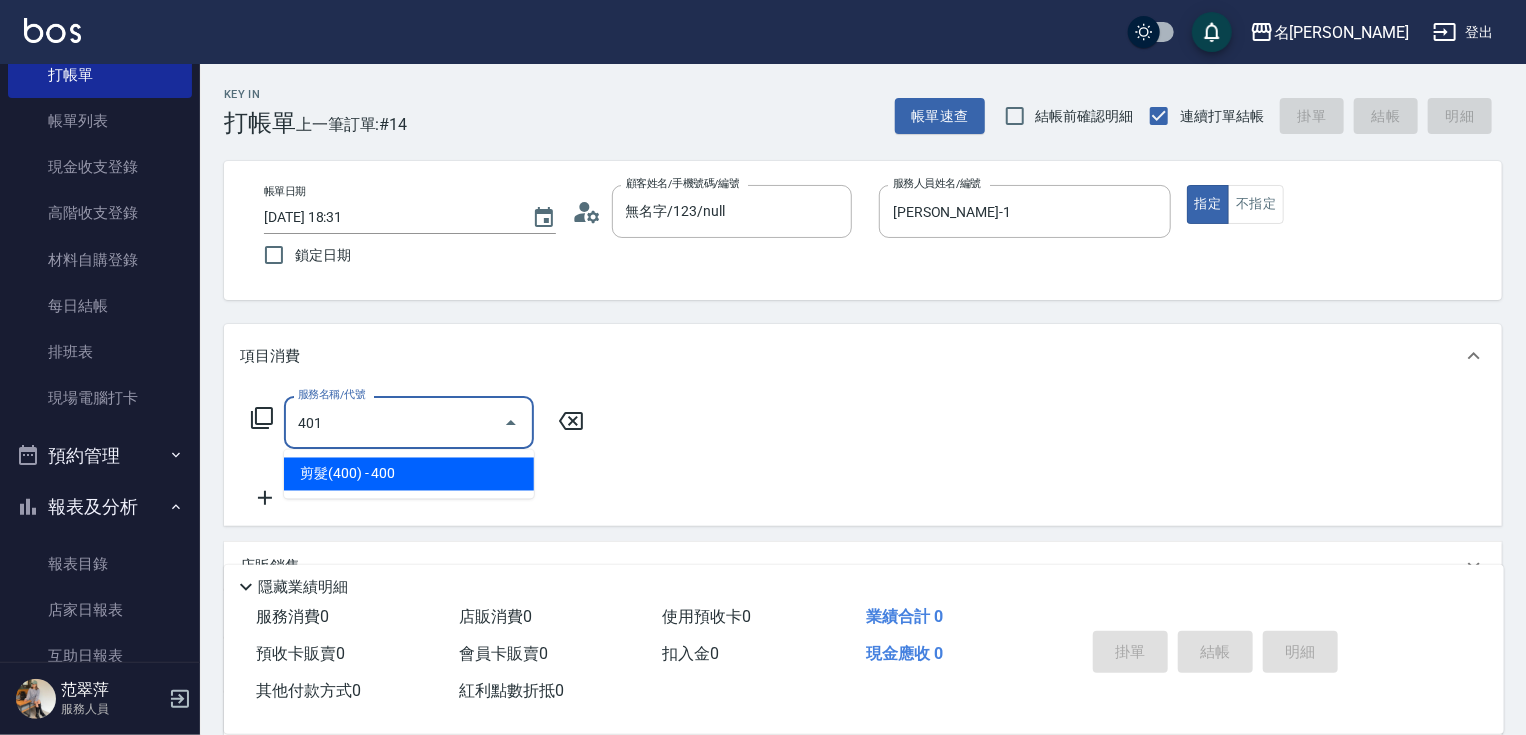 type on "剪髮(400)(401)" 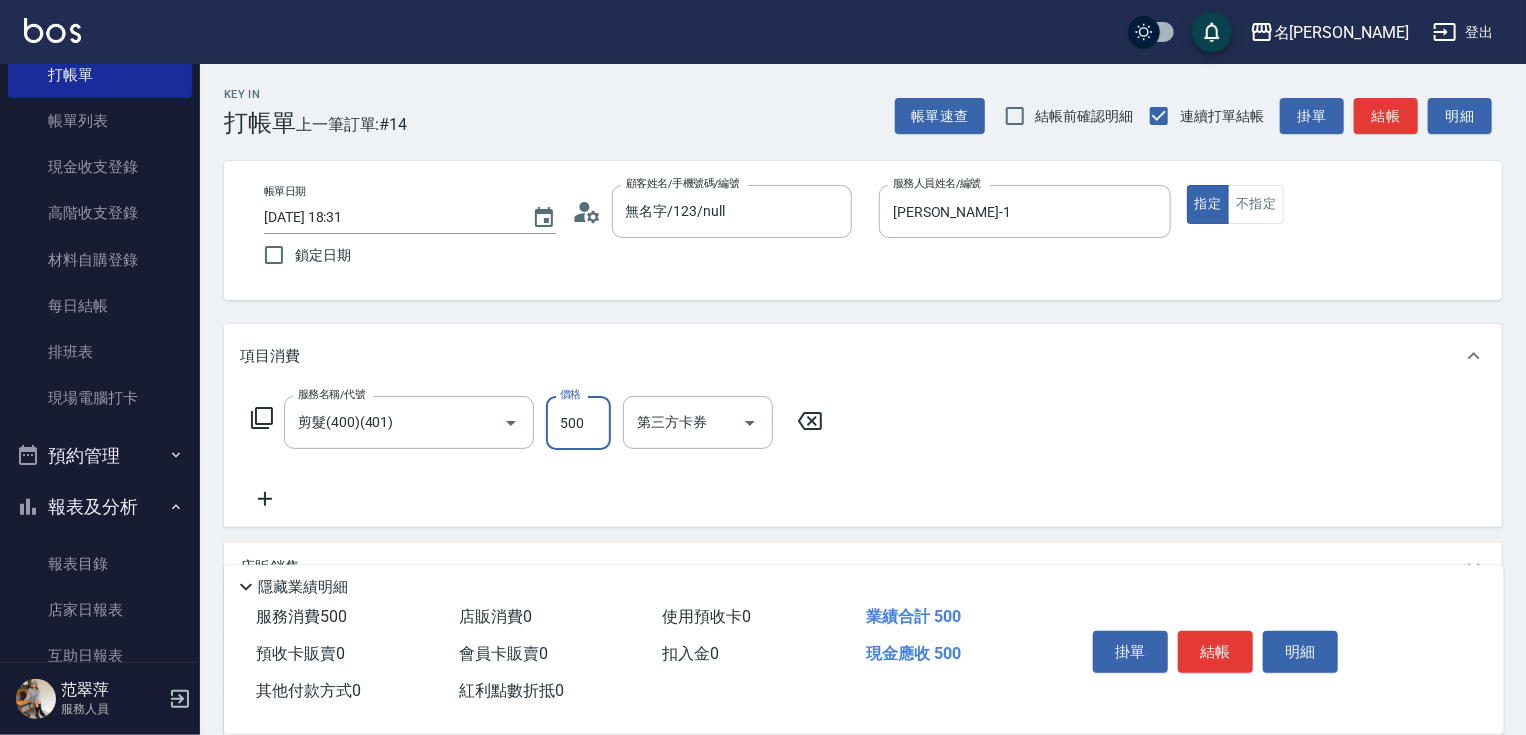 type on "500" 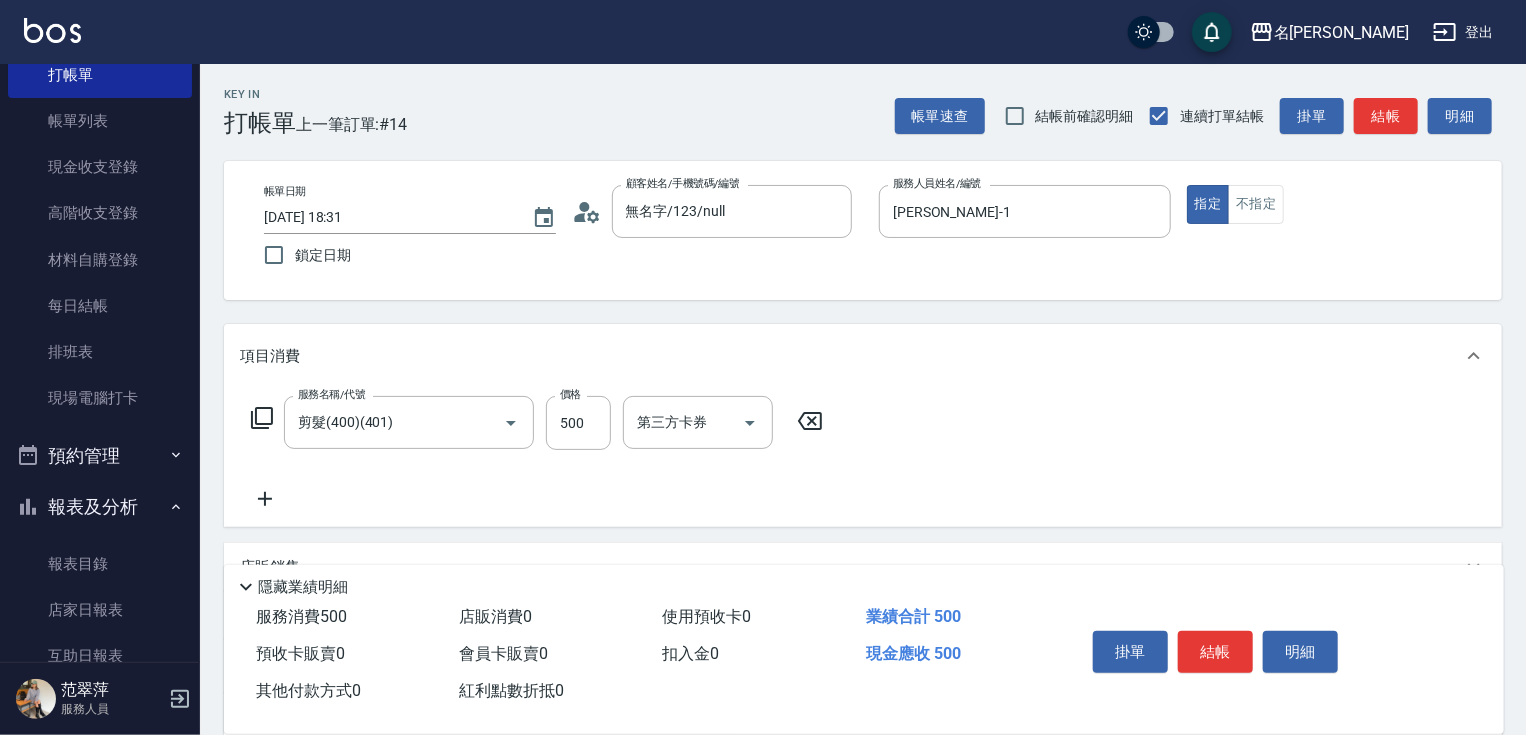 click 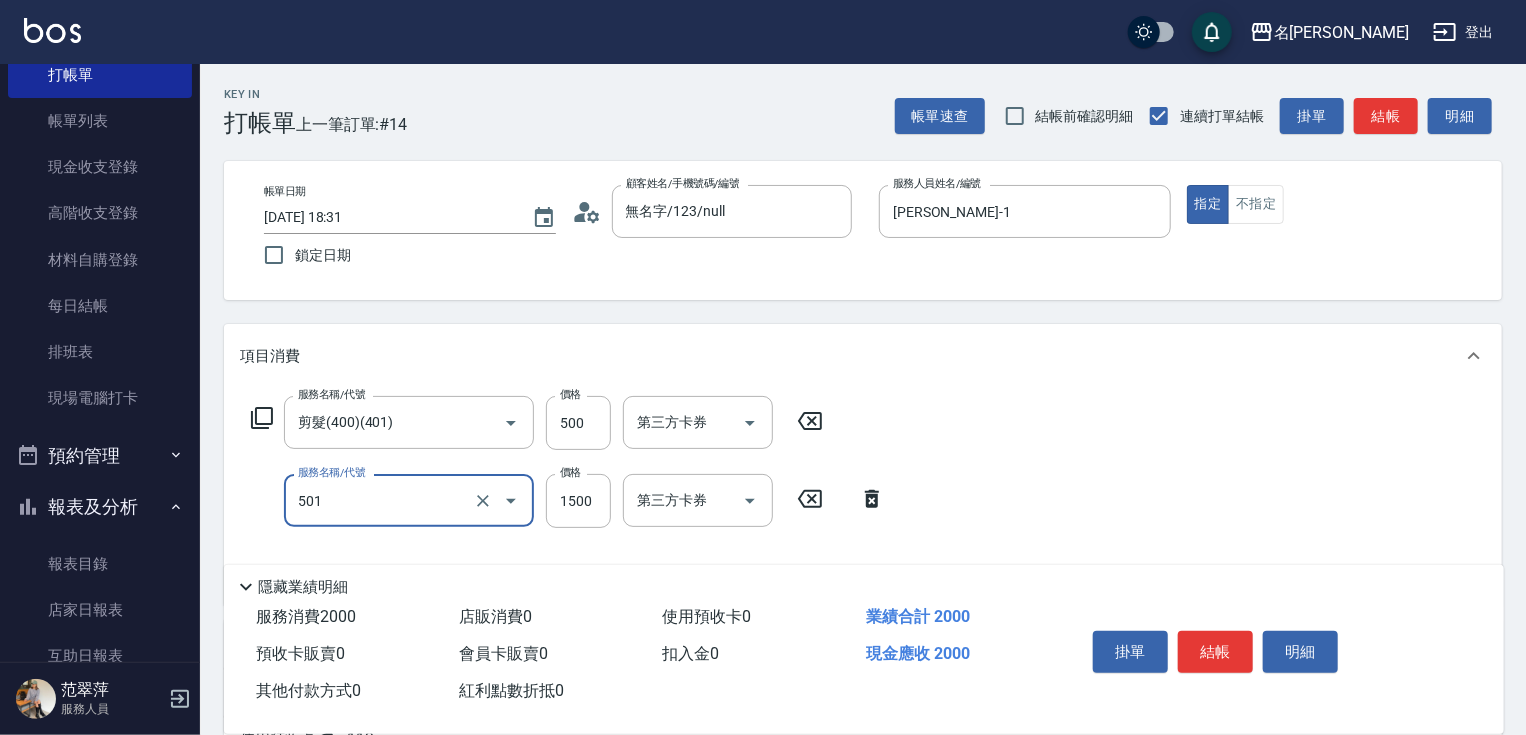 type on "染髮(1500)(501)" 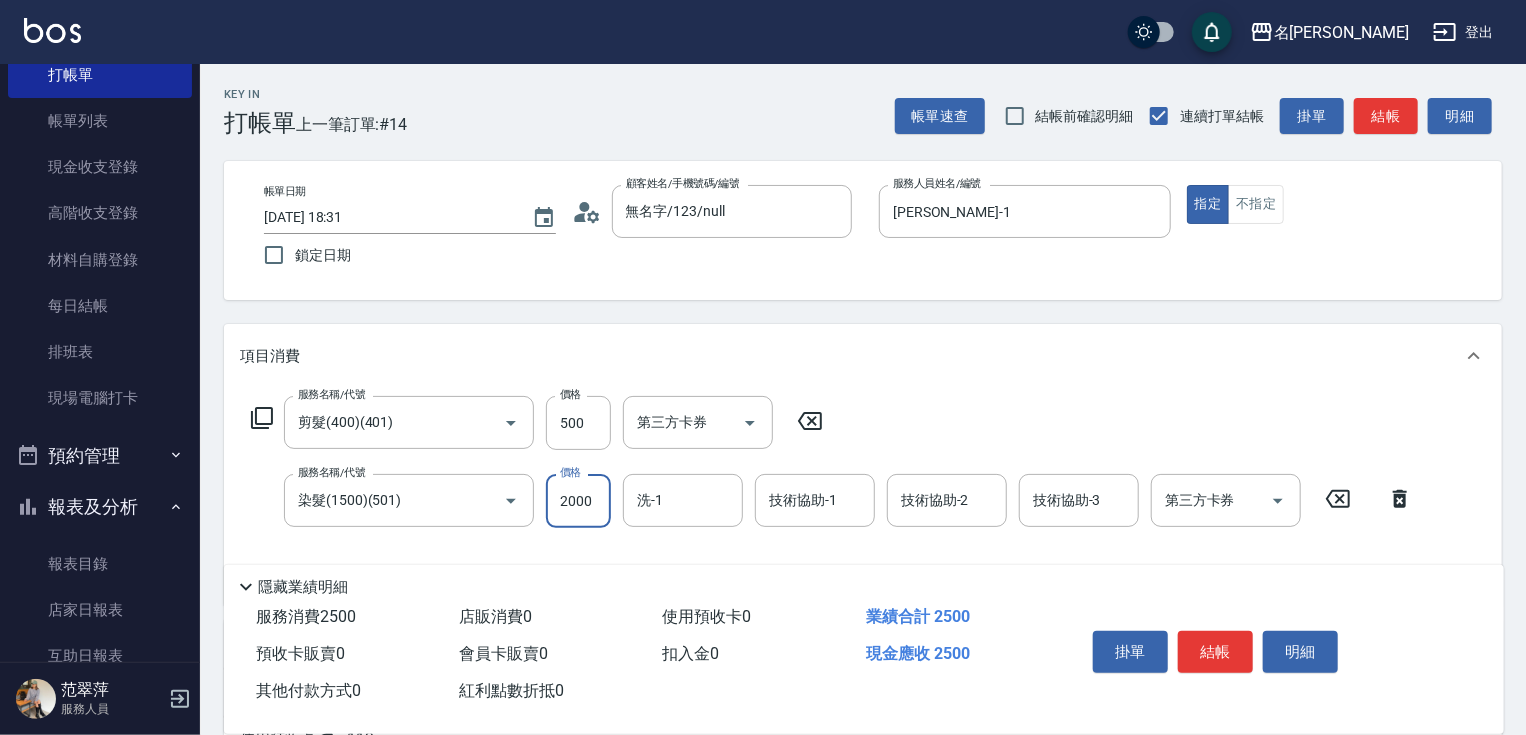 type on "2000" 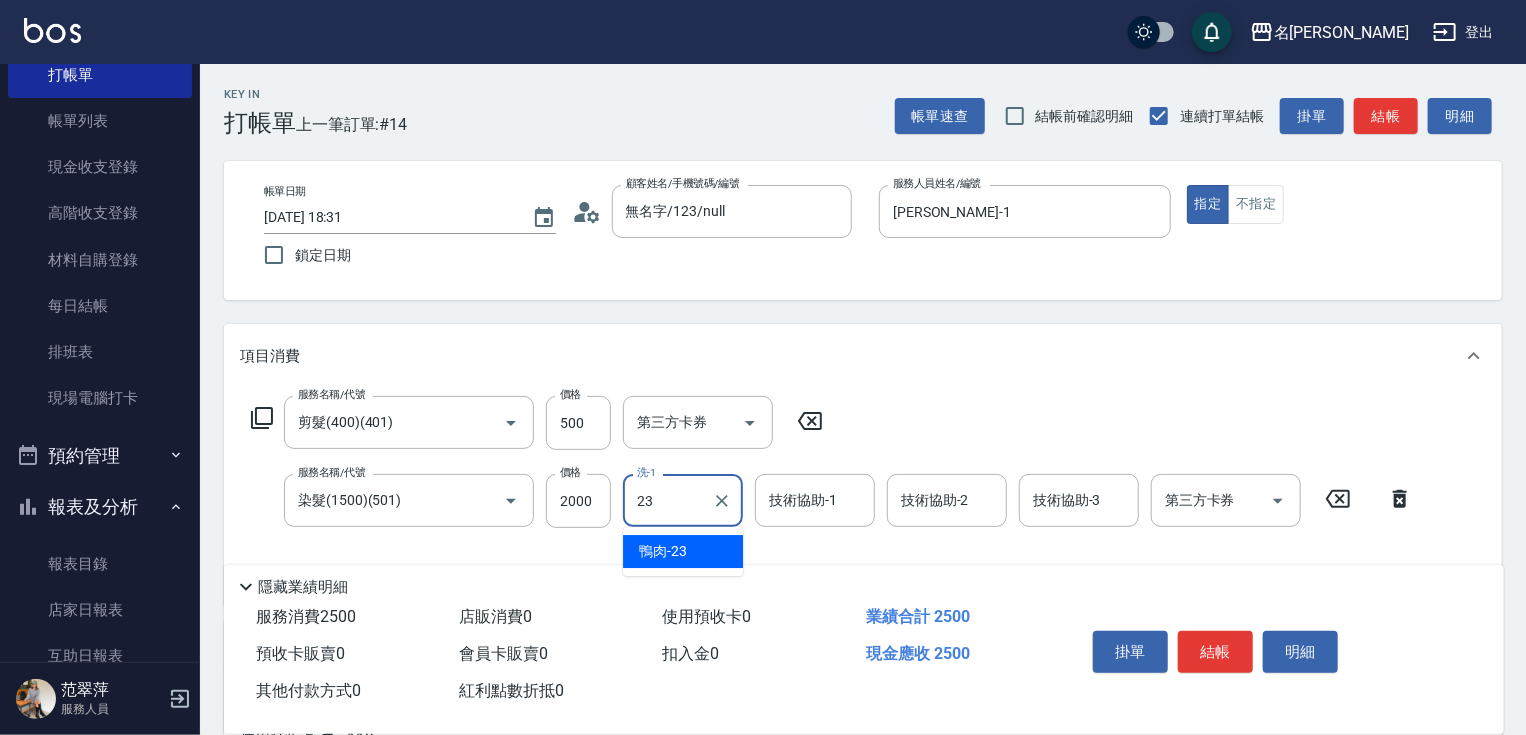 type on "鴨肉-23" 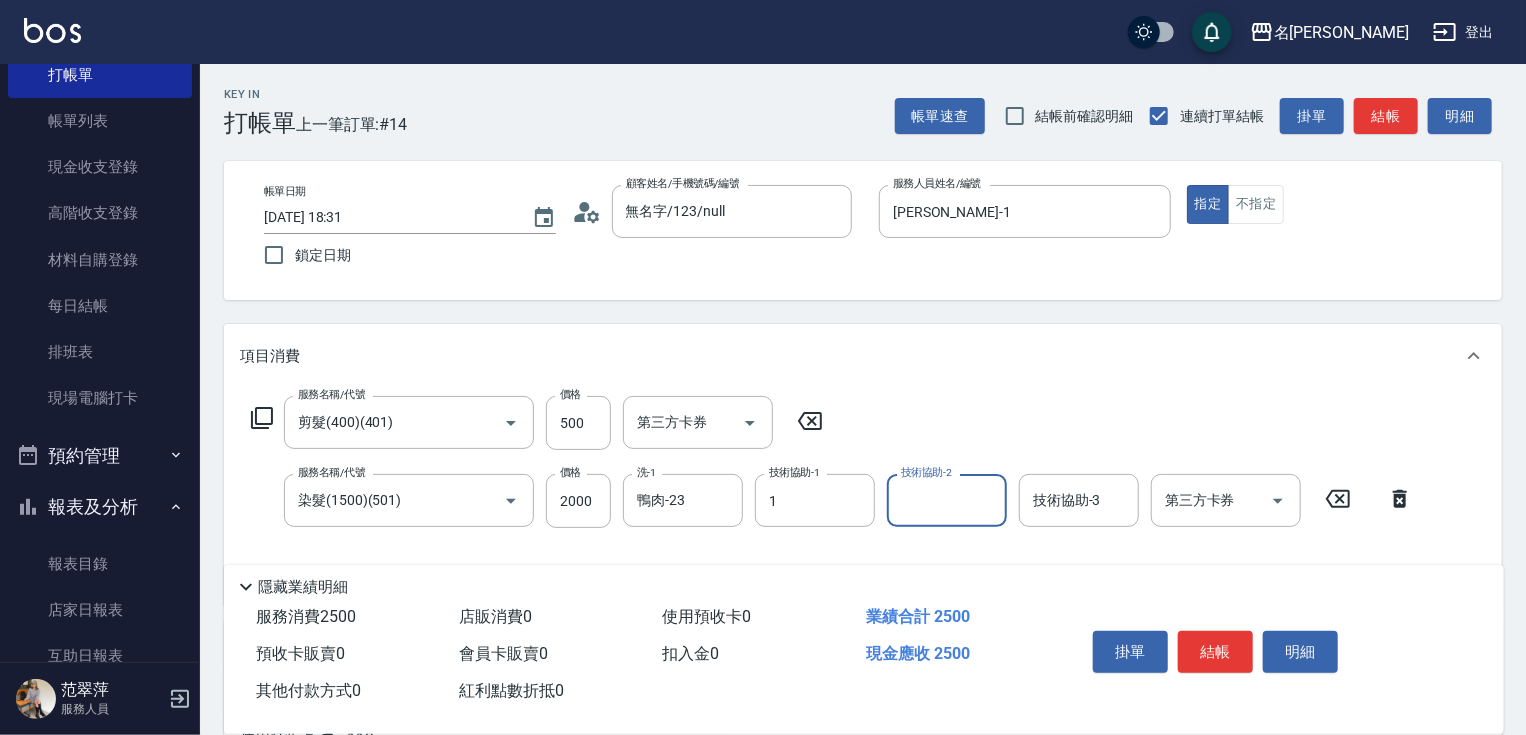 type on "[PERSON_NAME]-1" 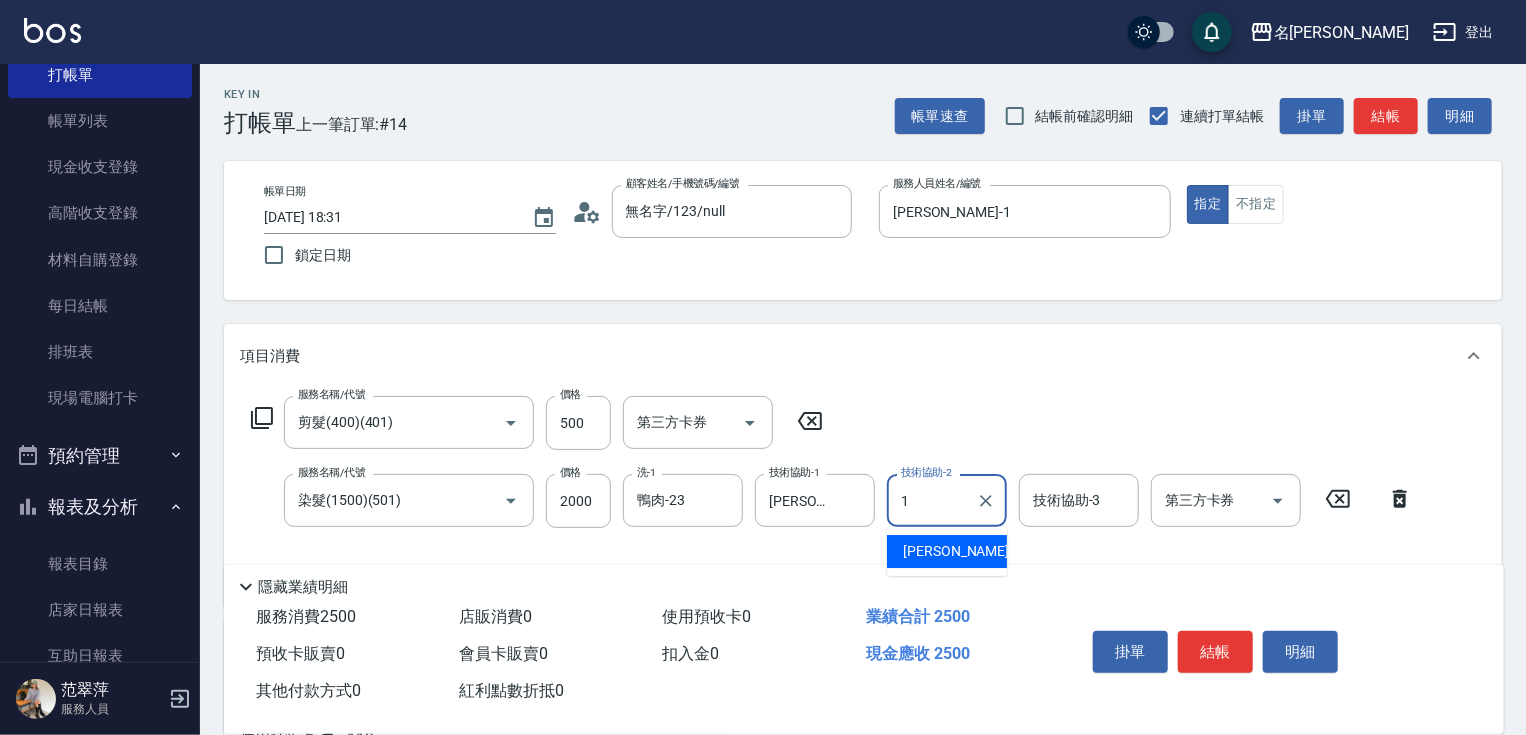 type on "[PERSON_NAME]-1" 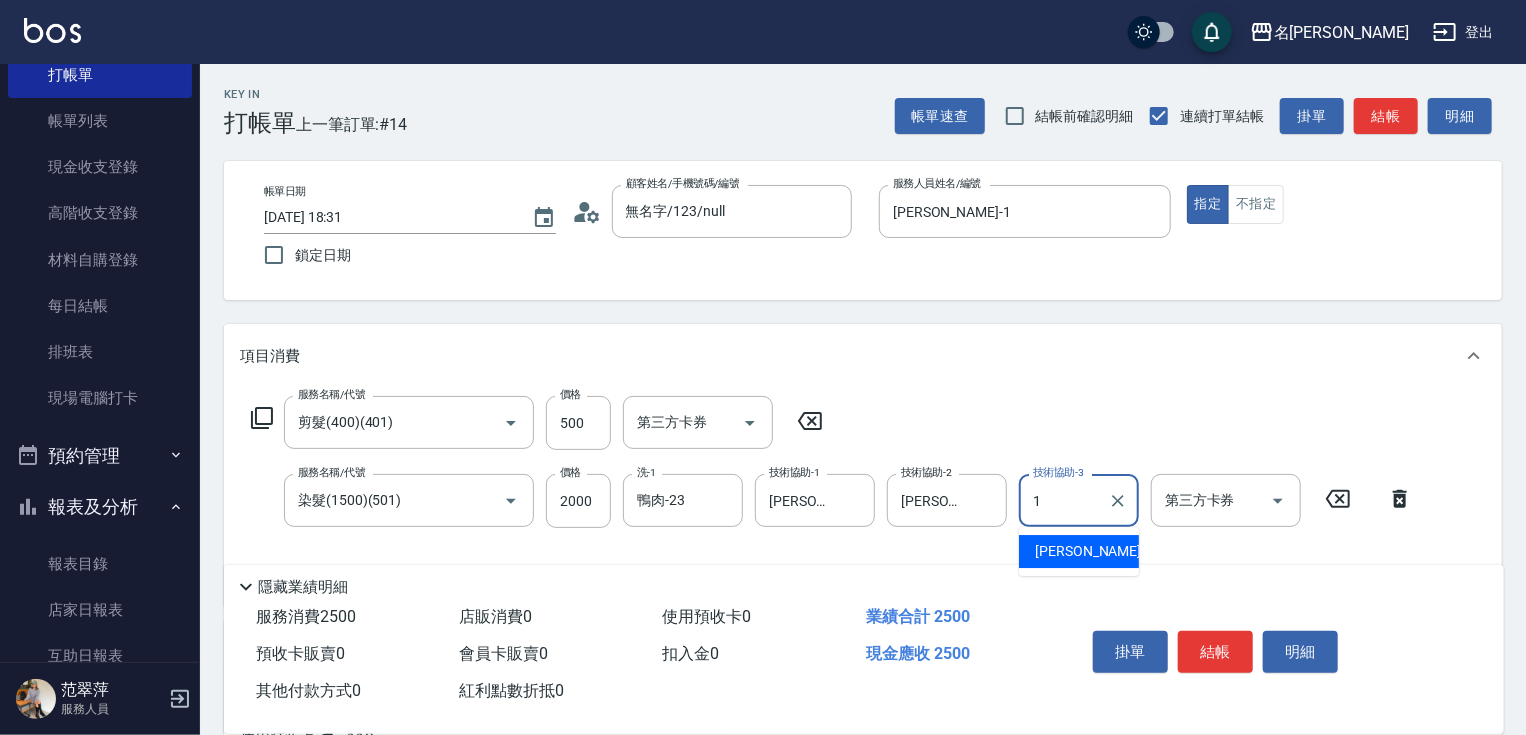 type on "[PERSON_NAME]-1" 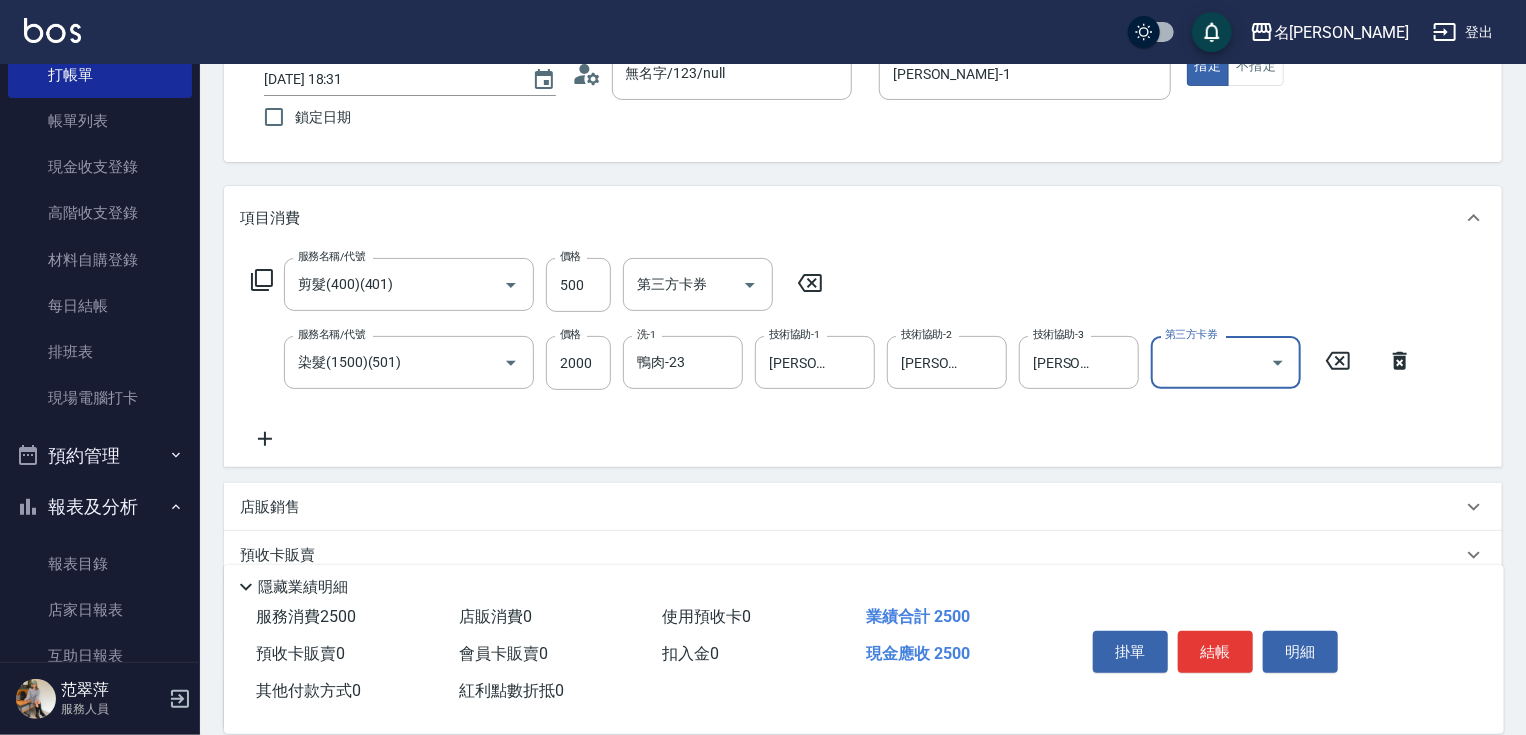 scroll, scrollTop: 212, scrollLeft: 0, axis: vertical 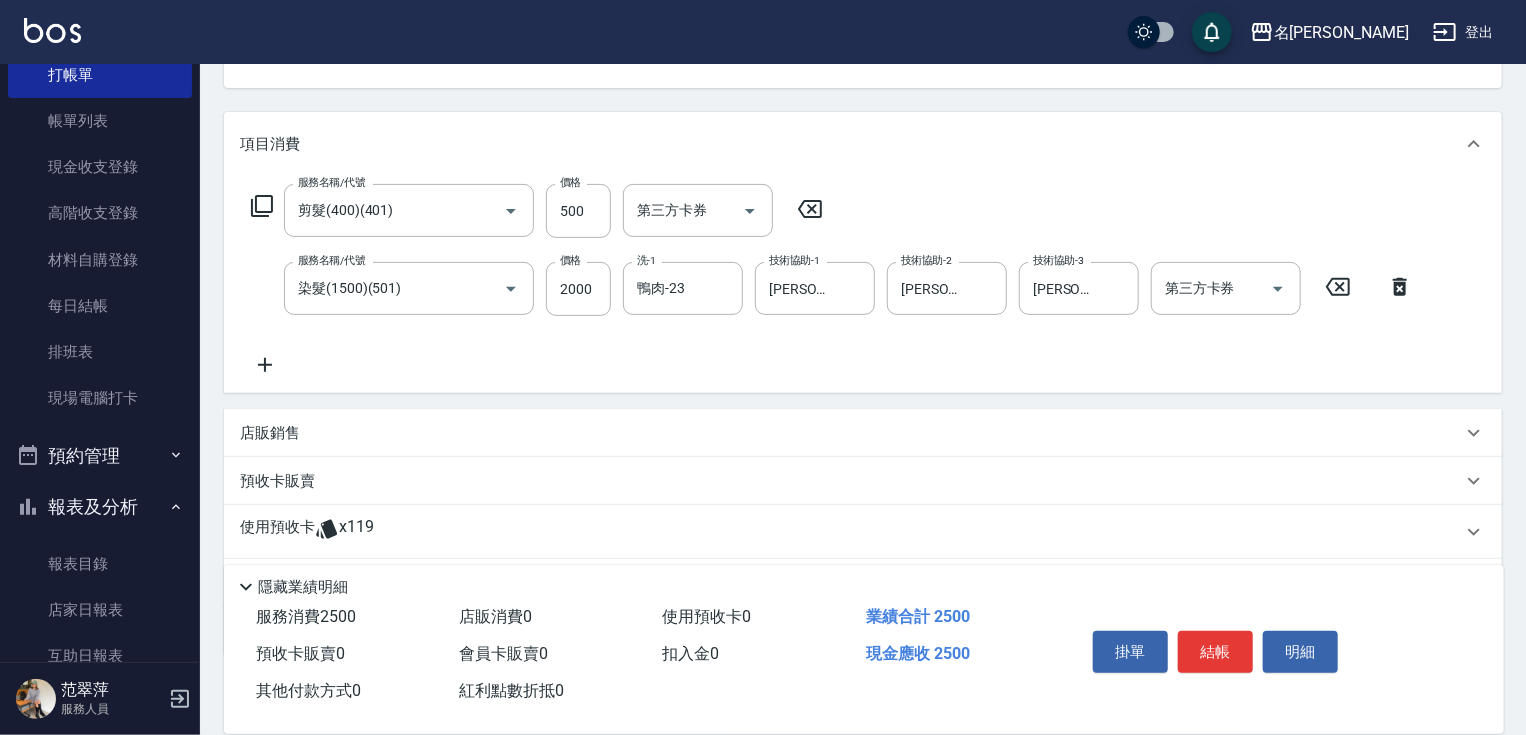 click 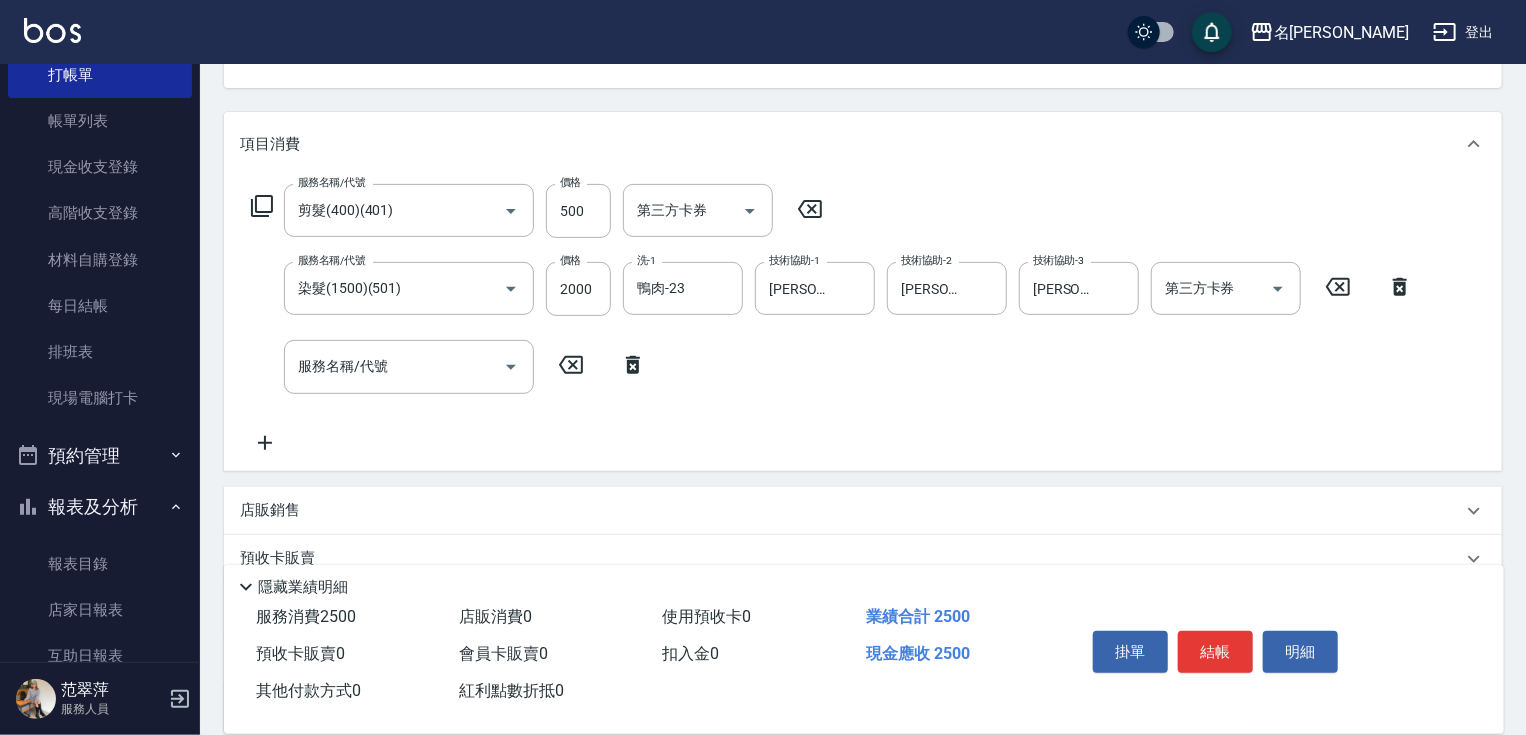 click 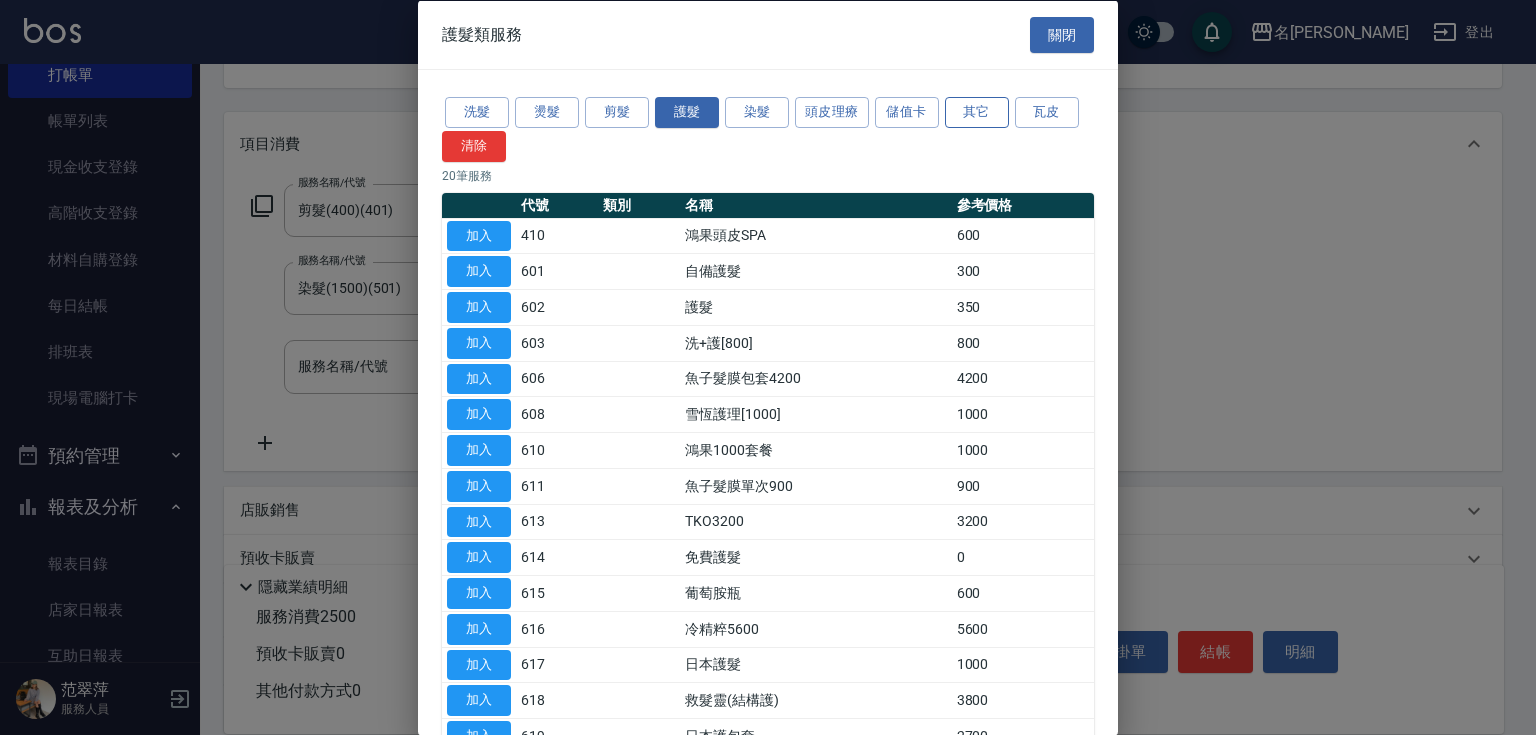 click on "其它" at bounding box center (977, 112) 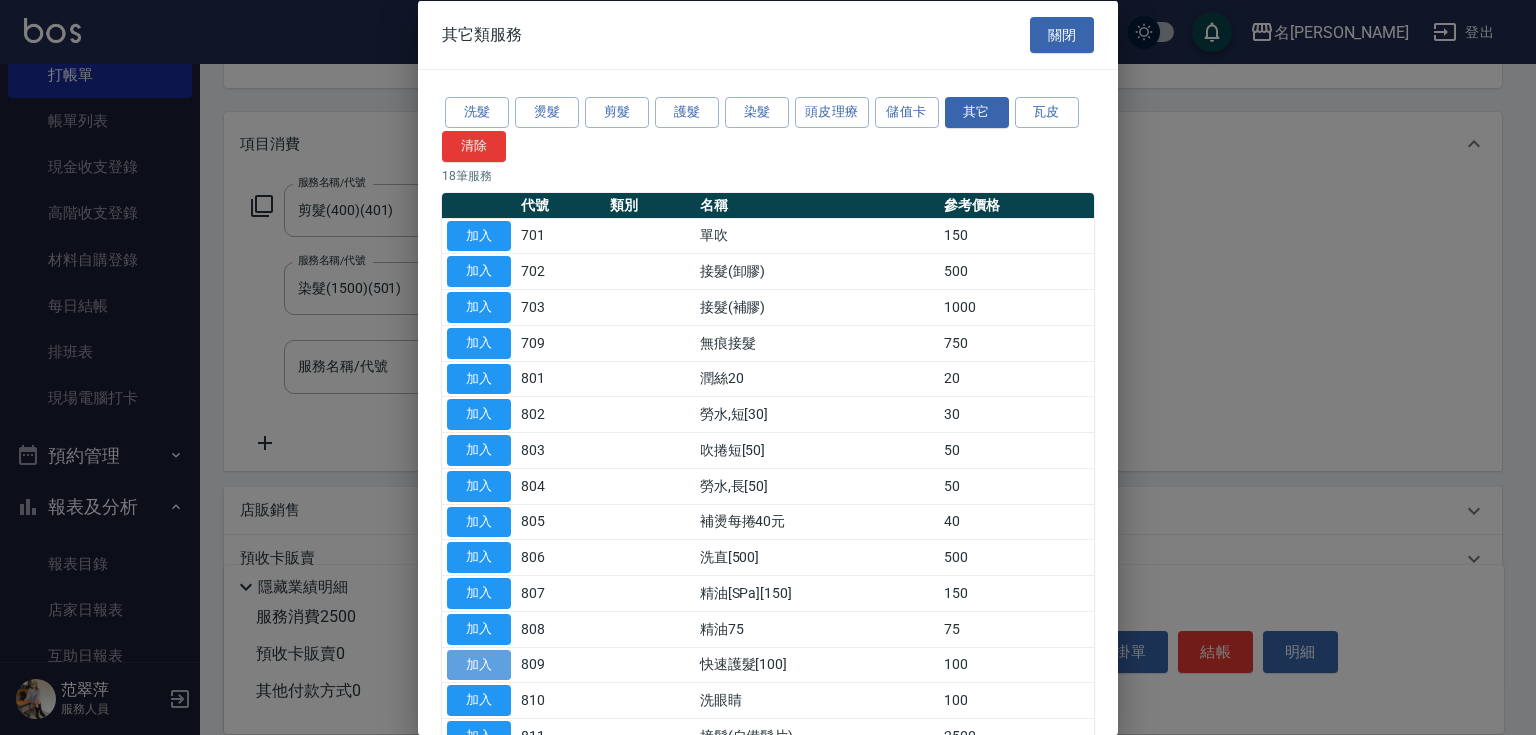 click on "加入" at bounding box center [479, 664] 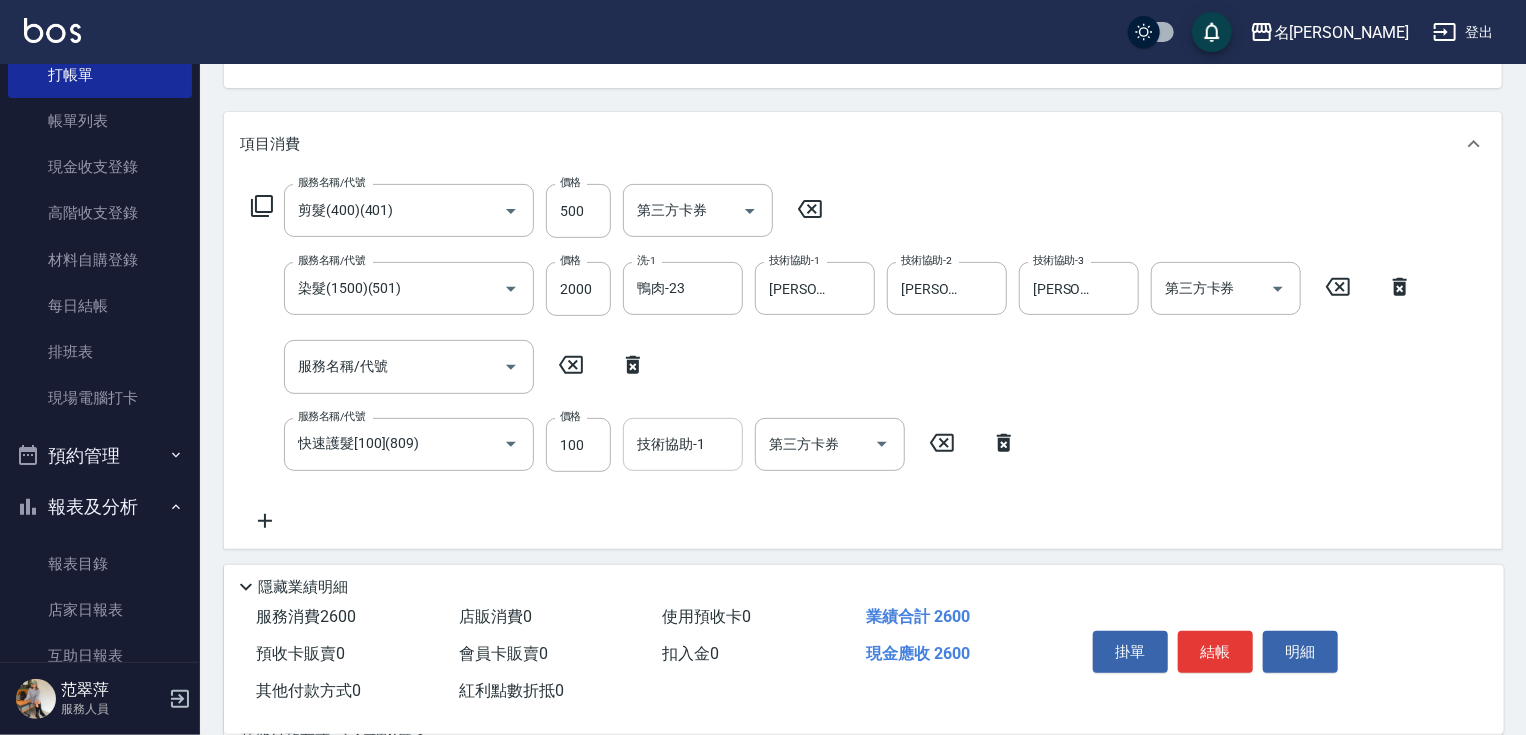click on "技術協助-1 技術協助-1" at bounding box center (683, 444) 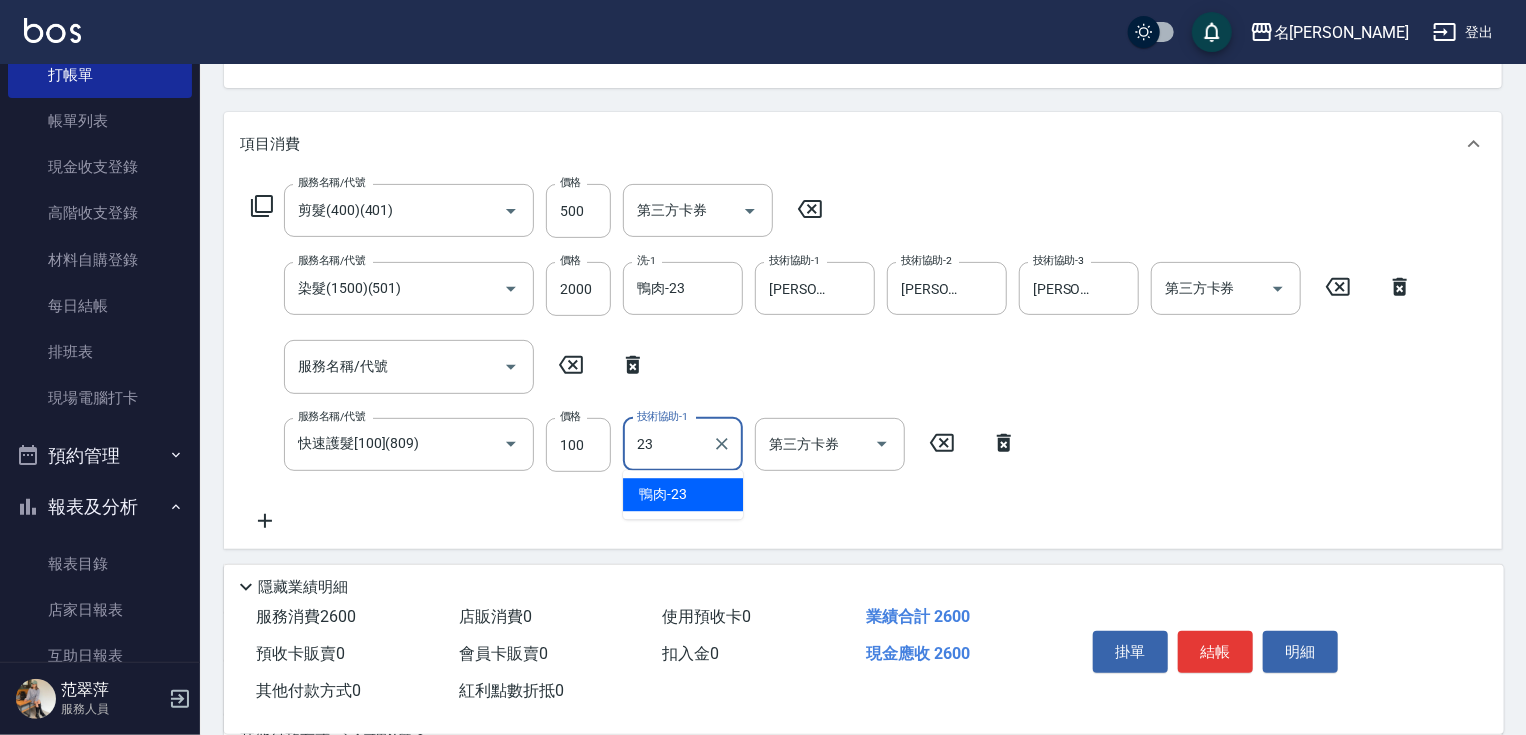 type on "鴨肉-23" 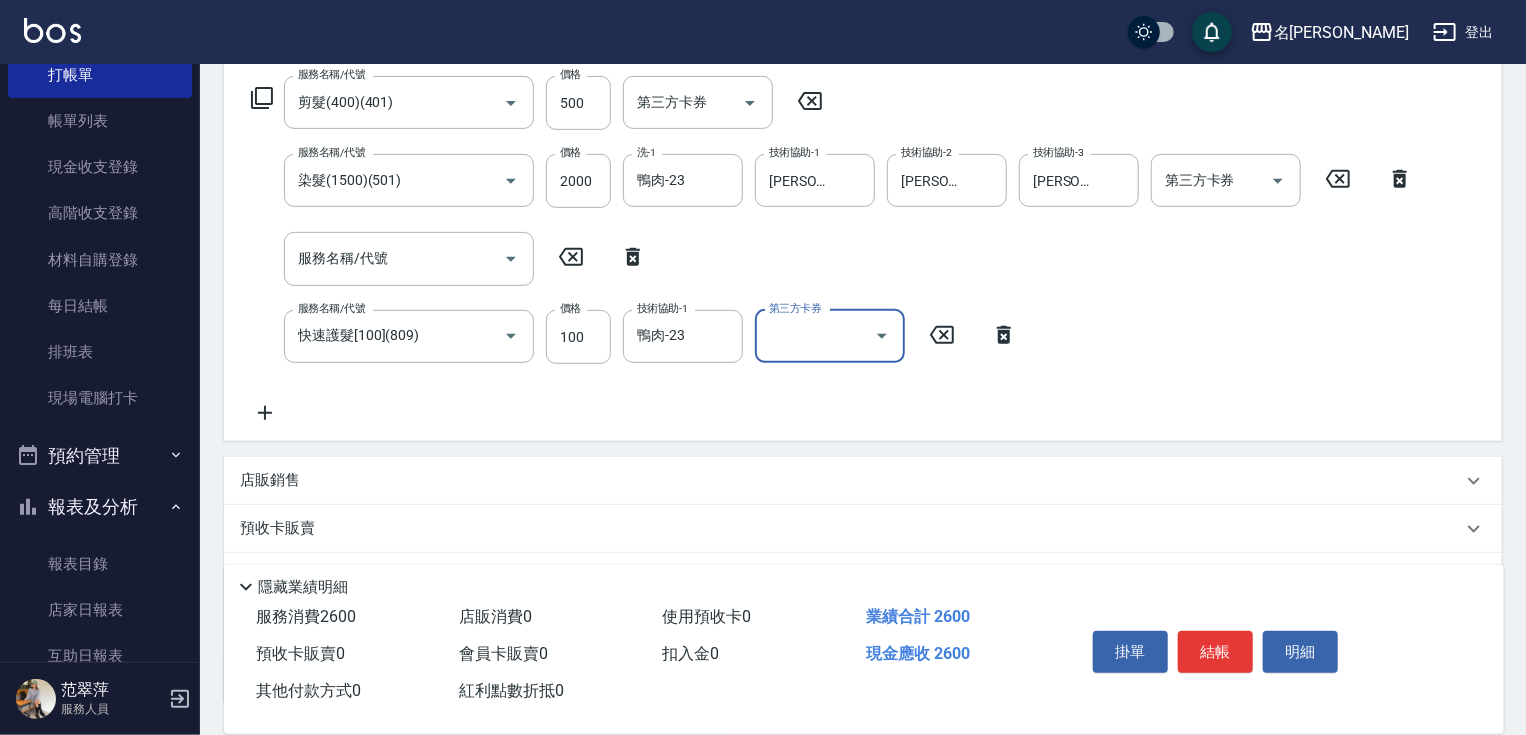 scroll, scrollTop: 471, scrollLeft: 0, axis: vertical 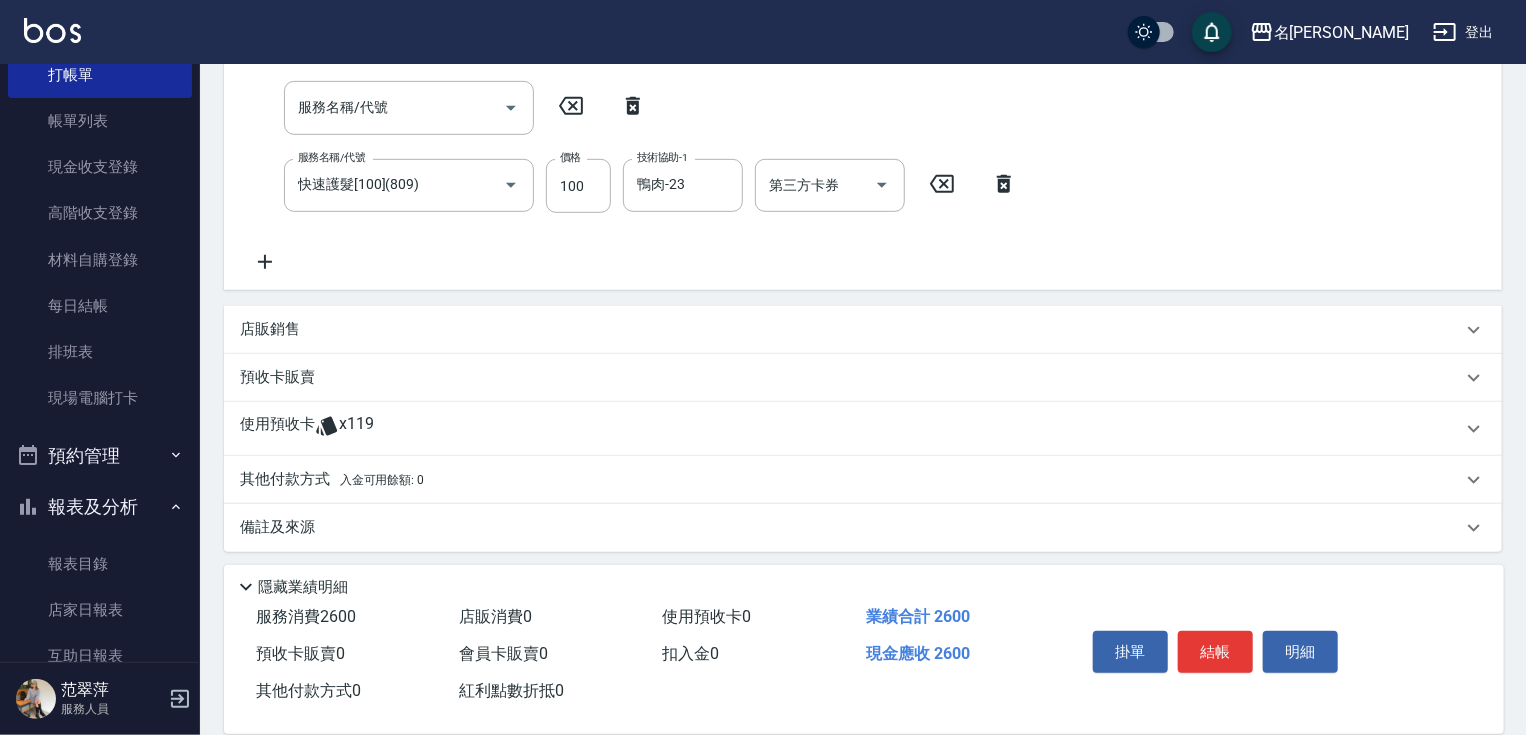 click on "其他付款方式 入金可用餘額: 0" at bounding box center [332, 480] 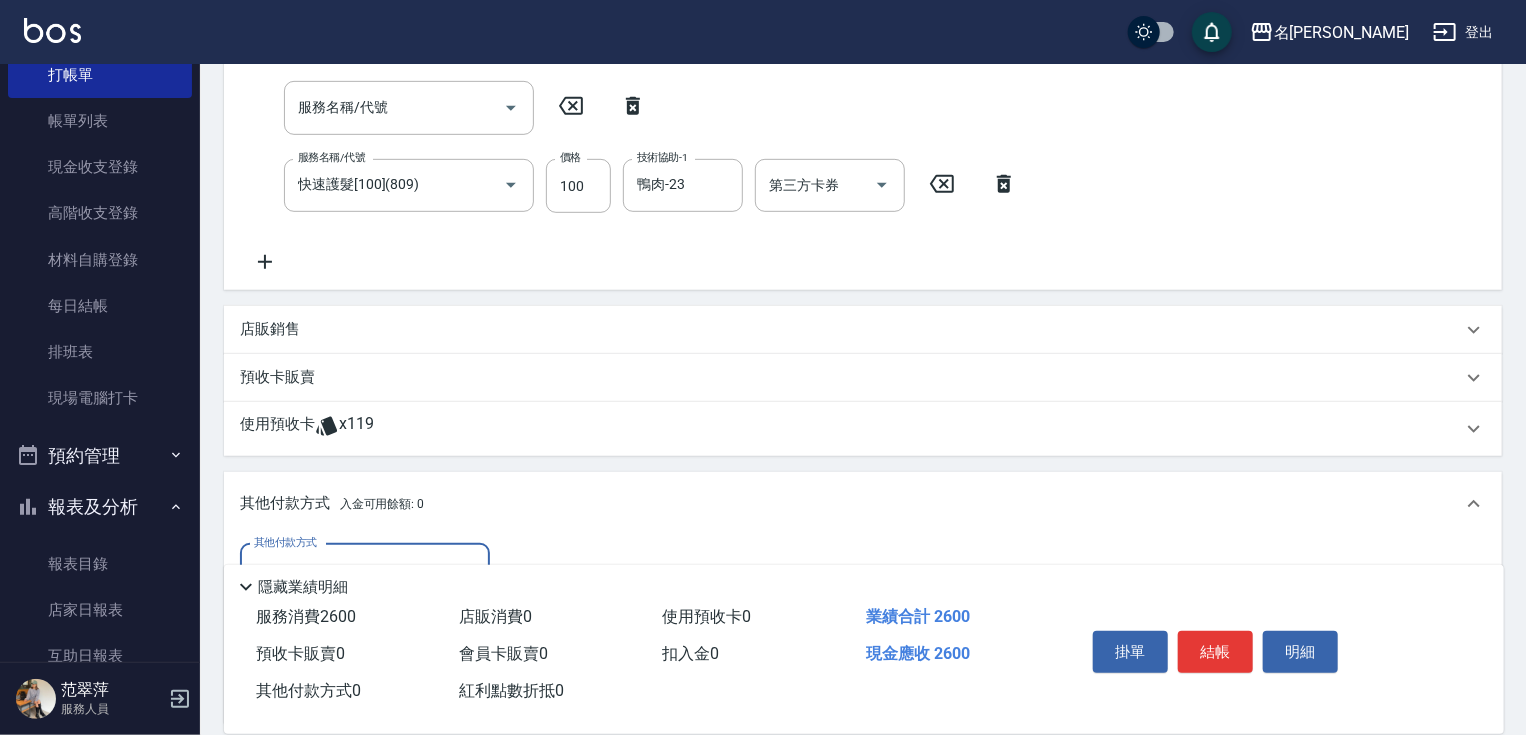 scroll, scrollTop: 0, scrollLeft: 0, axis: both 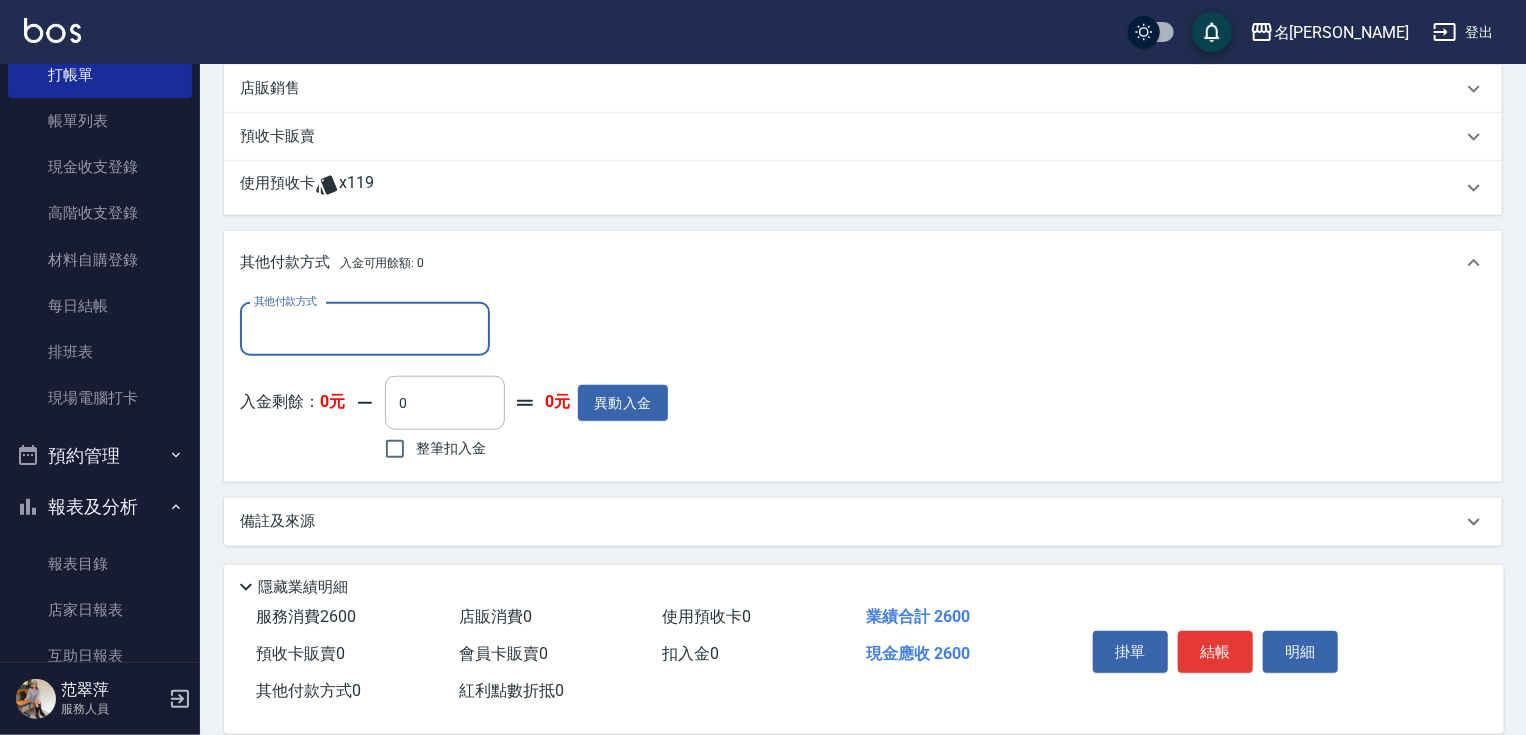 drag, startPoint x: 313, startPoint y: 325, endPoint x: 313, endPoint y: 341, distance: 16 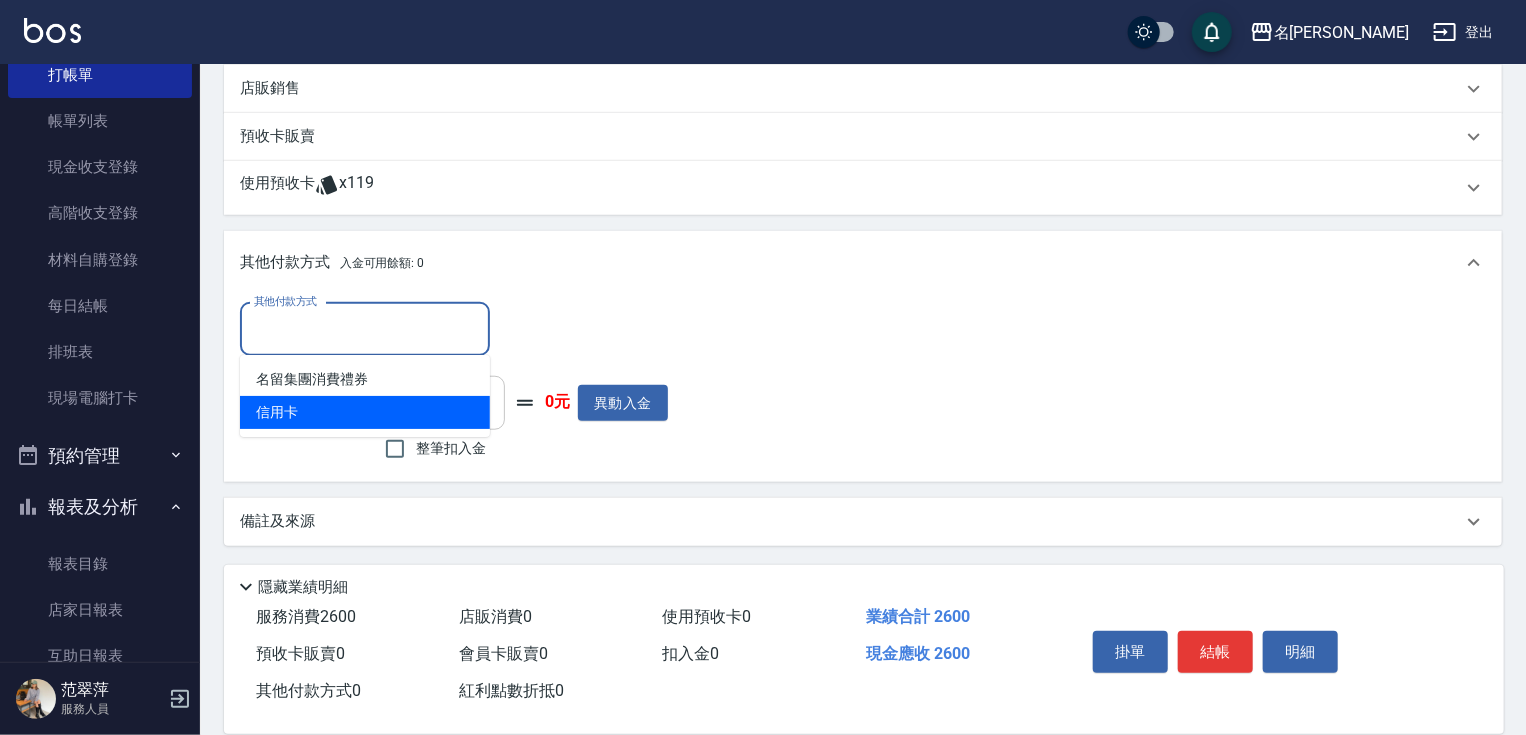 drag, startPoint x: 306, startPoint y: 419, endPoint x: 415, endPoint y: 380, distance: 115.767006 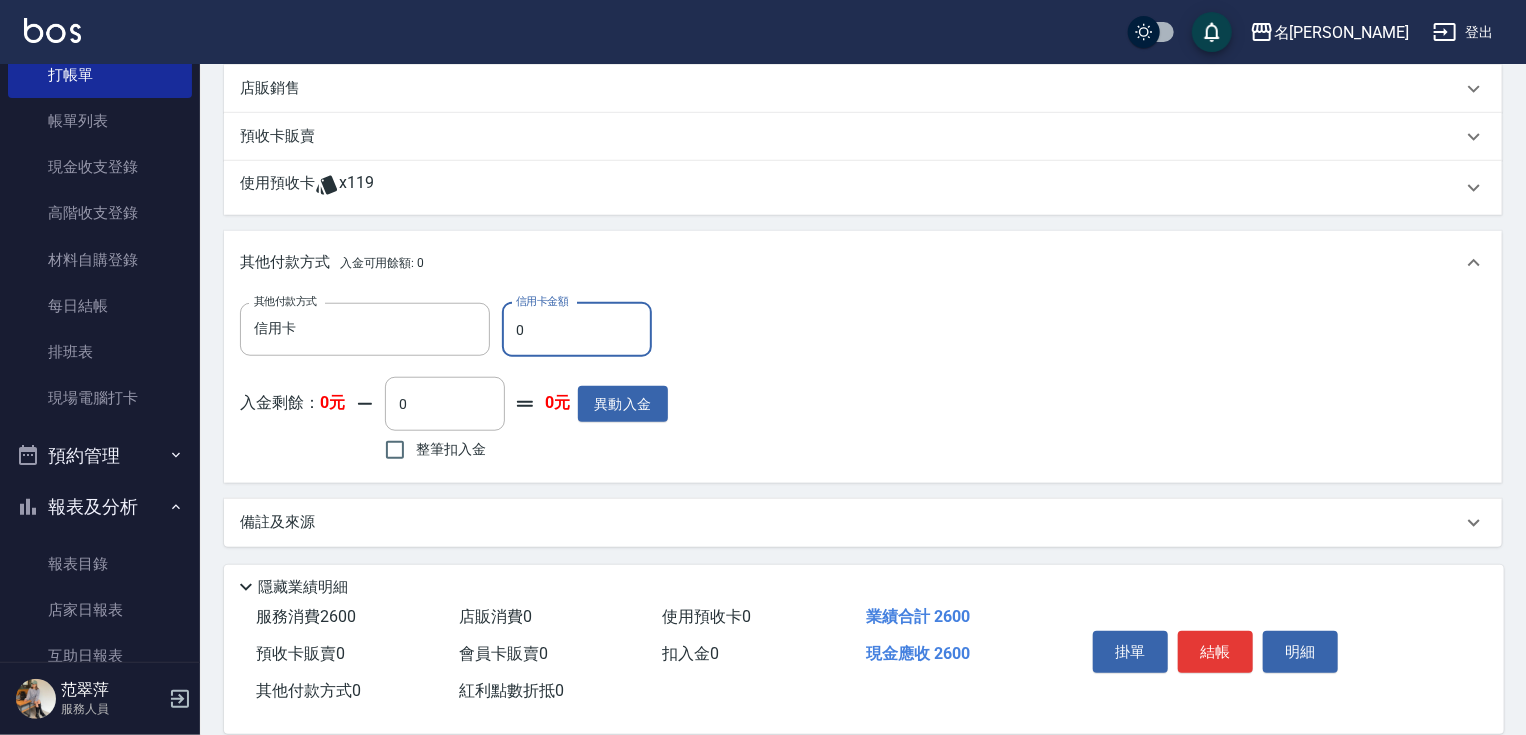 click on "0" at bounding box center [577, 330] 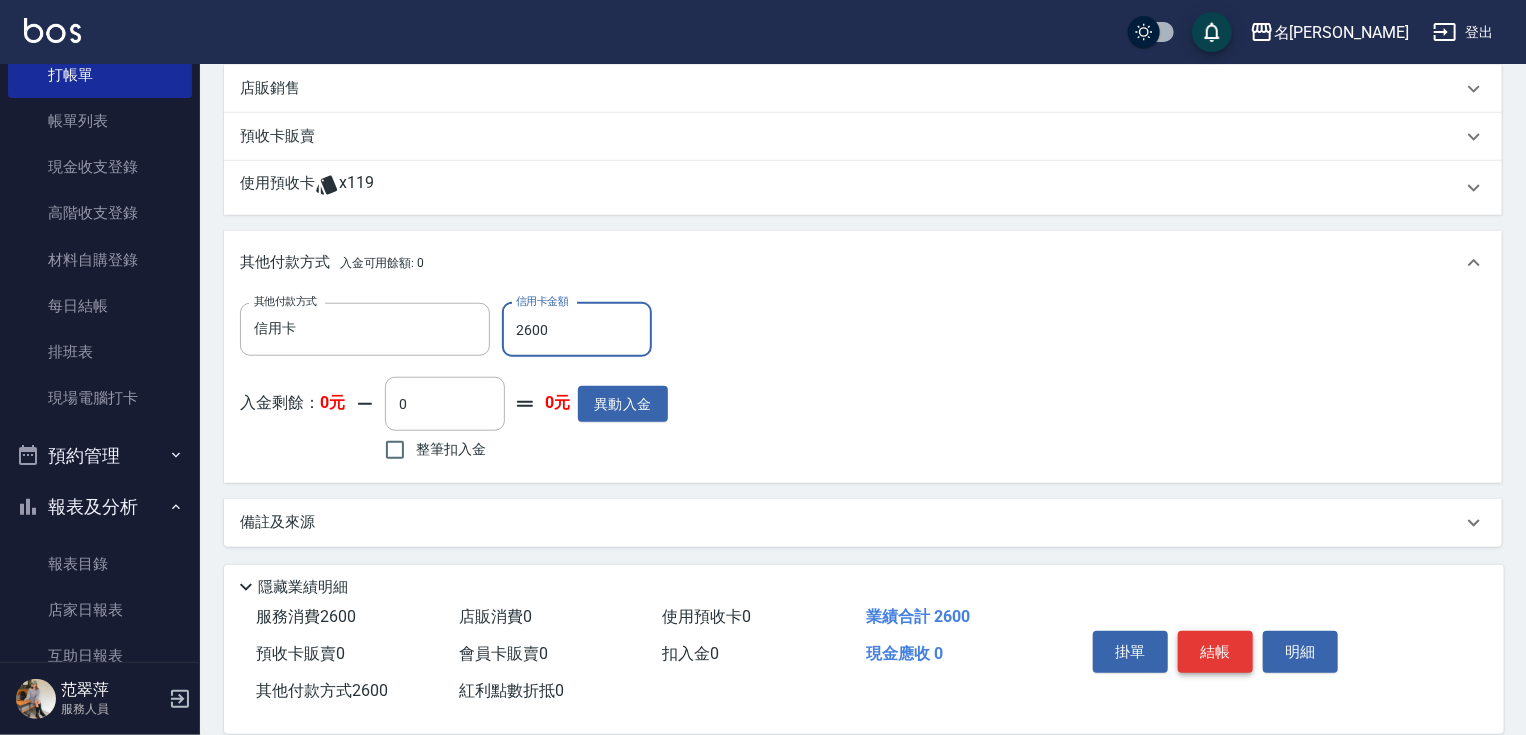 type on "2600" 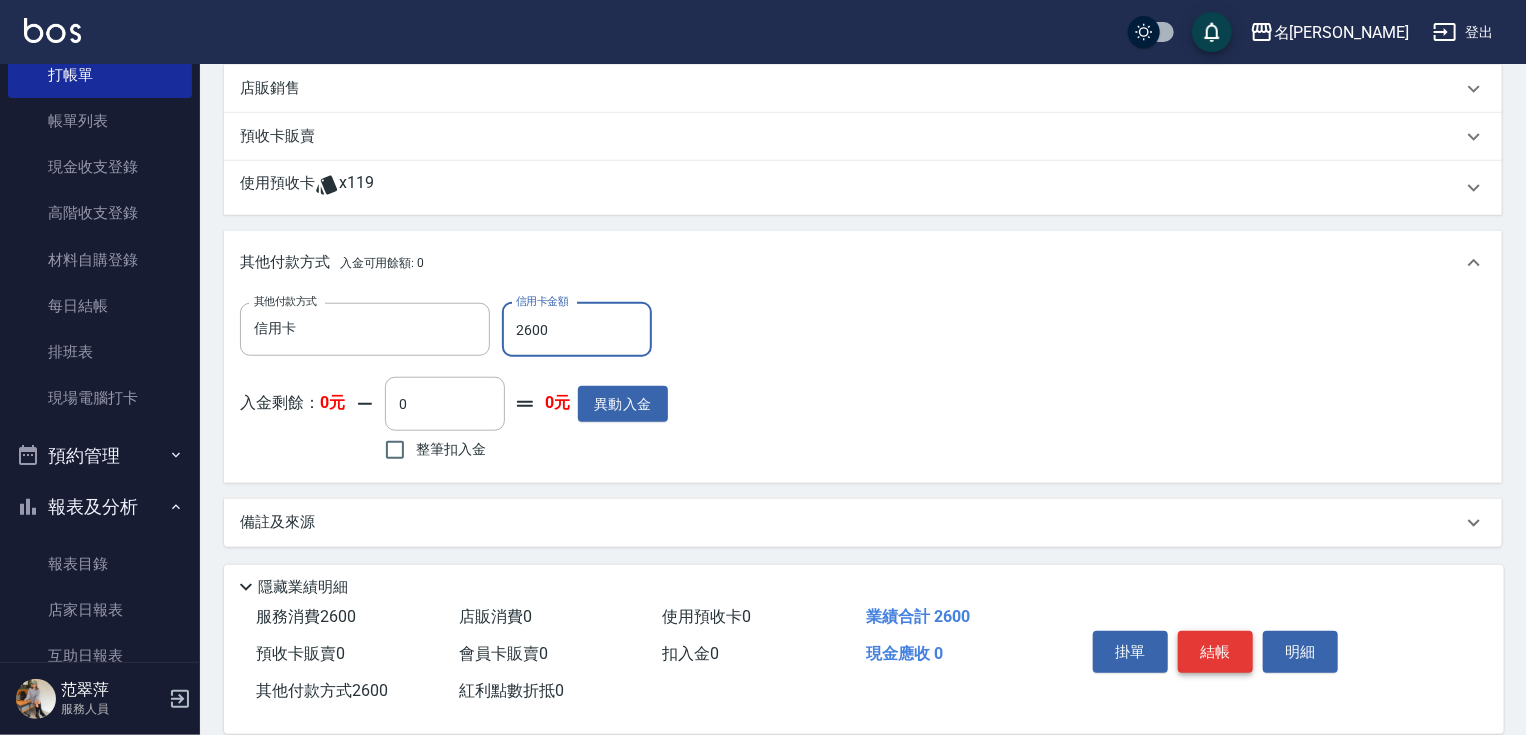 click on "結帳" at bounding box center [1215, 652] 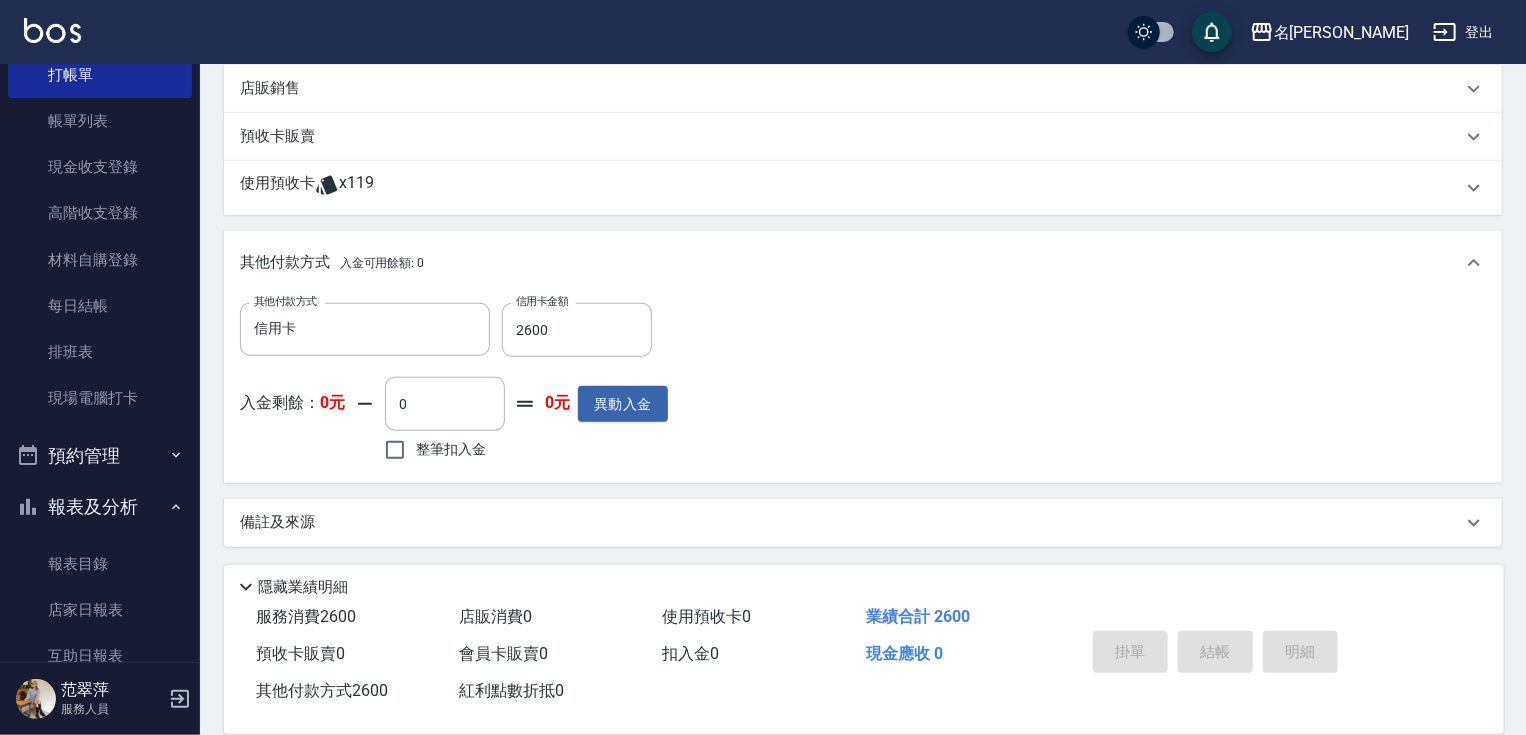 type on "[DATE] 18:32" 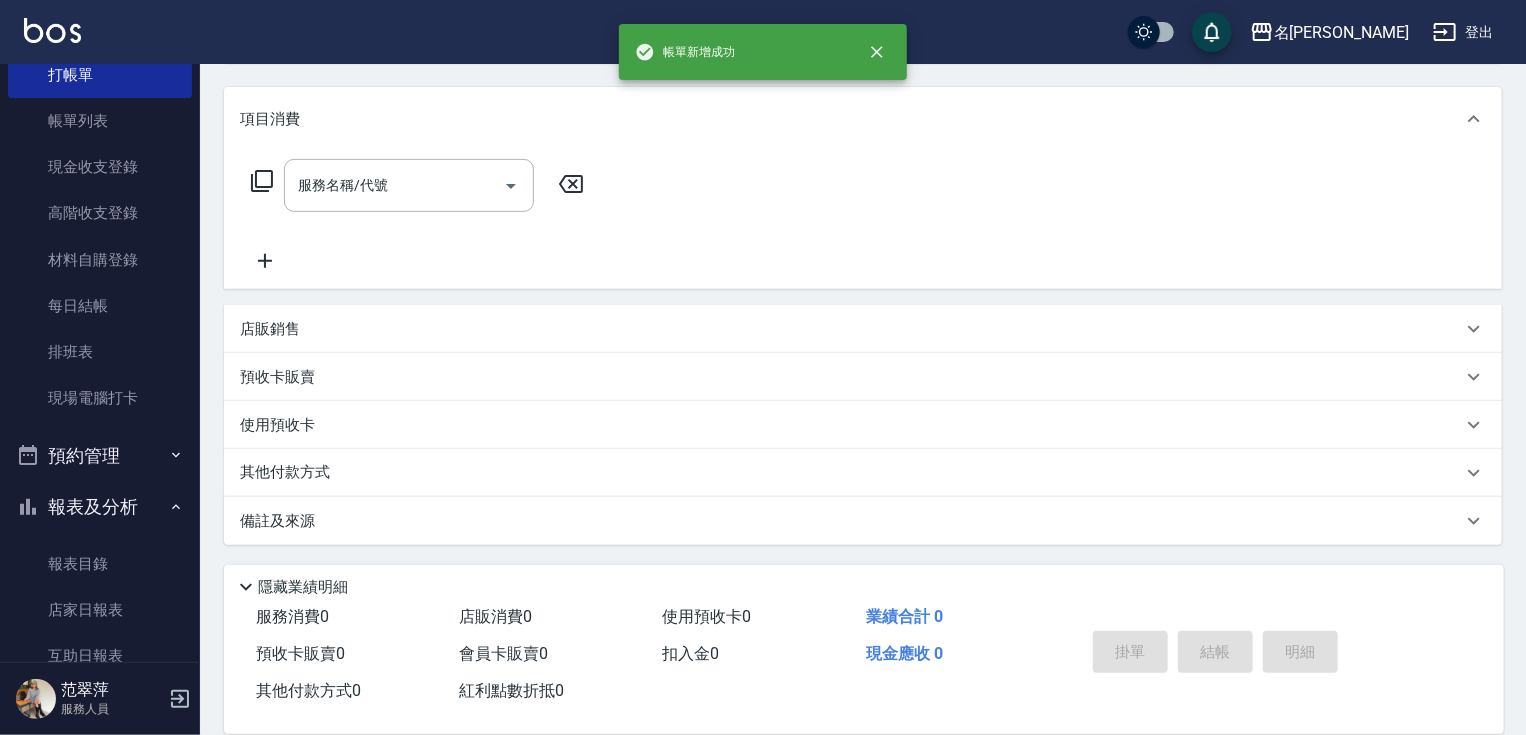 scroll, scrollTop: 0, scrollLeft: 0, axis: both 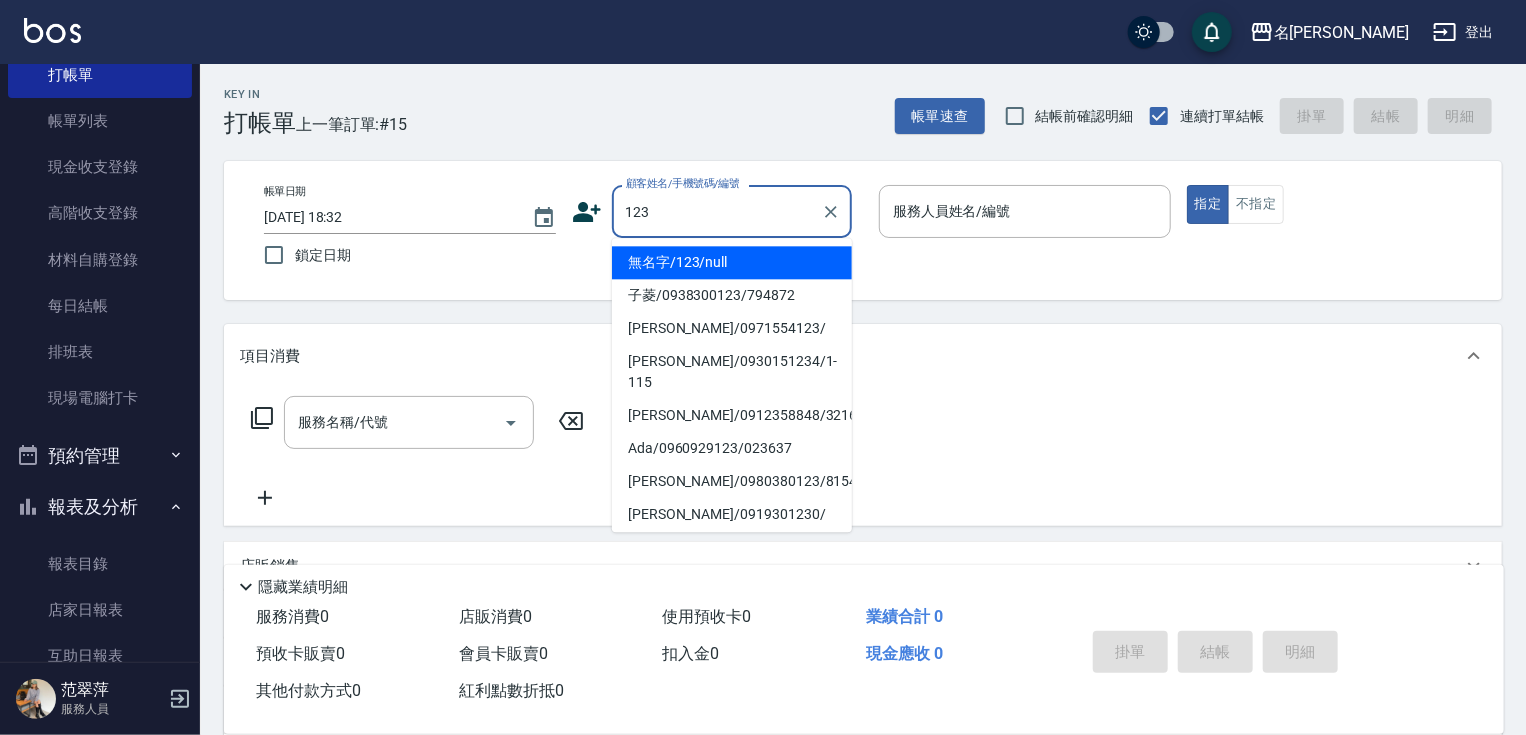 click on "無名字/123/null" at bounding box center [732, 262] 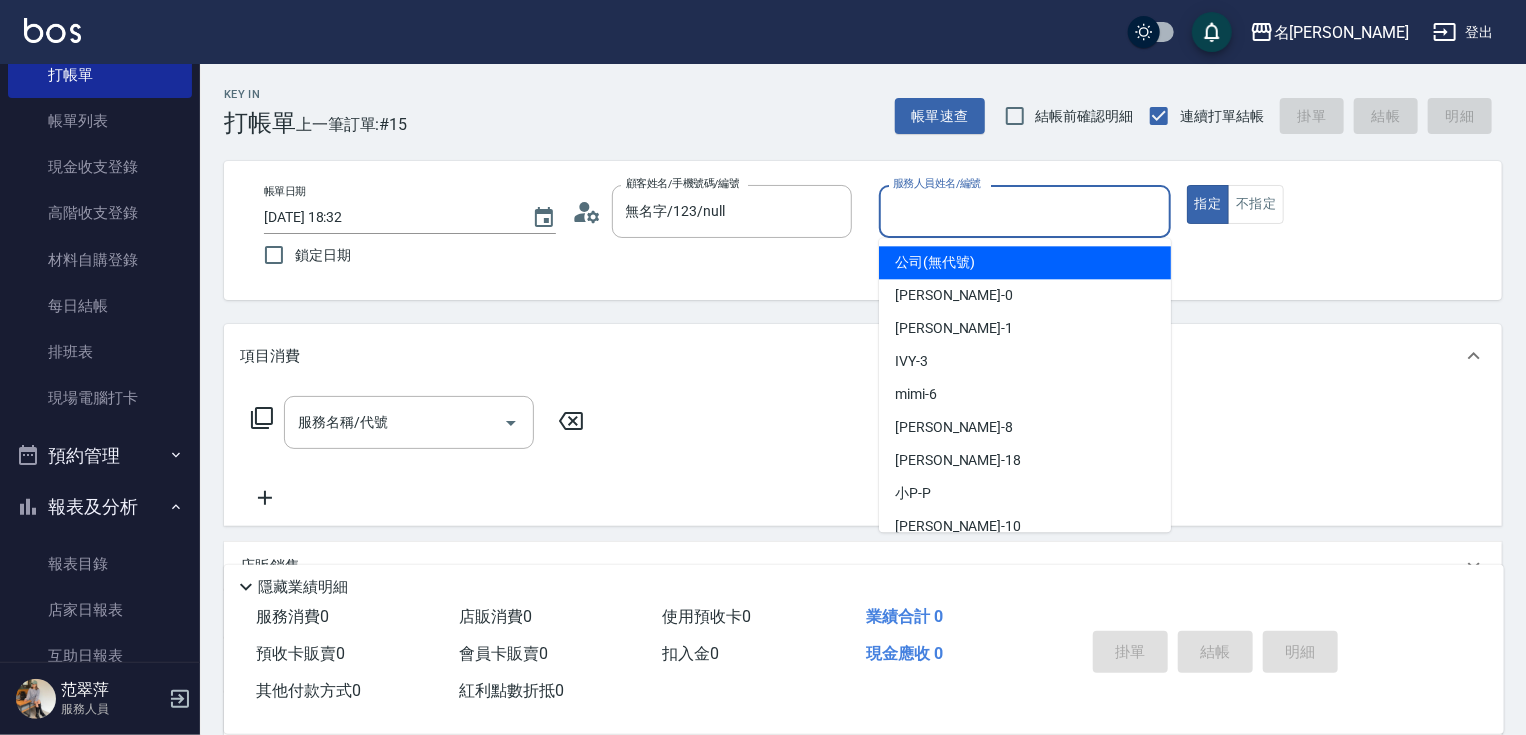 click on "服務人員姓名/編號" at bounding box center [1025, 211] 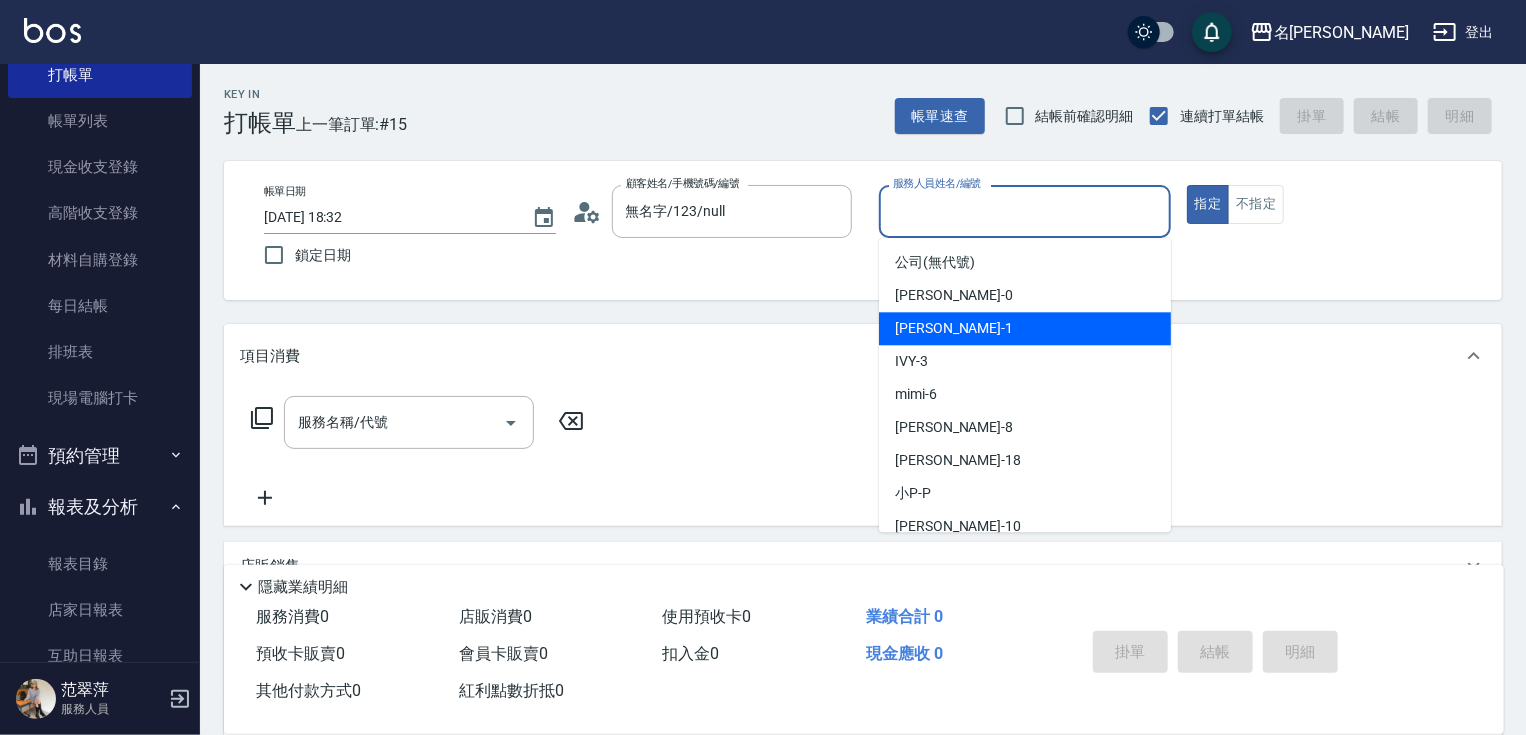 click on "[PERSON_NAME] -1" at bounding box center (954, 328) 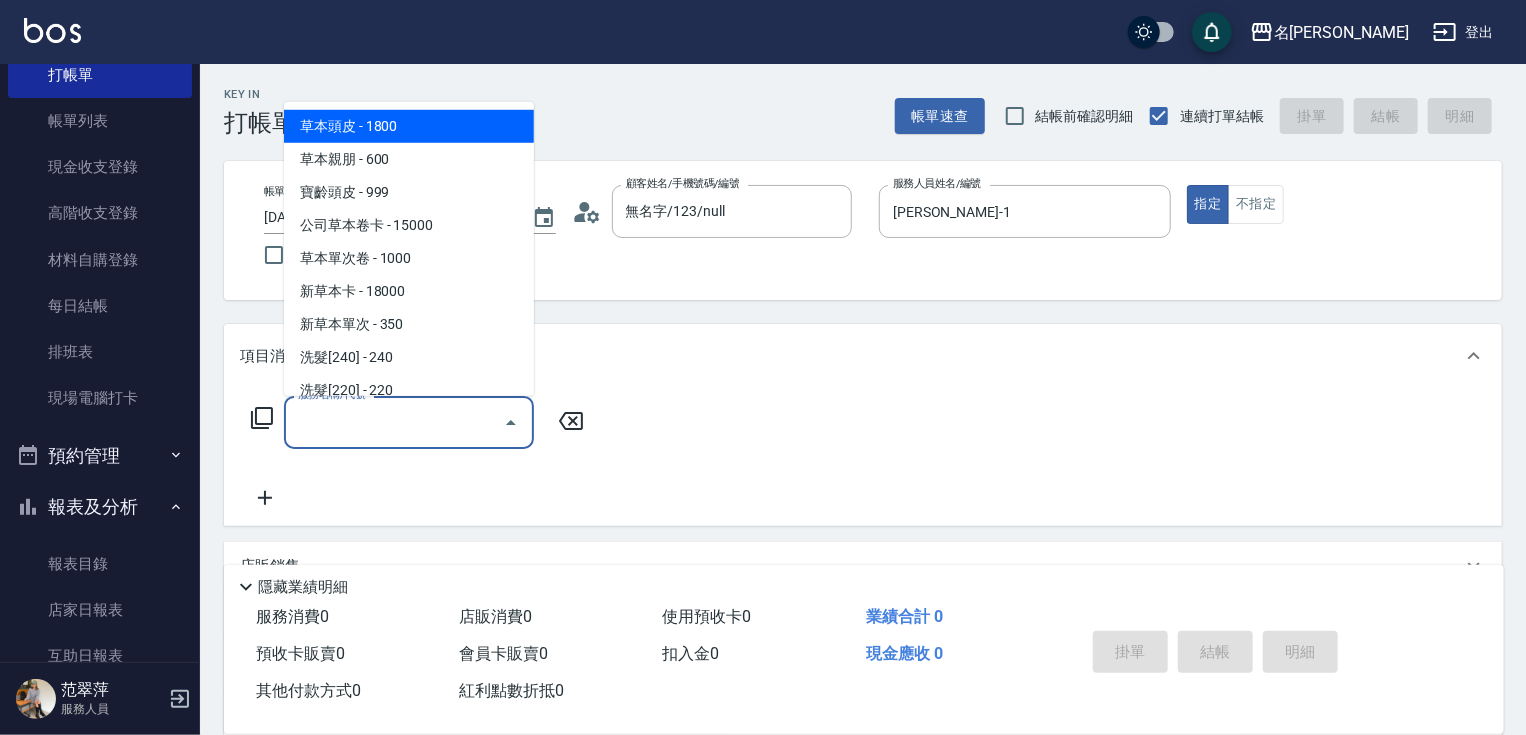click on "服務名稱/代號" at bounding box center [394, 422] 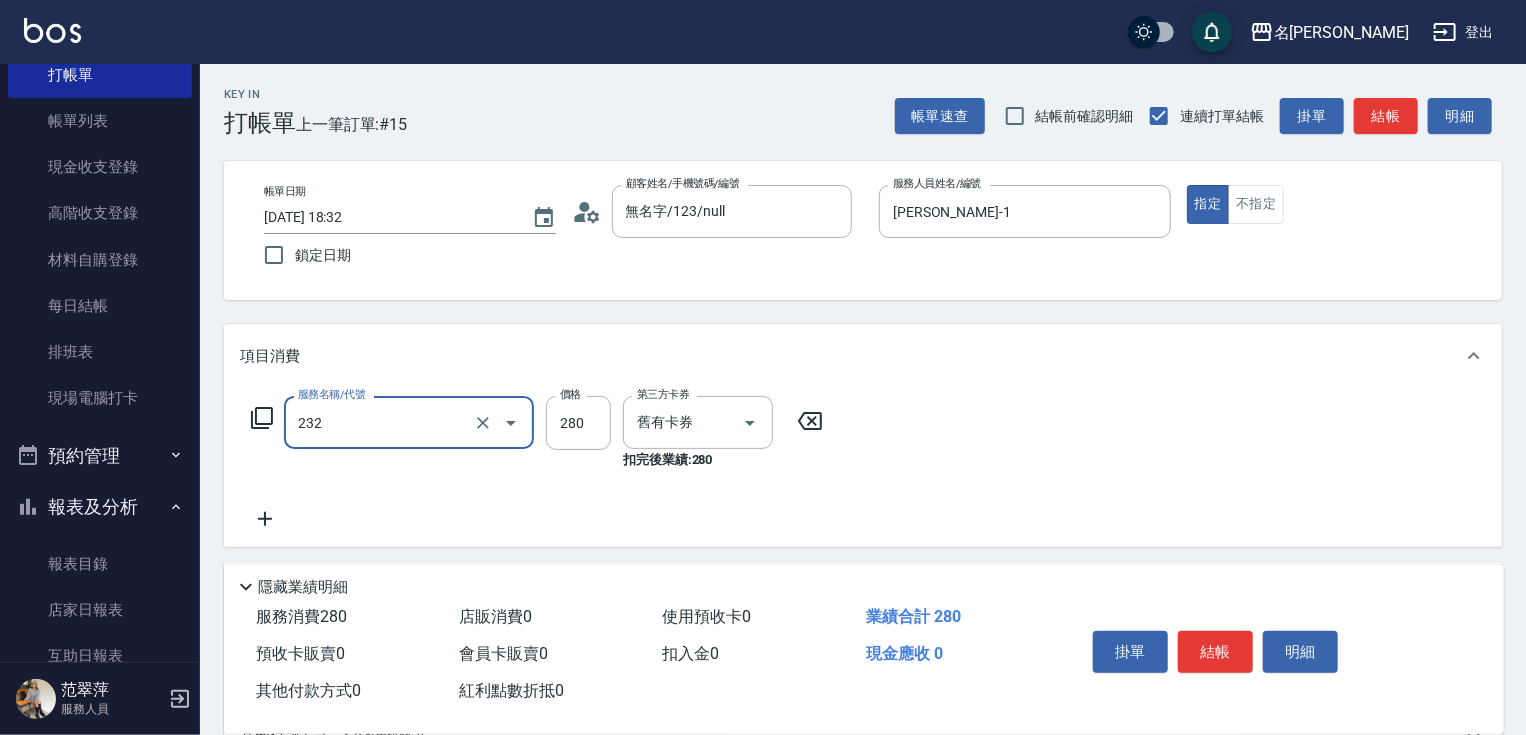 type on "洗髮卷280(232)" 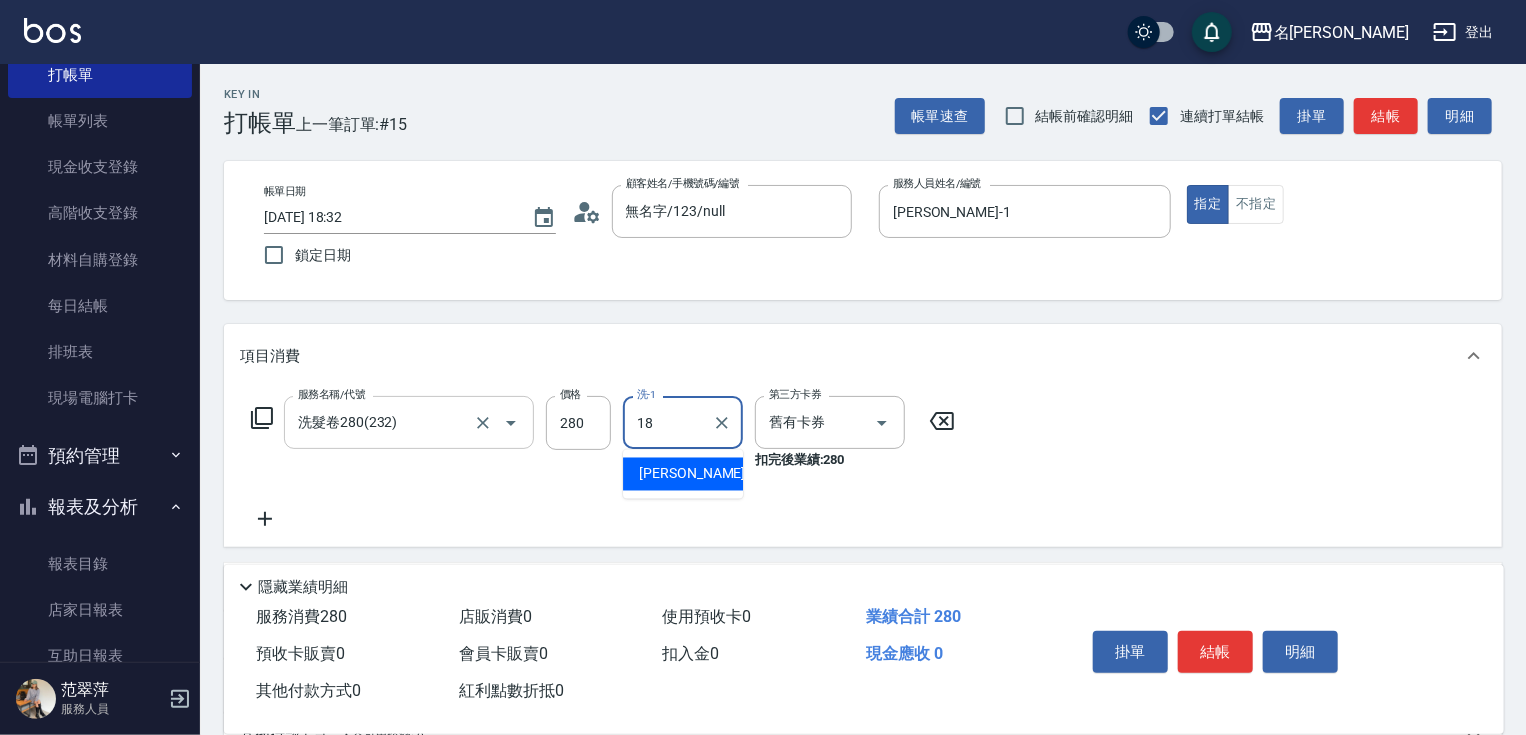 type on "[PERSON_NAME]-18" 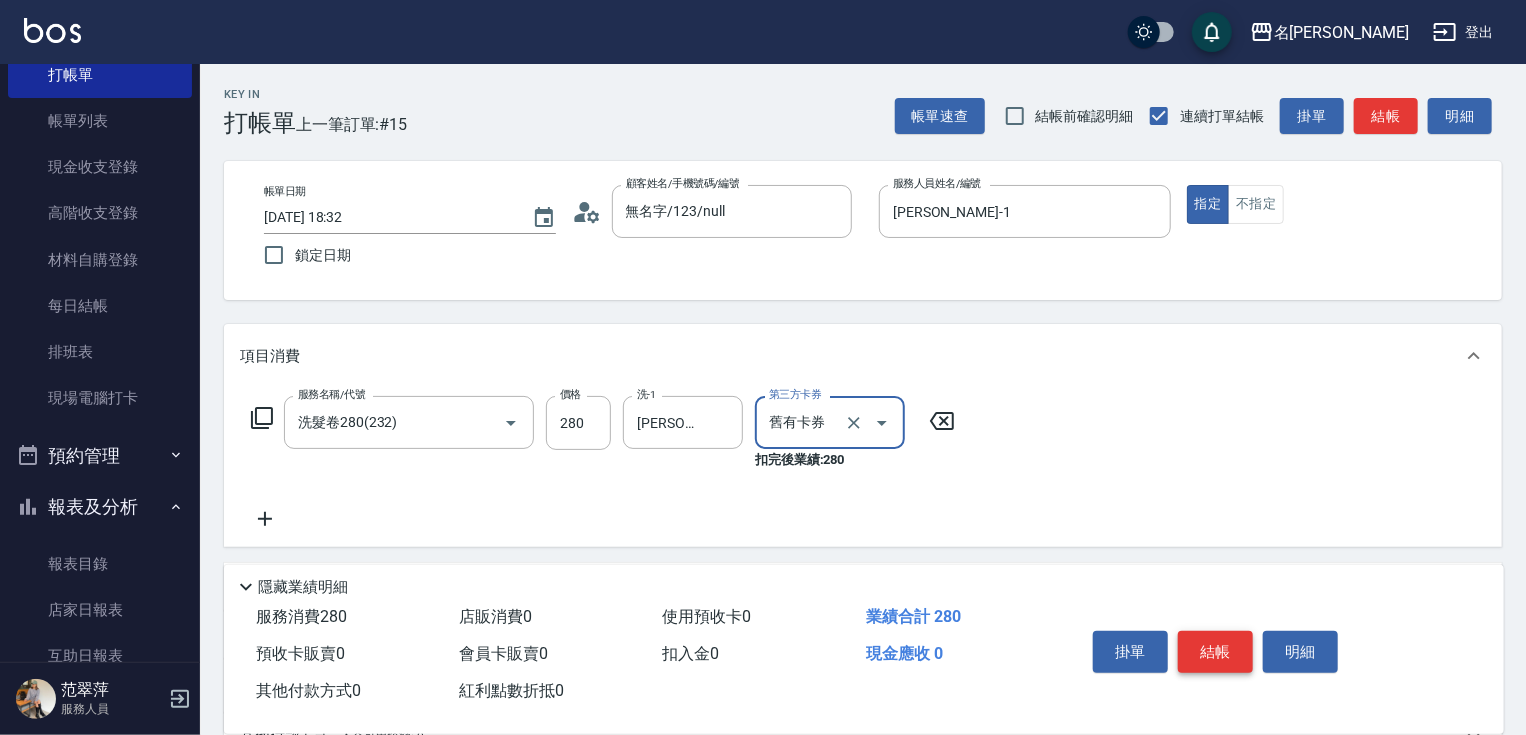 click on "結帳" at bounding box center [1215, 652] 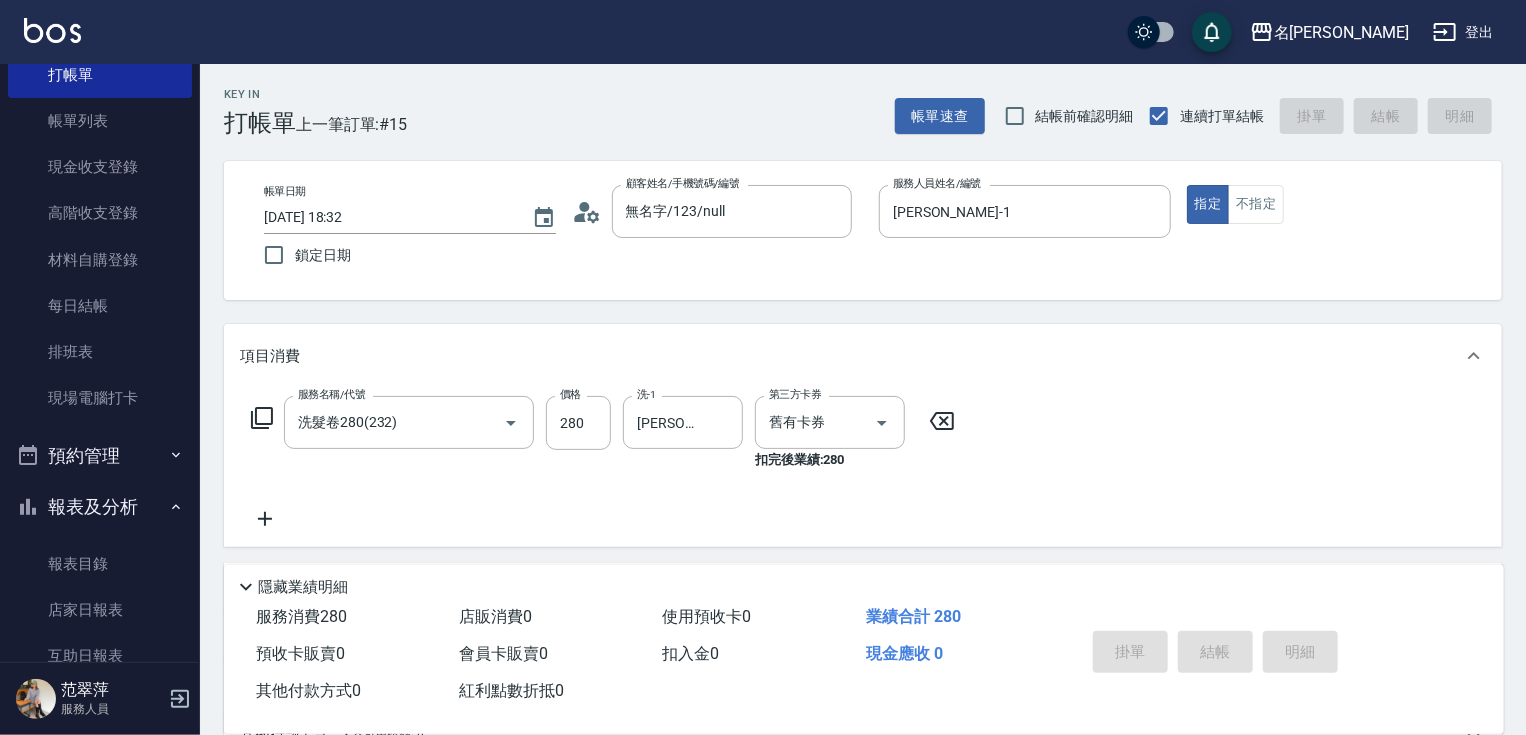 type 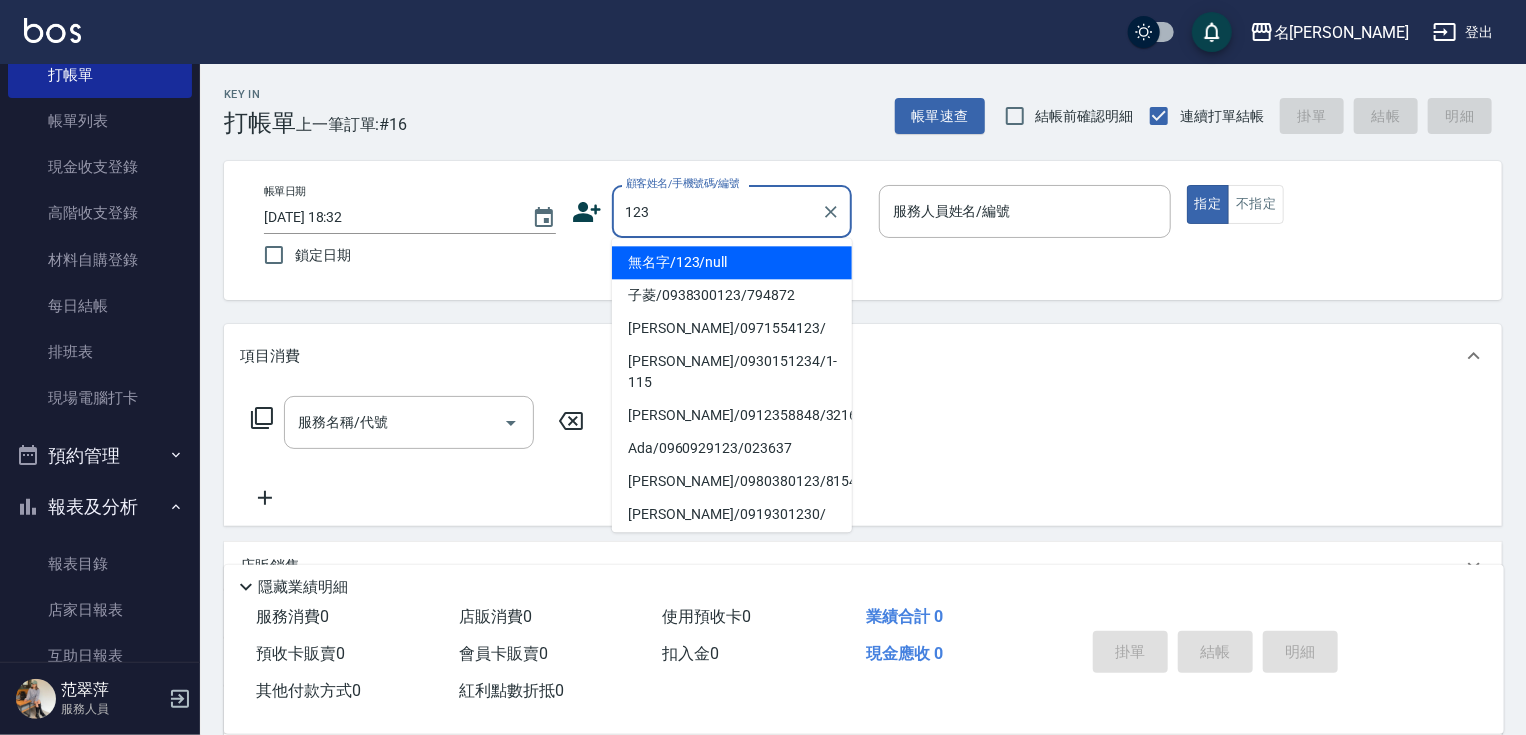 click on "無名字/123/null" at bounding box center [732, 262] 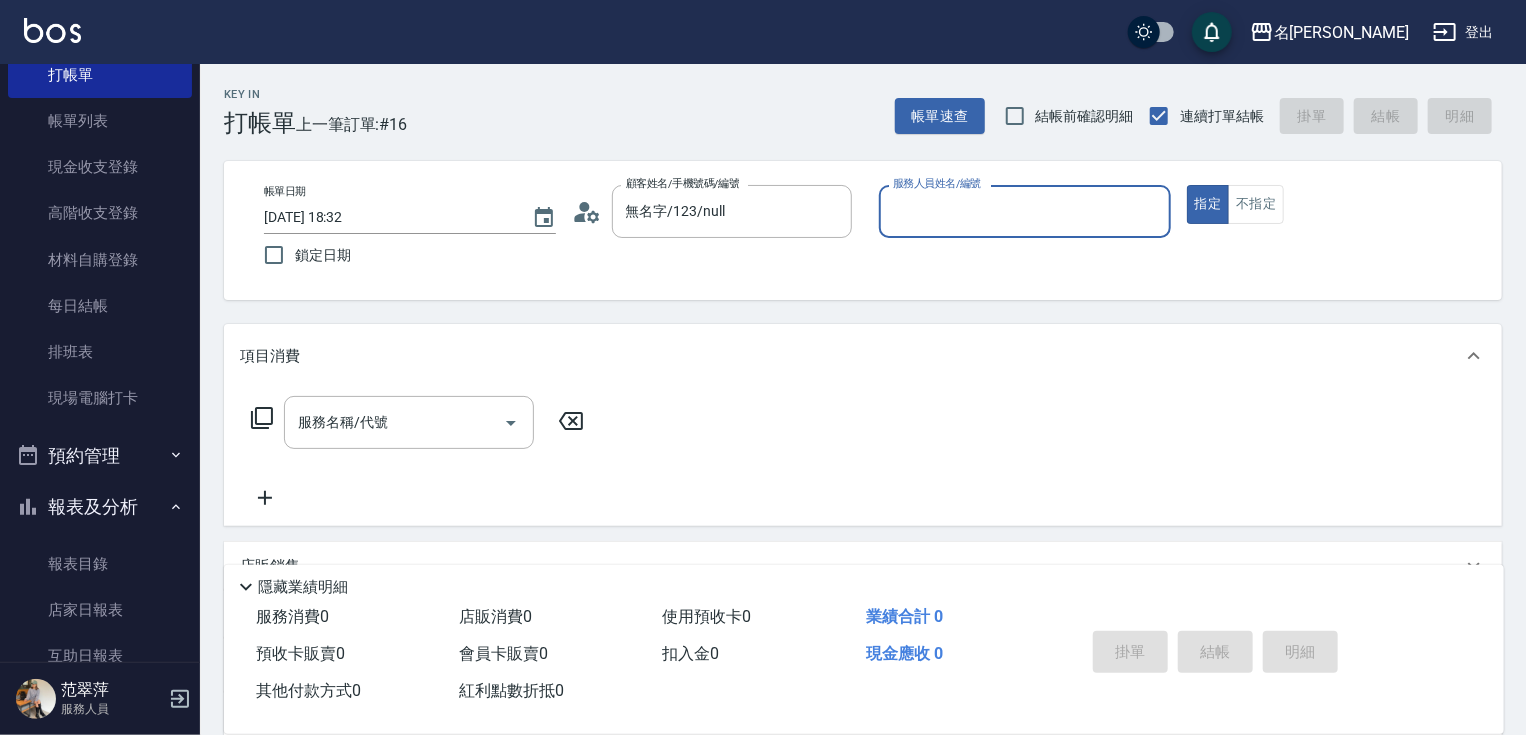 drag, startPoint x: 952, startPoint y: 216, endPoint x: 942, endPoint y: 280, distance: 64.77654 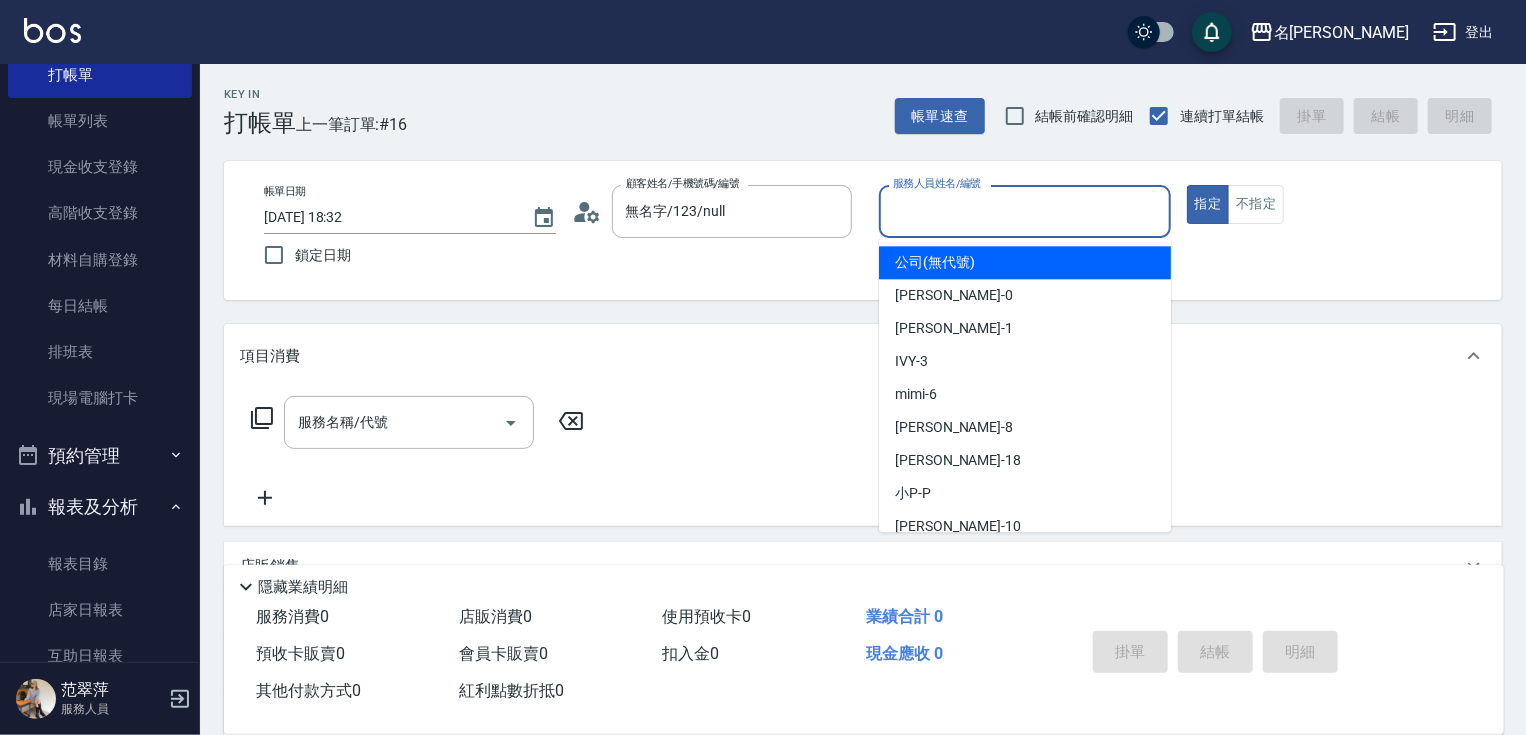 click on "服務人員姓名/編號" at bounding box center [1025, 211] 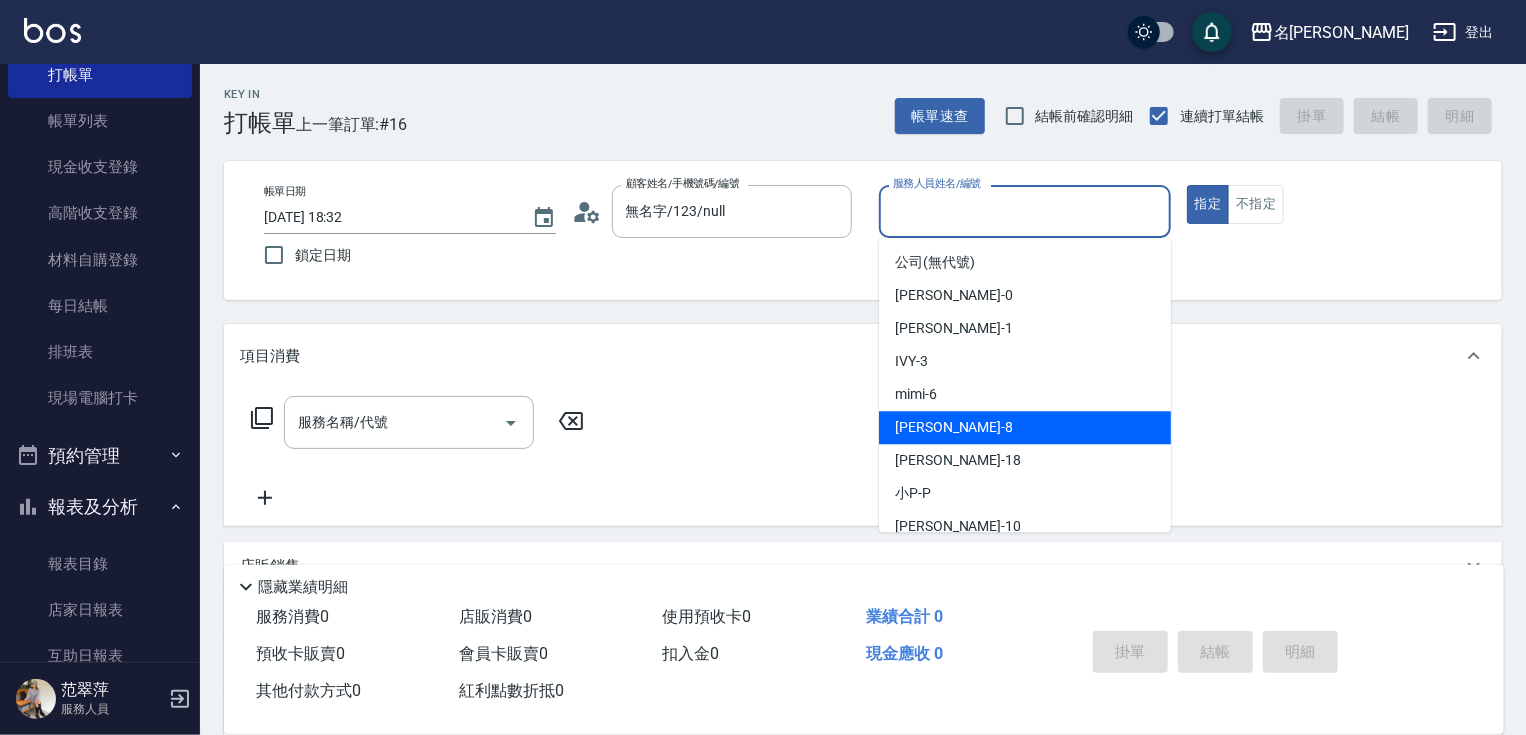 drag, startPoint x: 937, startPoint y: 428, endPoint x: 1016, endPoint y: 387, distance: 89.005615 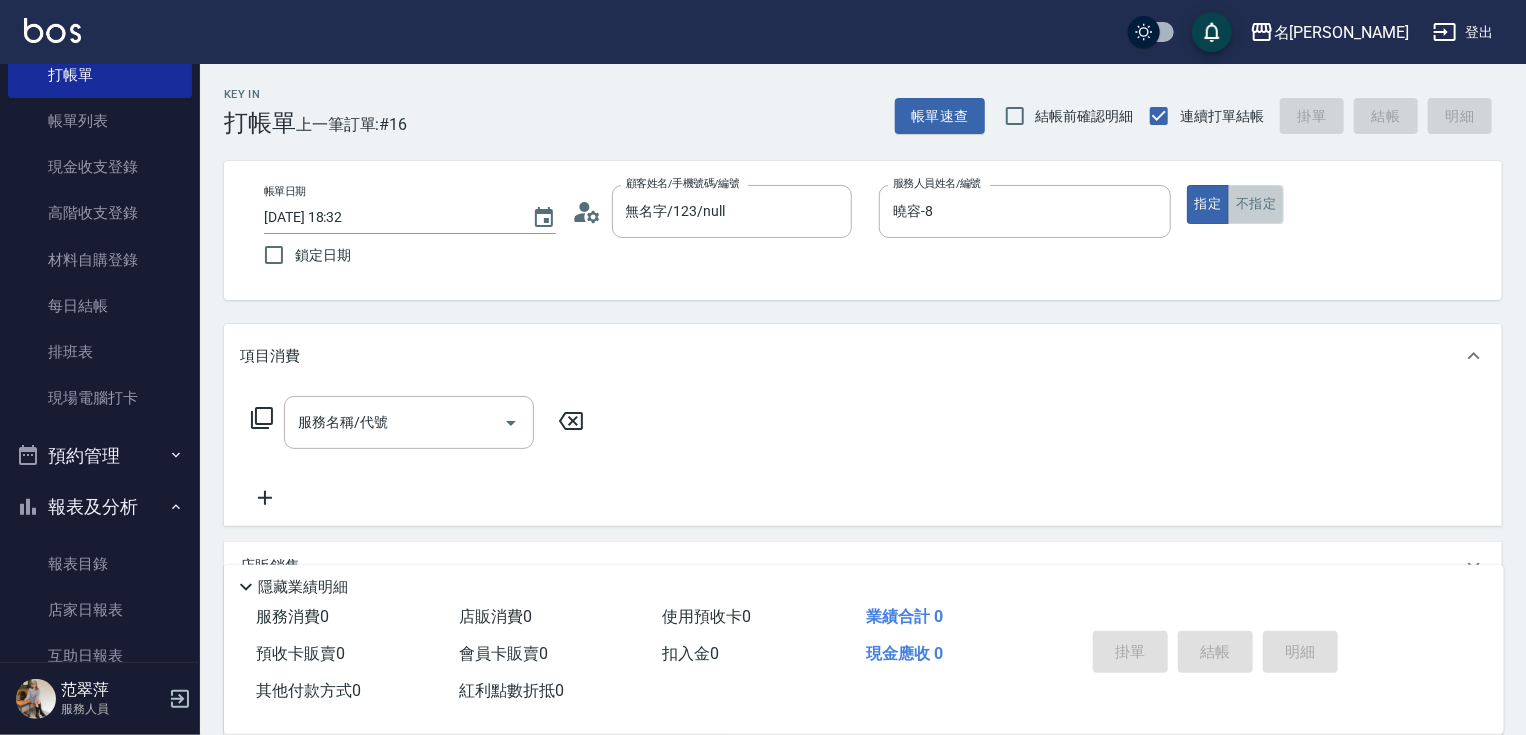 click on "不指定" at bounding box center (1256, 204) 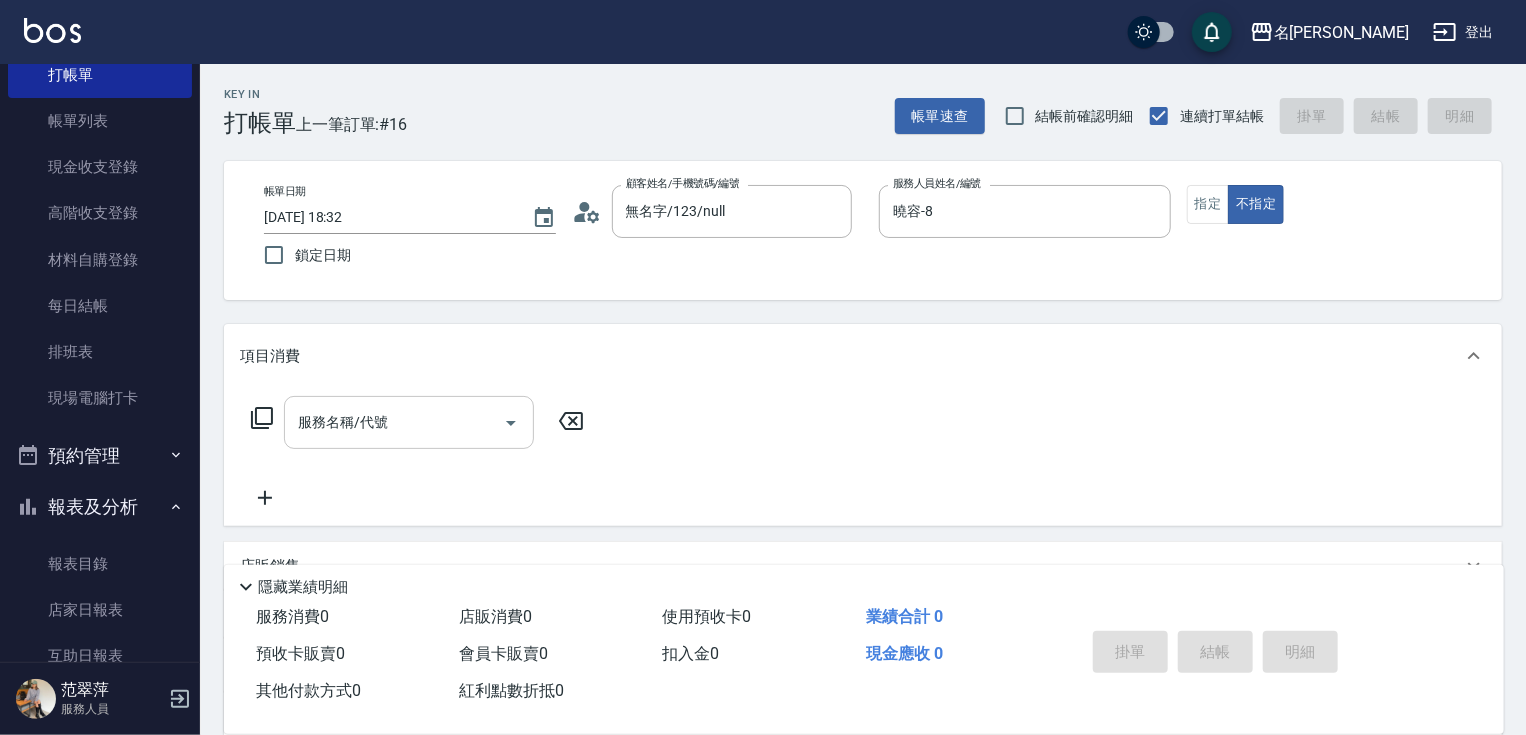 drag, startPoint x: 426, startPoint y: 448, endPoint x: 420, endPoint y: 438, distance: 11.661903 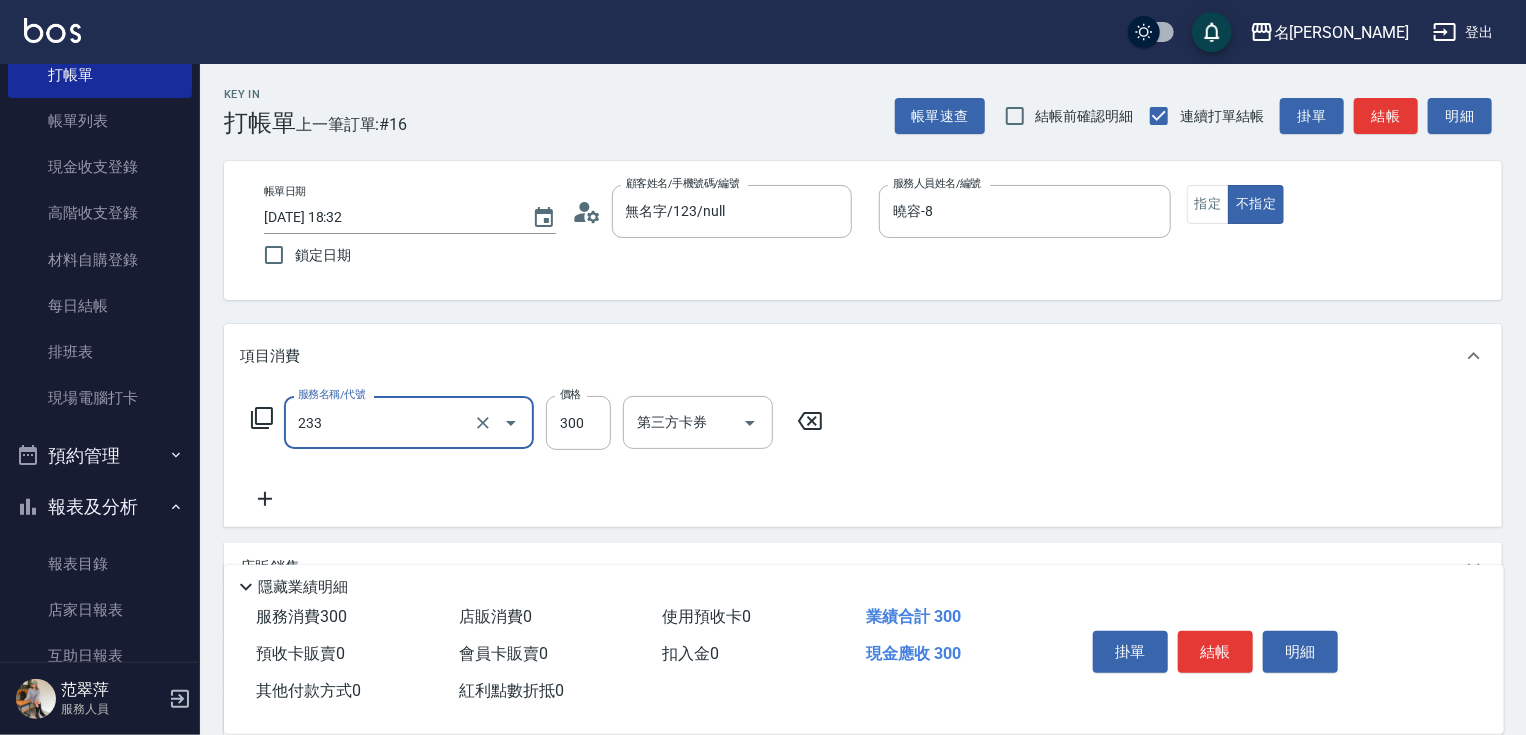type on "洗髮300(233)" 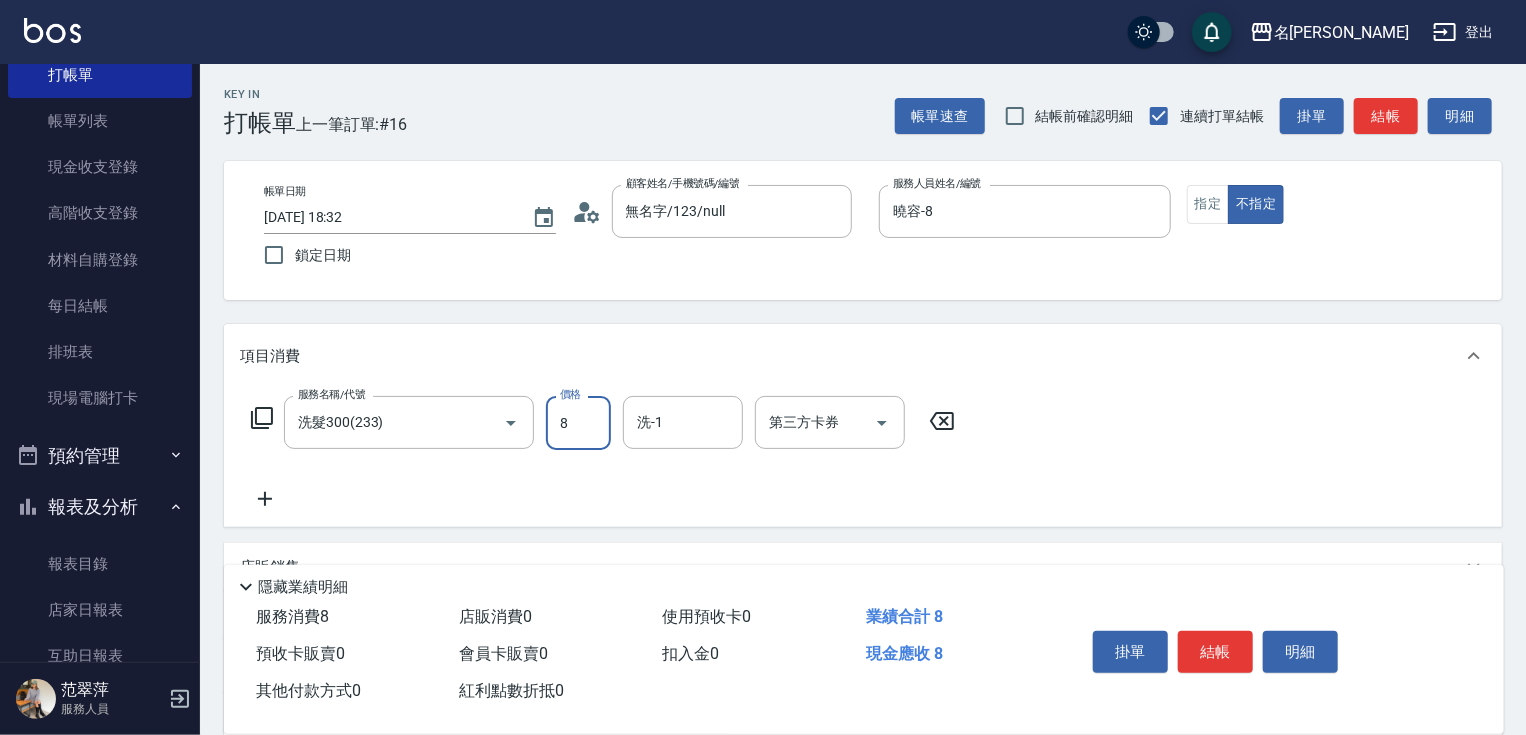 click on "8" at bounding box center [578, 423] 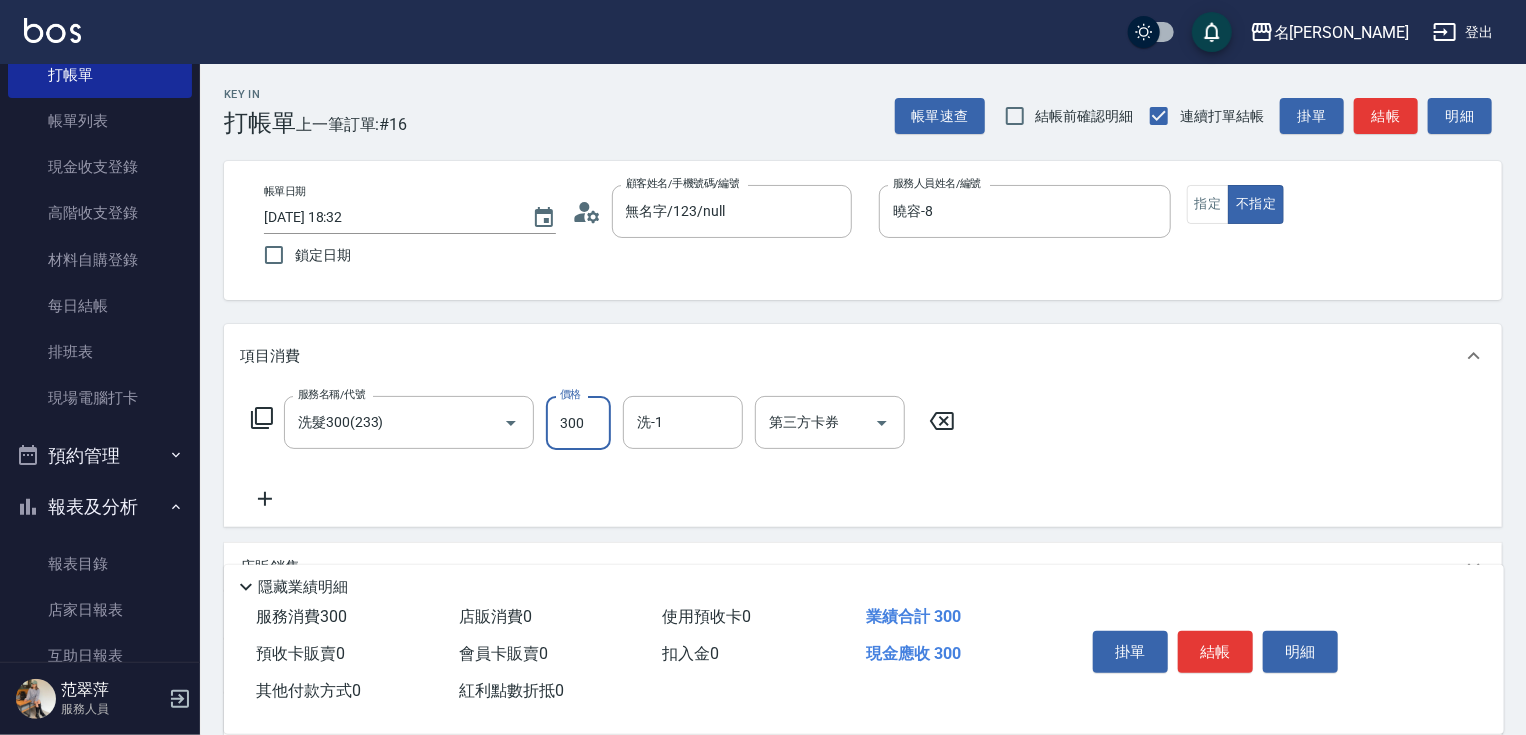type on "300" 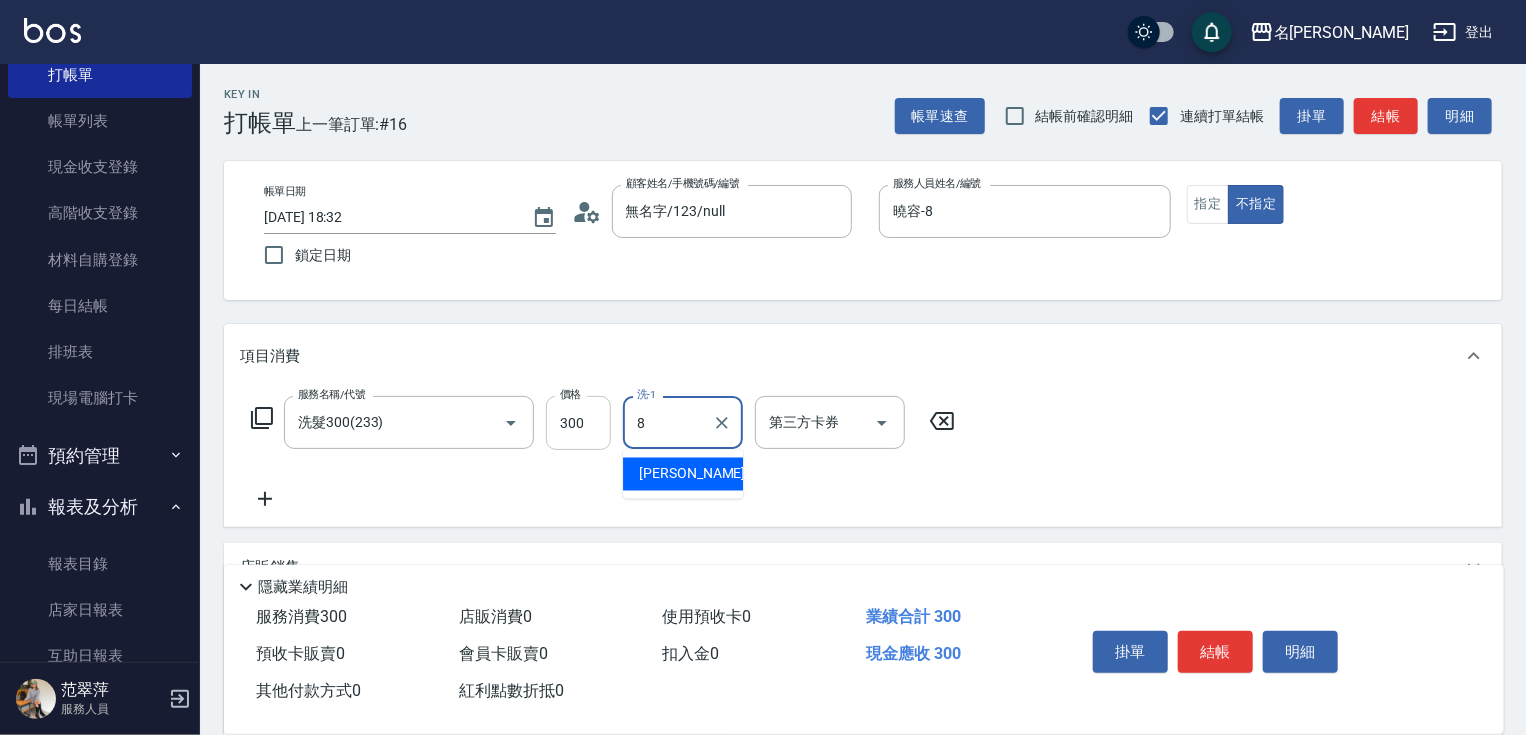 type on "曉容-8" 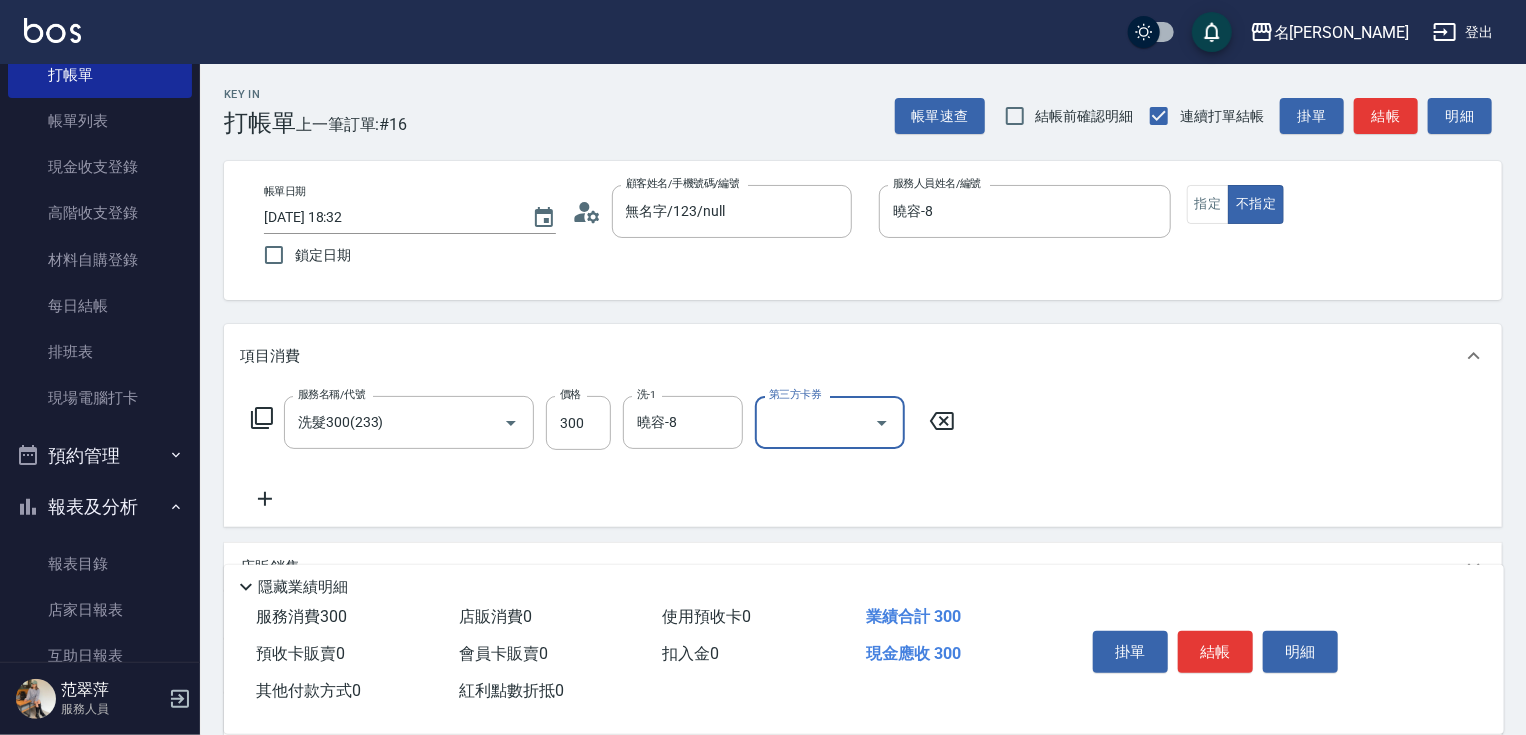click 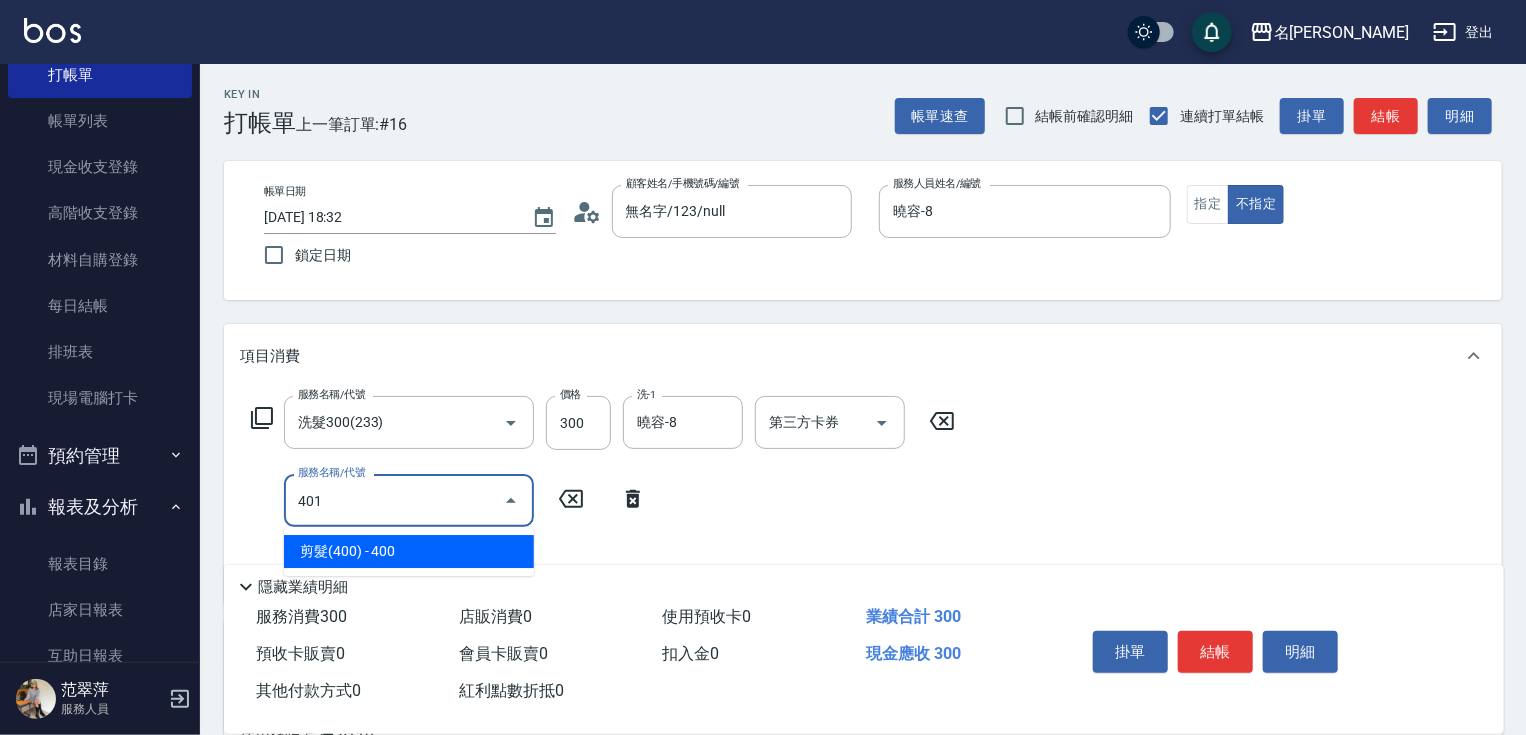 type on "剪髮(400)(401)" 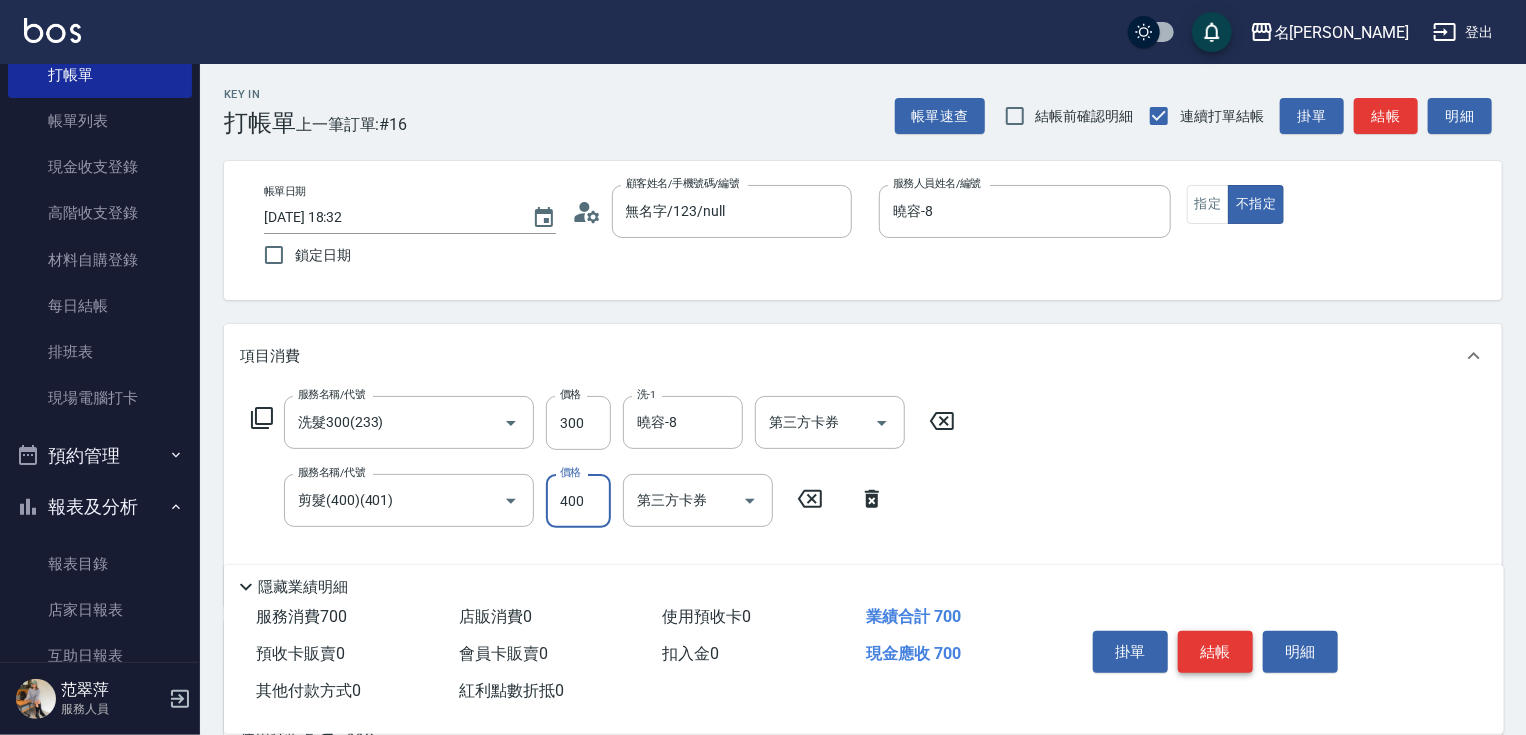 click on "結帳" at bounding box center (1215, 652) 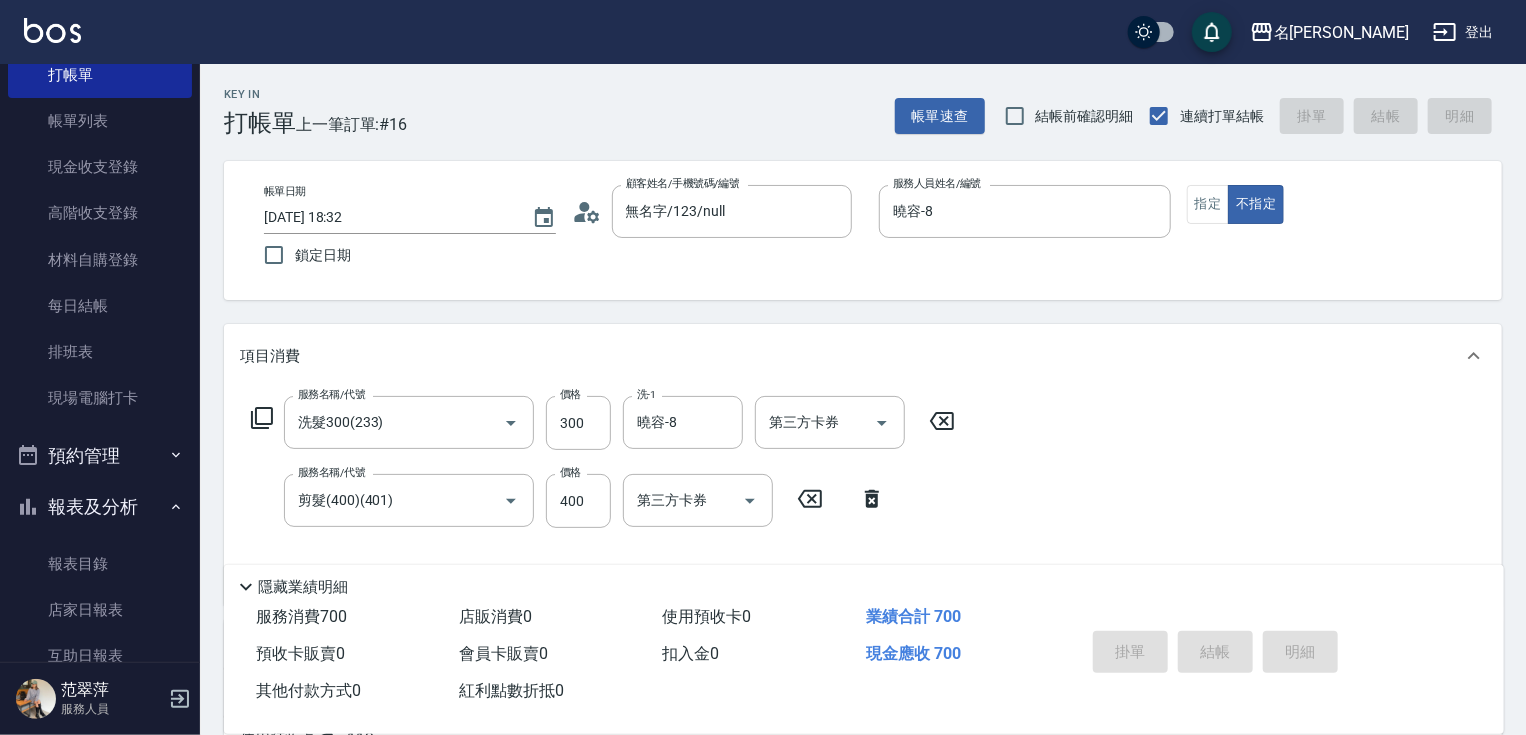 type on "[DATE] 18:33" 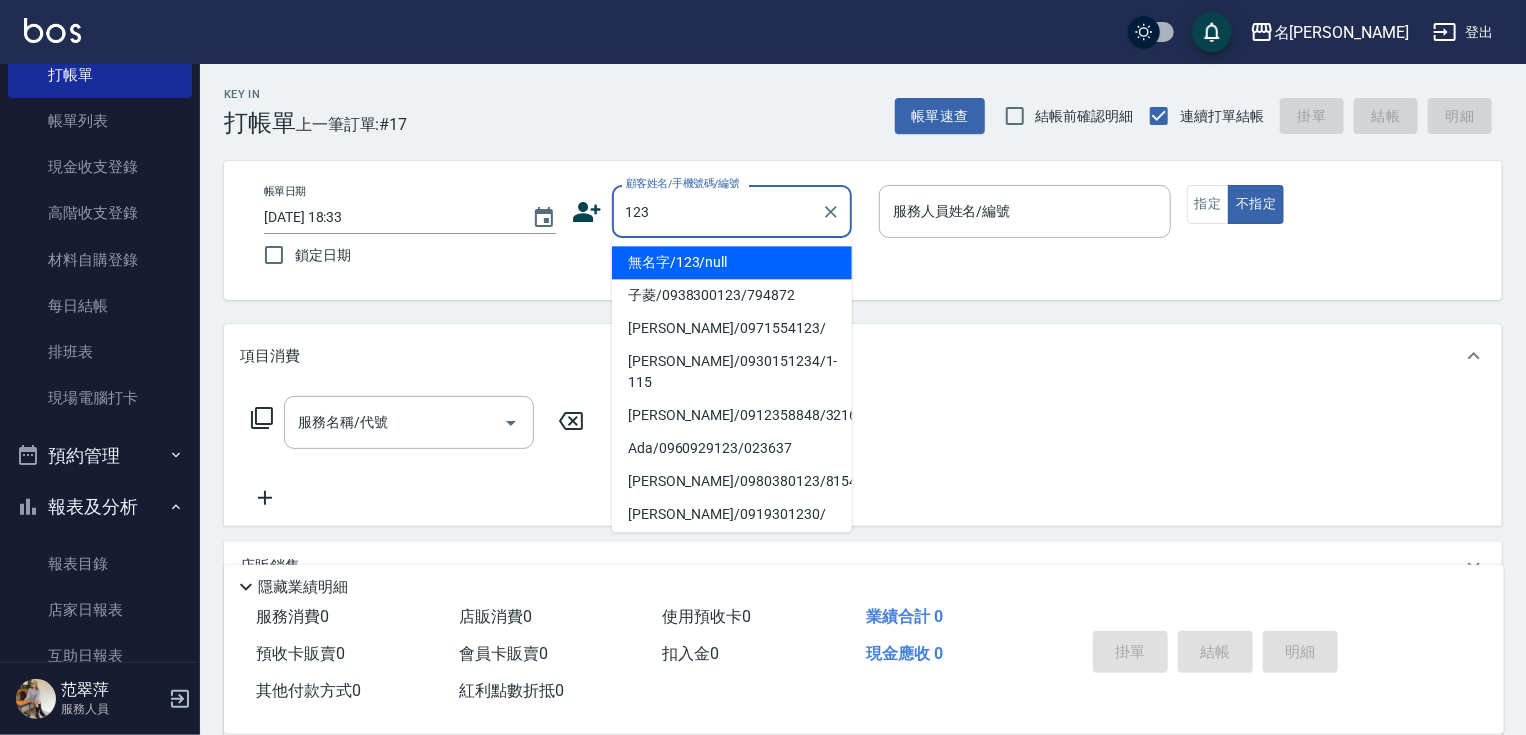 click on "無名字/123/null" at bounding box center (732, 262) 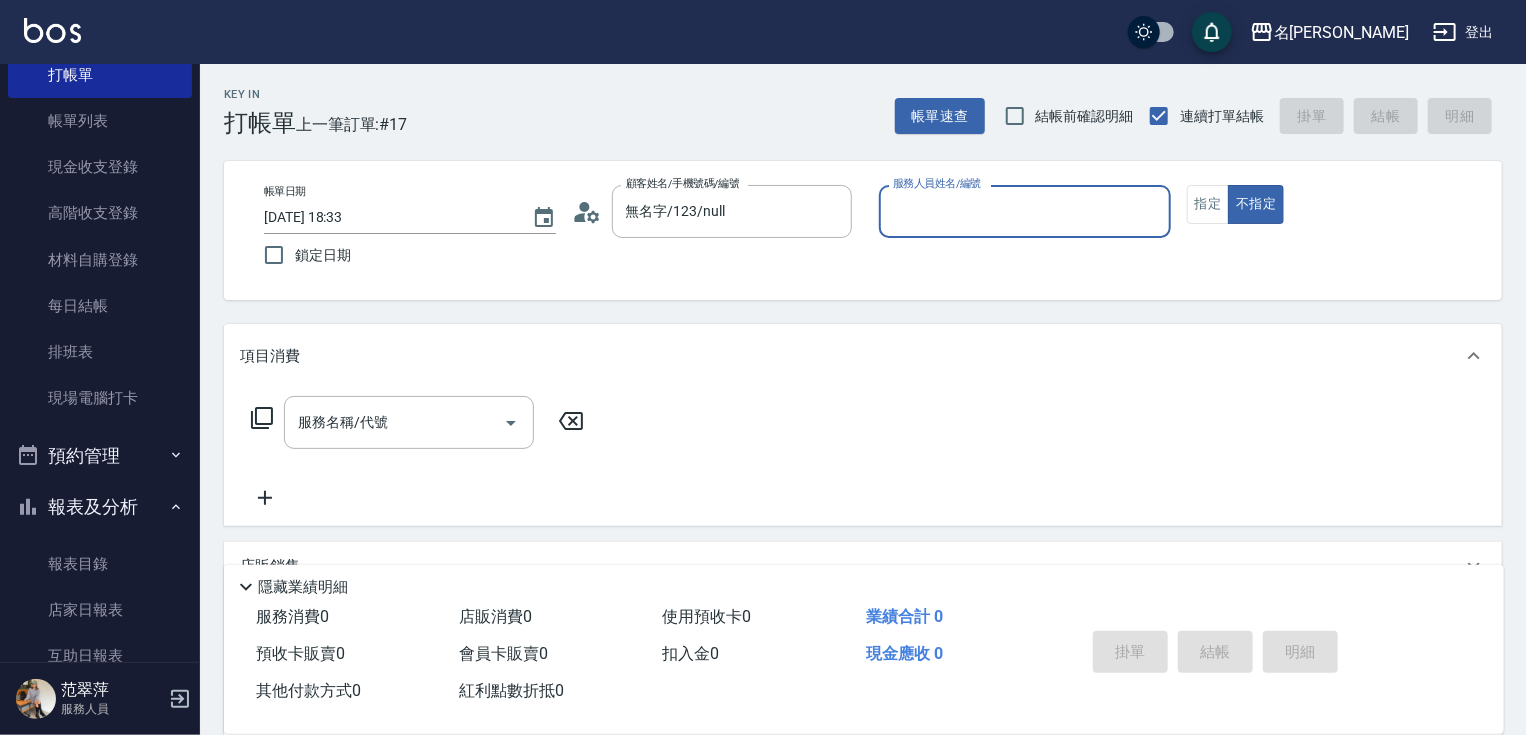 drag, startPoint x: 924, startPoint y: 212, endPoint x: 924, endPoint y: 233, distance: 21 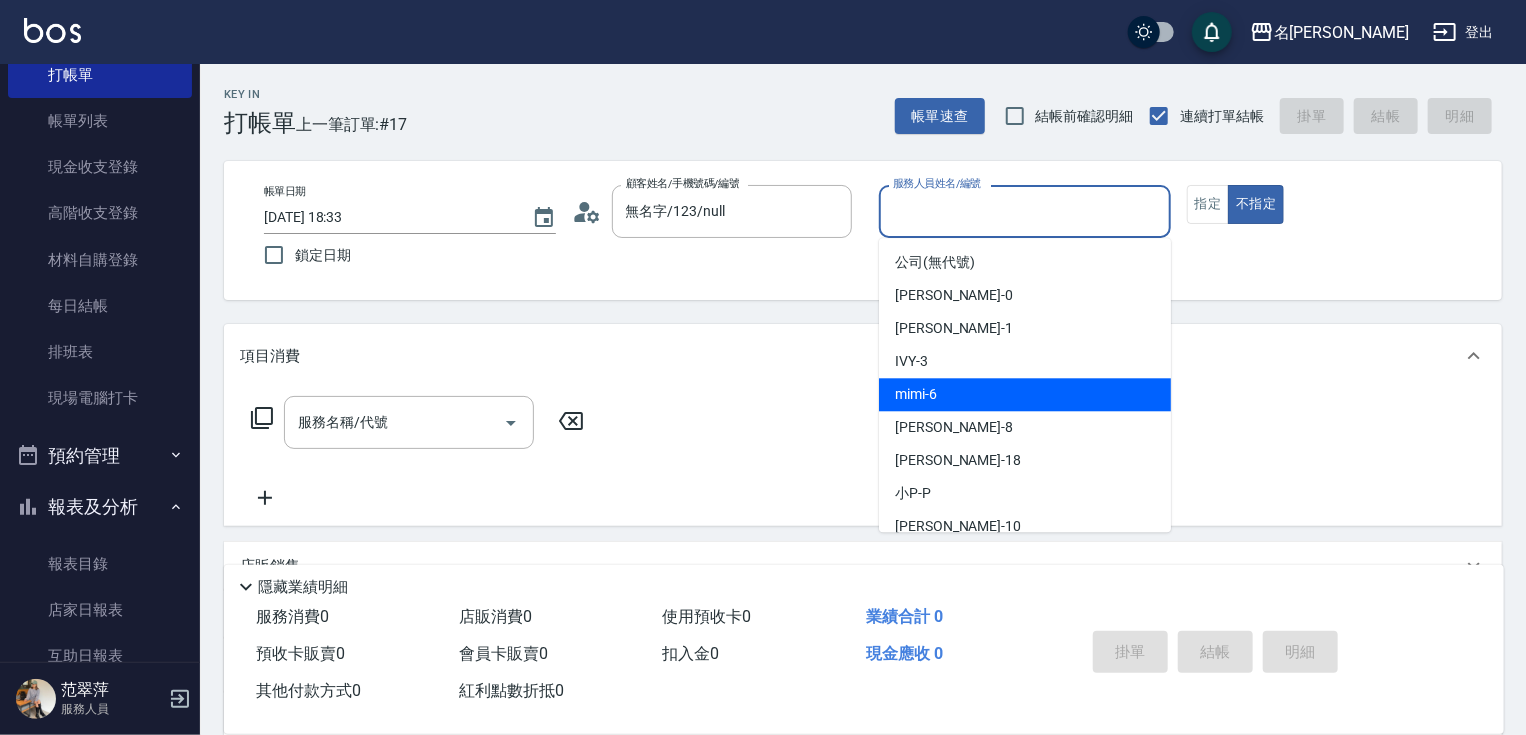 drag, startPoint x: 945, startPoint y: 399, endPoint x: 1149, endPoint y: 252, distance: 251.44582 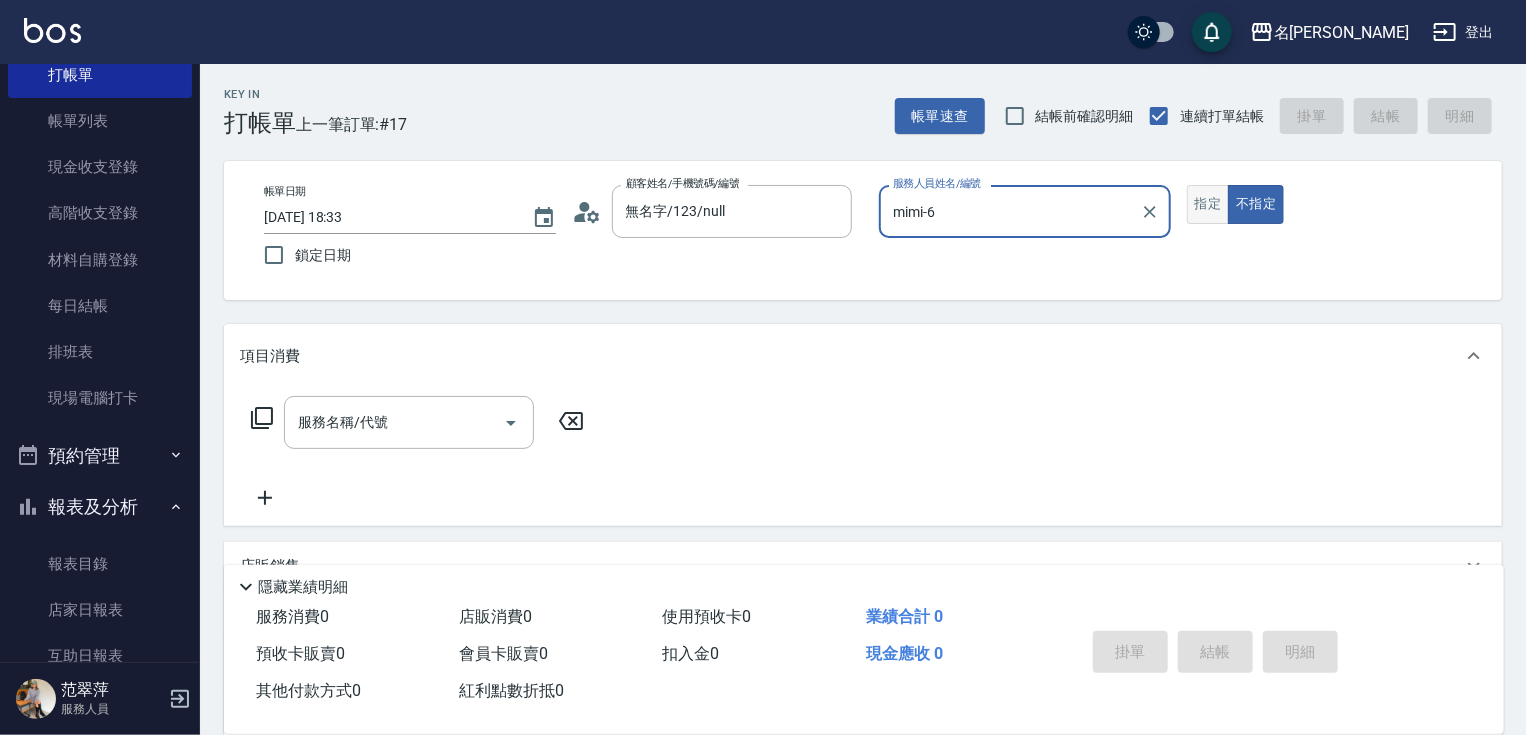 click on "指定" at bounding box center [1208, 204] 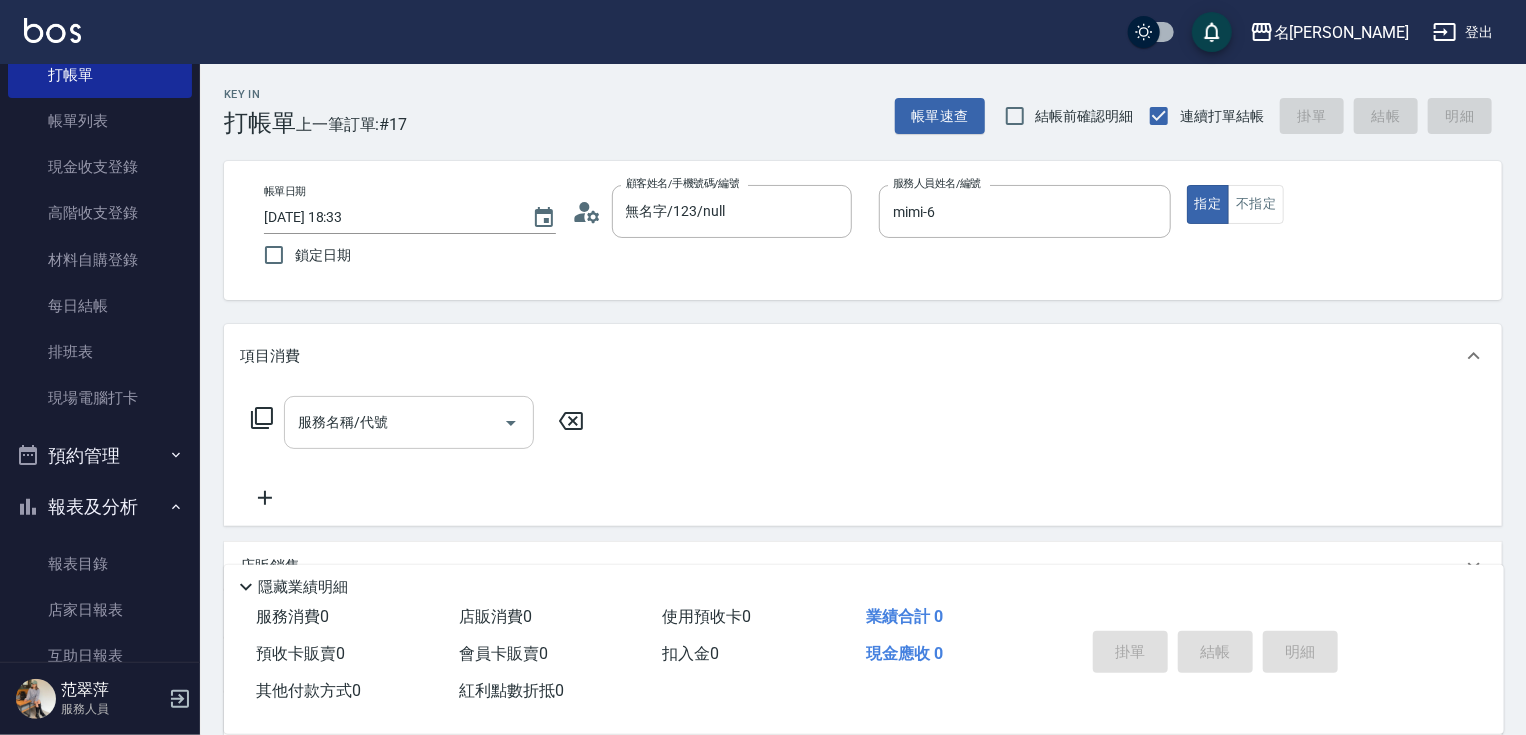 click on "服務名稱/代號" at bounding box center (394, 422) 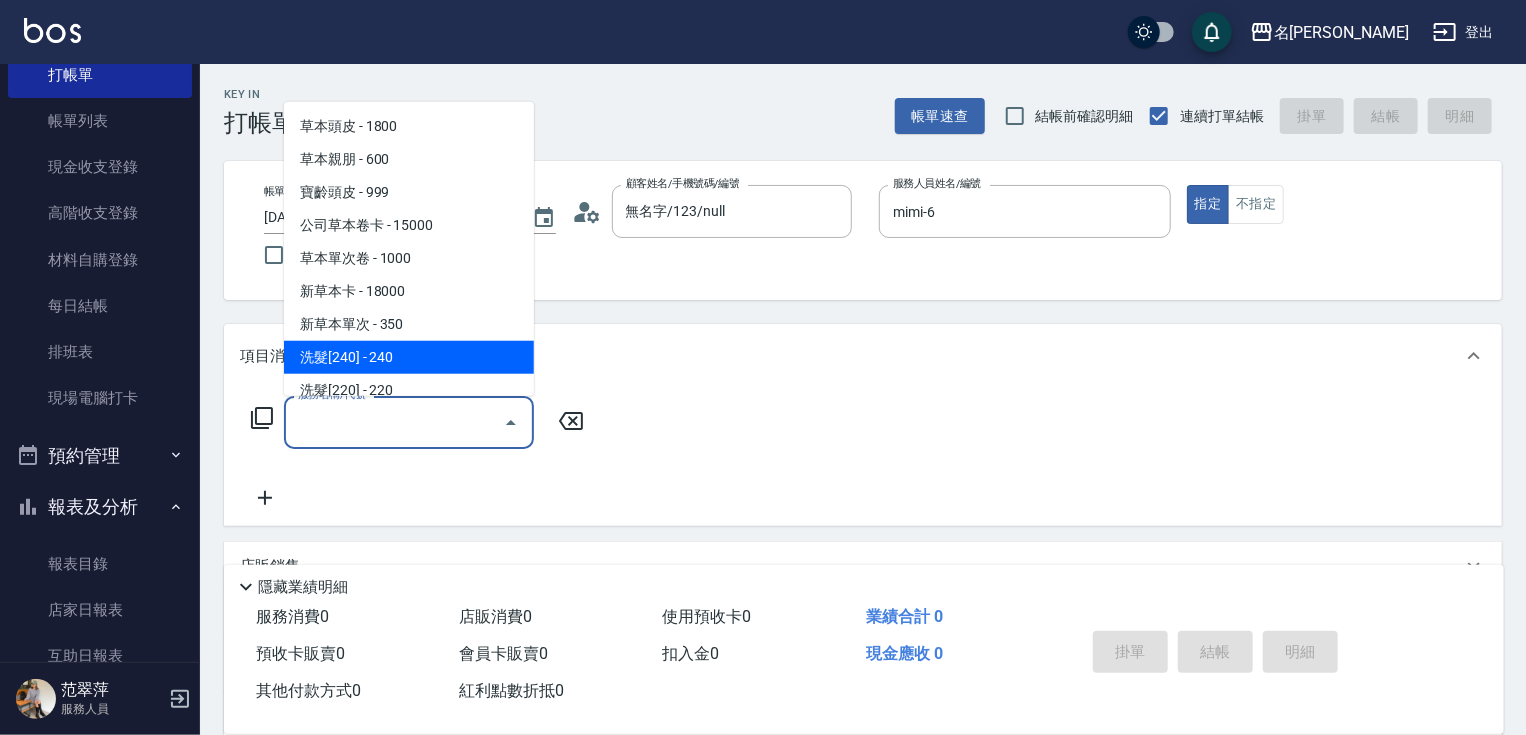 click on "洗髮[240] - 240" at bounding box center [409, 357] 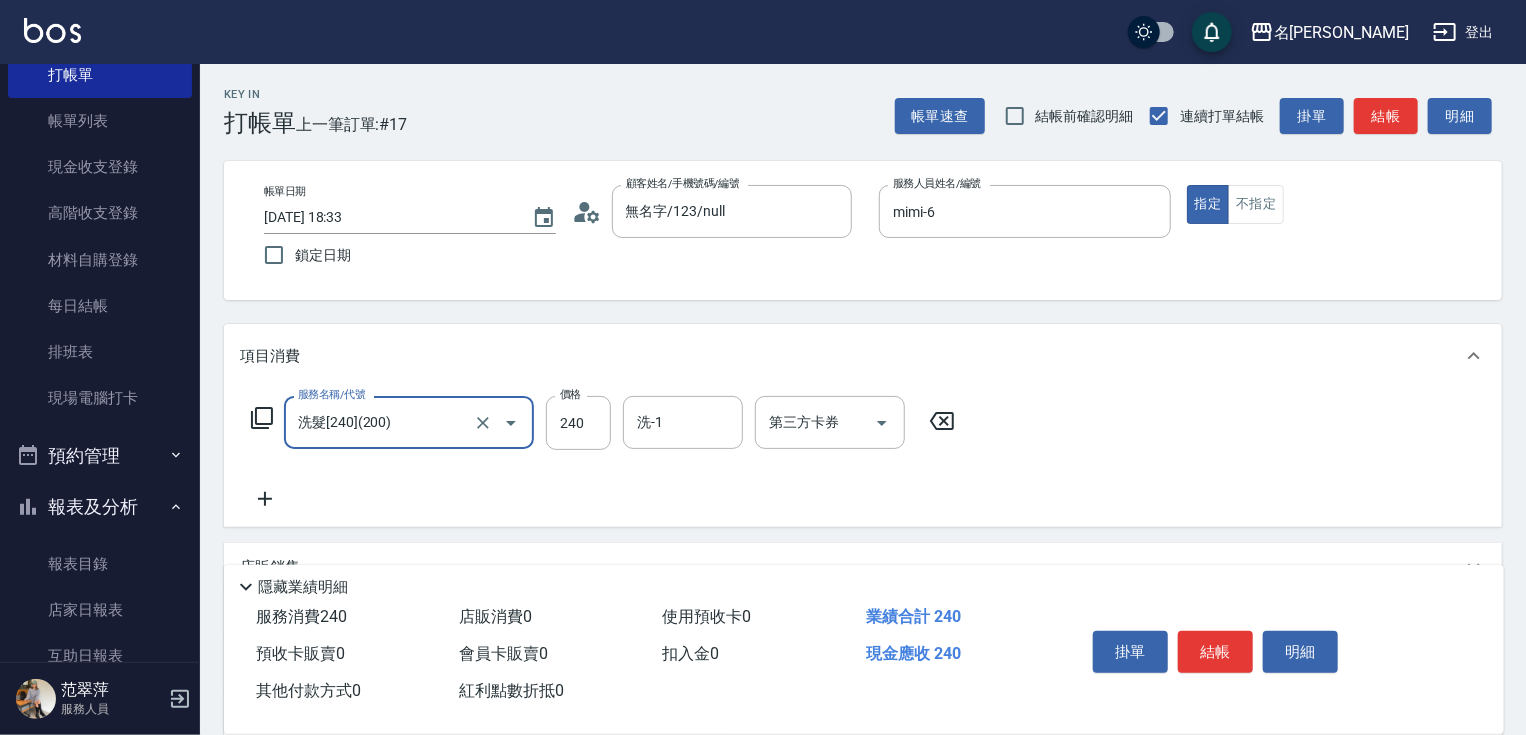 click on "項目消費" at bounding box center (863, 356) 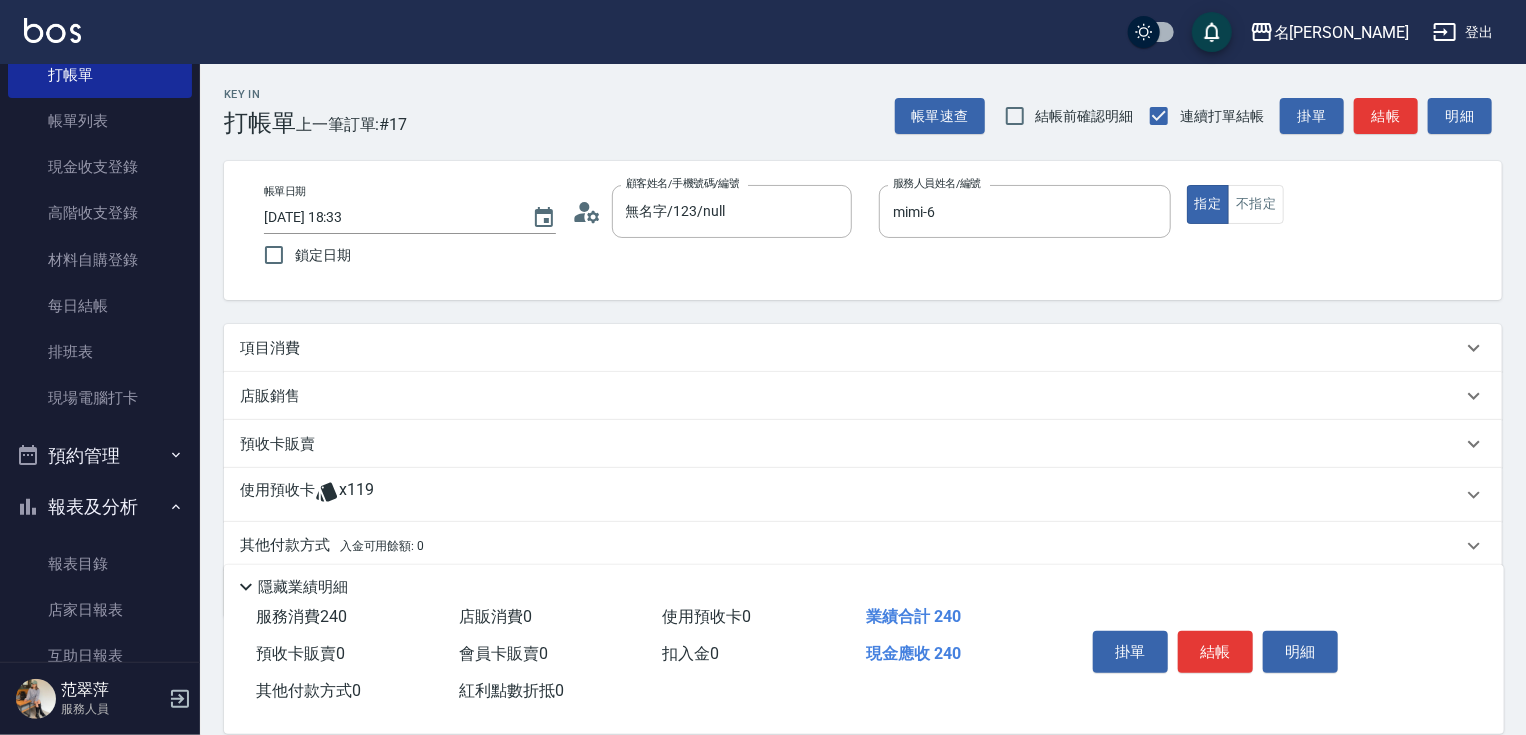 click on "項目消費" at bounding box center [851, 348] 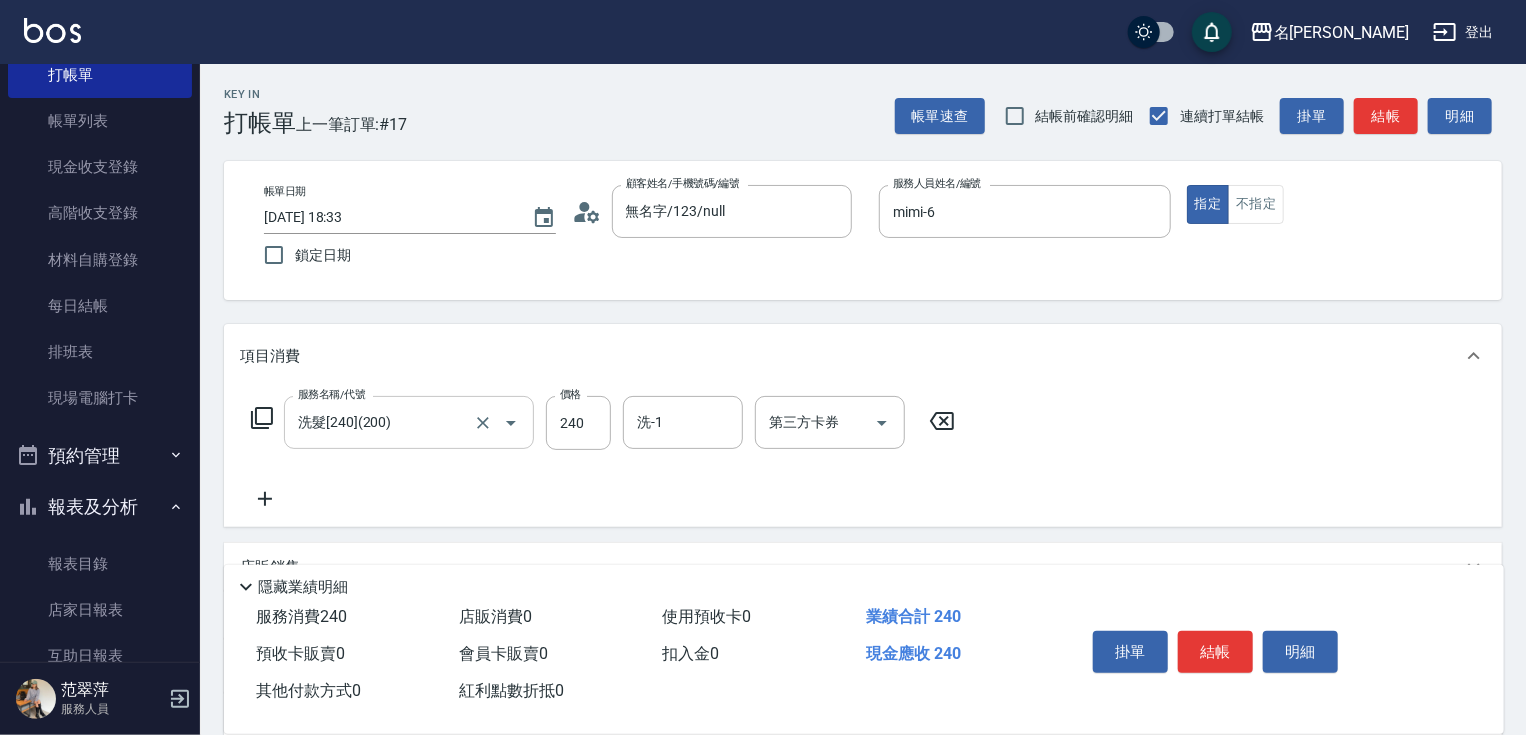 click on "洗髮[240](200)" at bounding box center (381, 422) 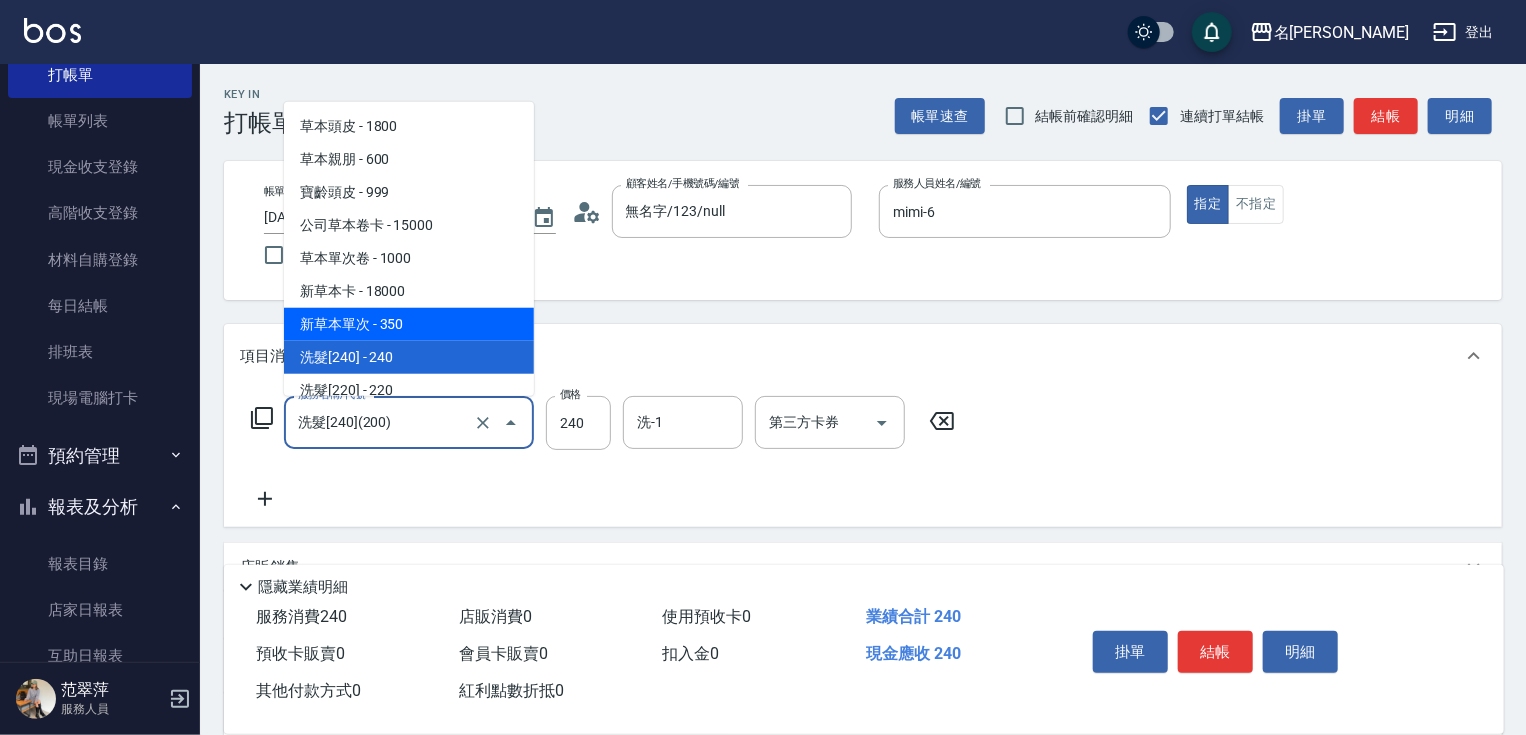 click on "新草本單次 - 350" at bounding box center [409, 324] 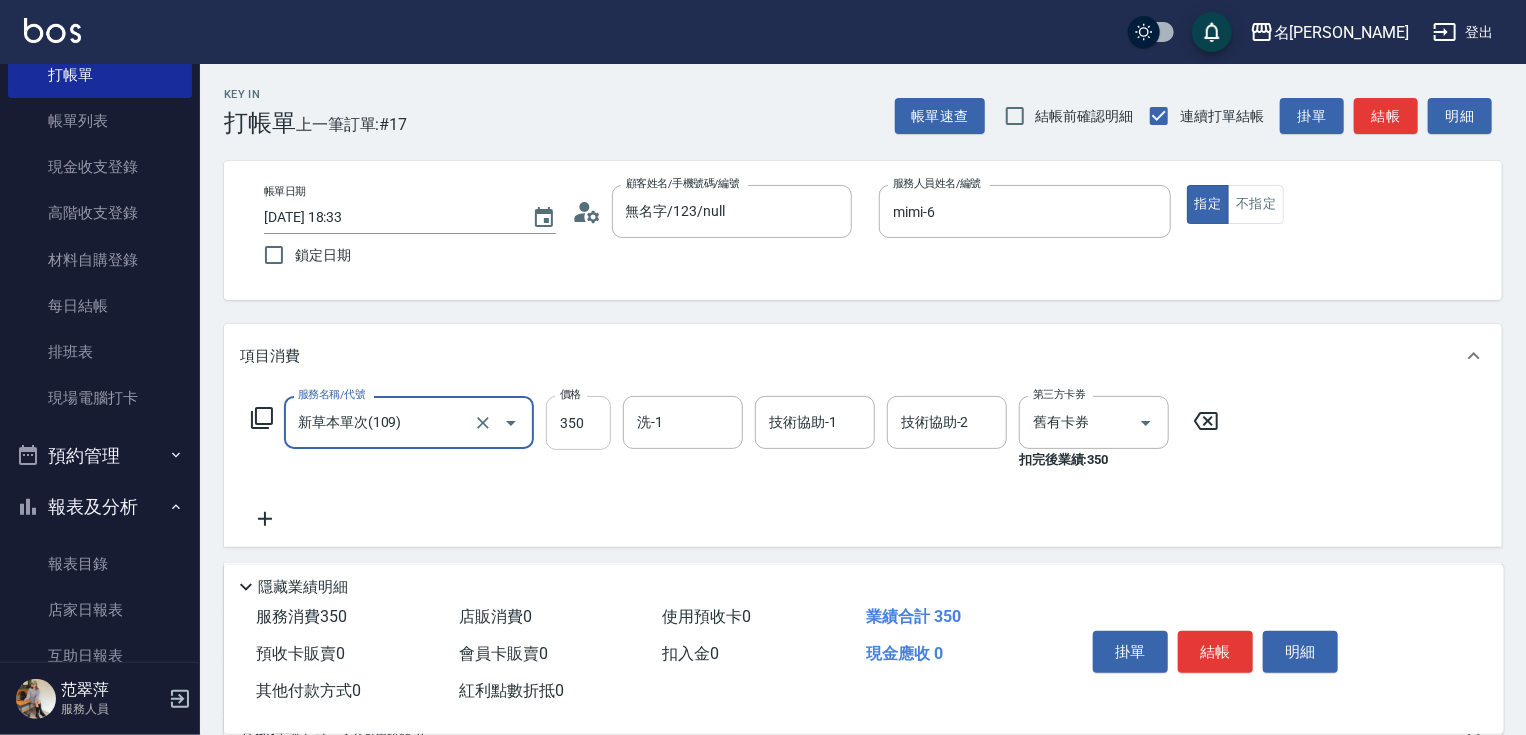 click on "350" at bounding box center (578, 423) 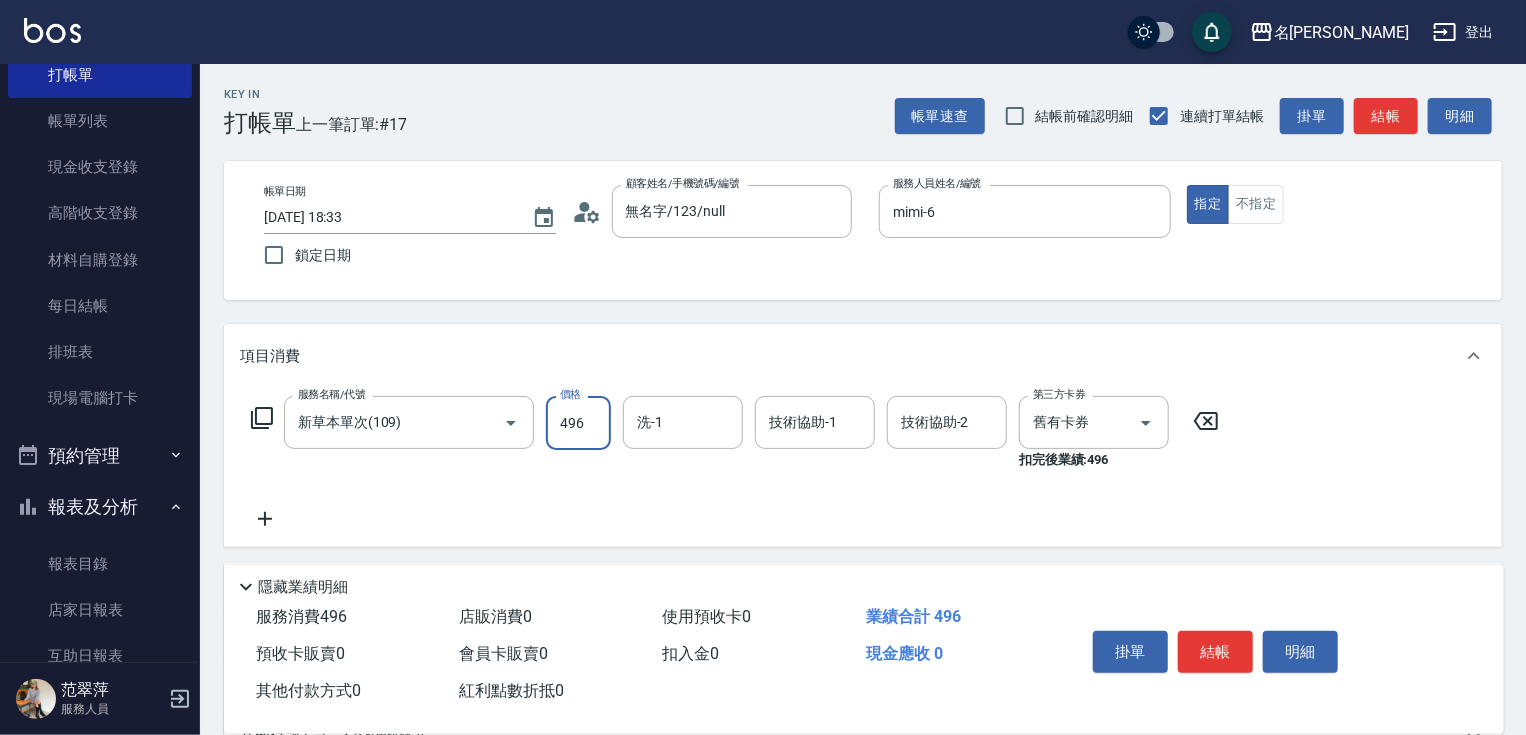 type on "496" 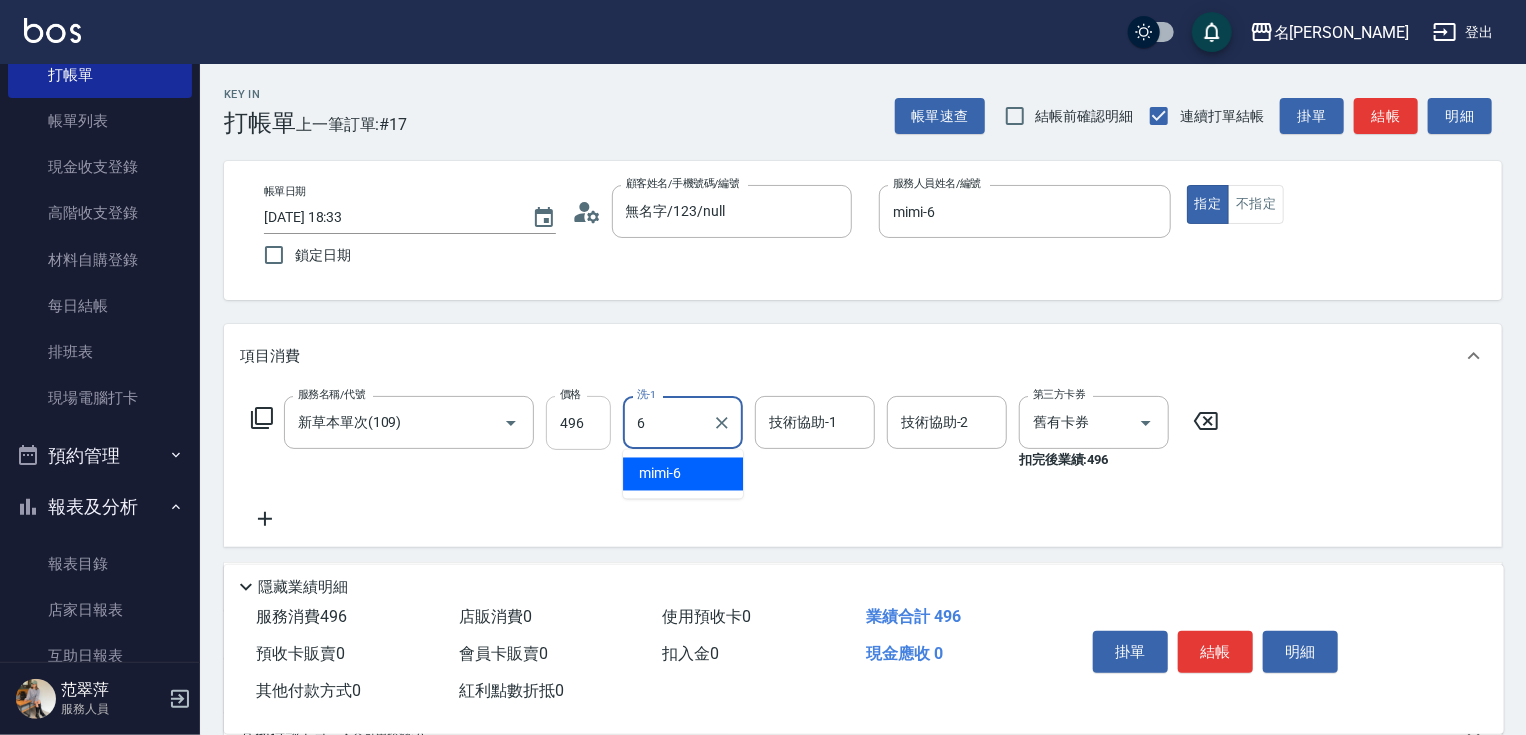 type on "mimi-6" 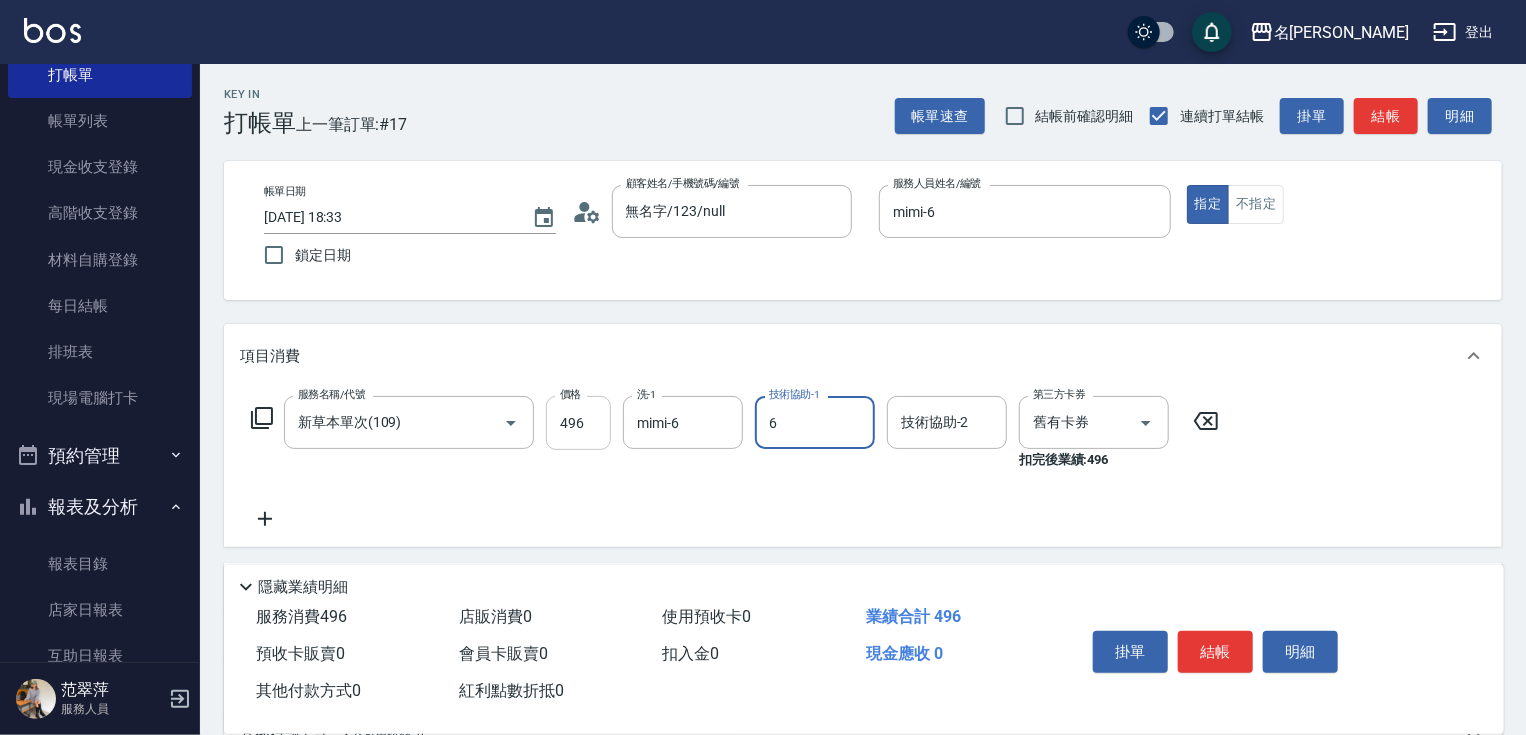 type on "mimi-6" 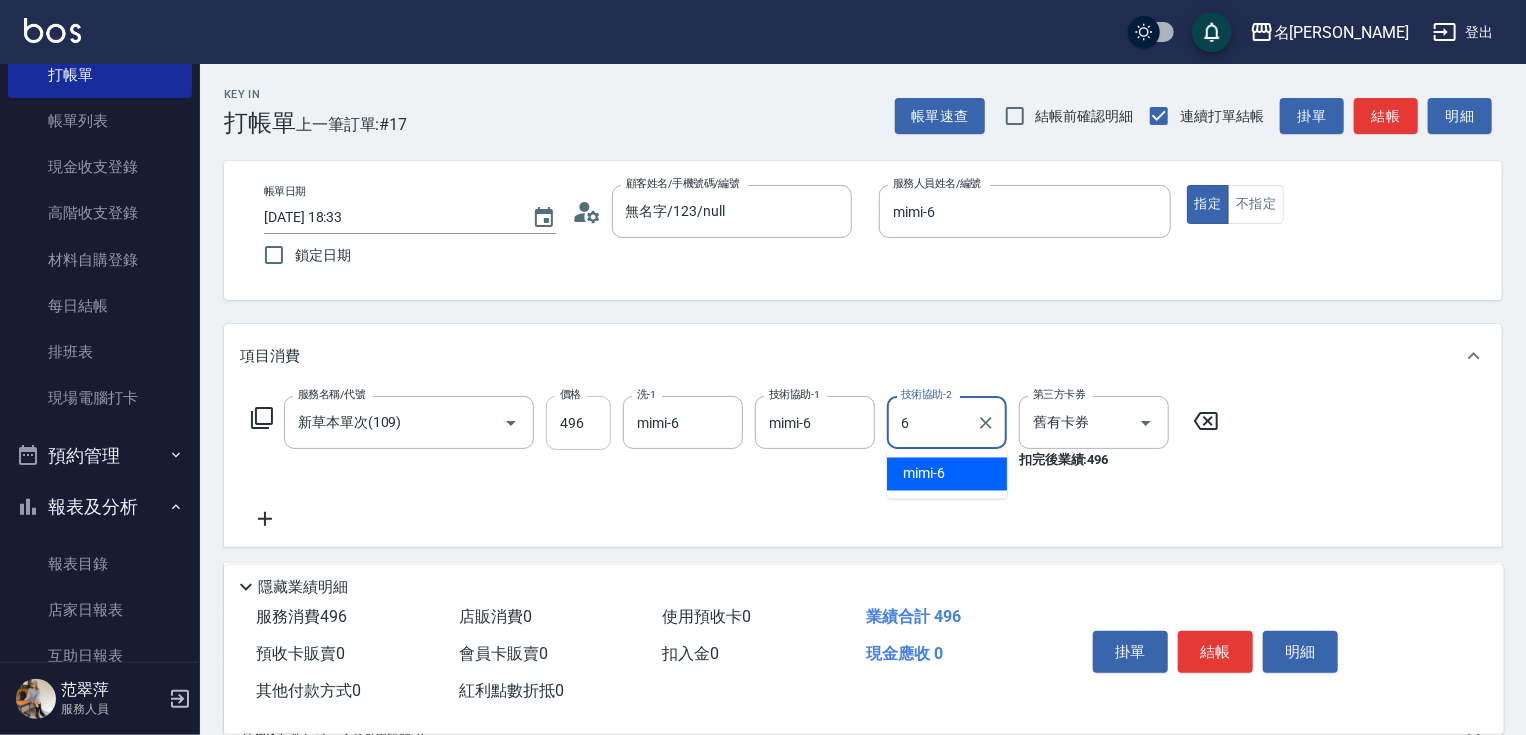 type on "mimi-6" 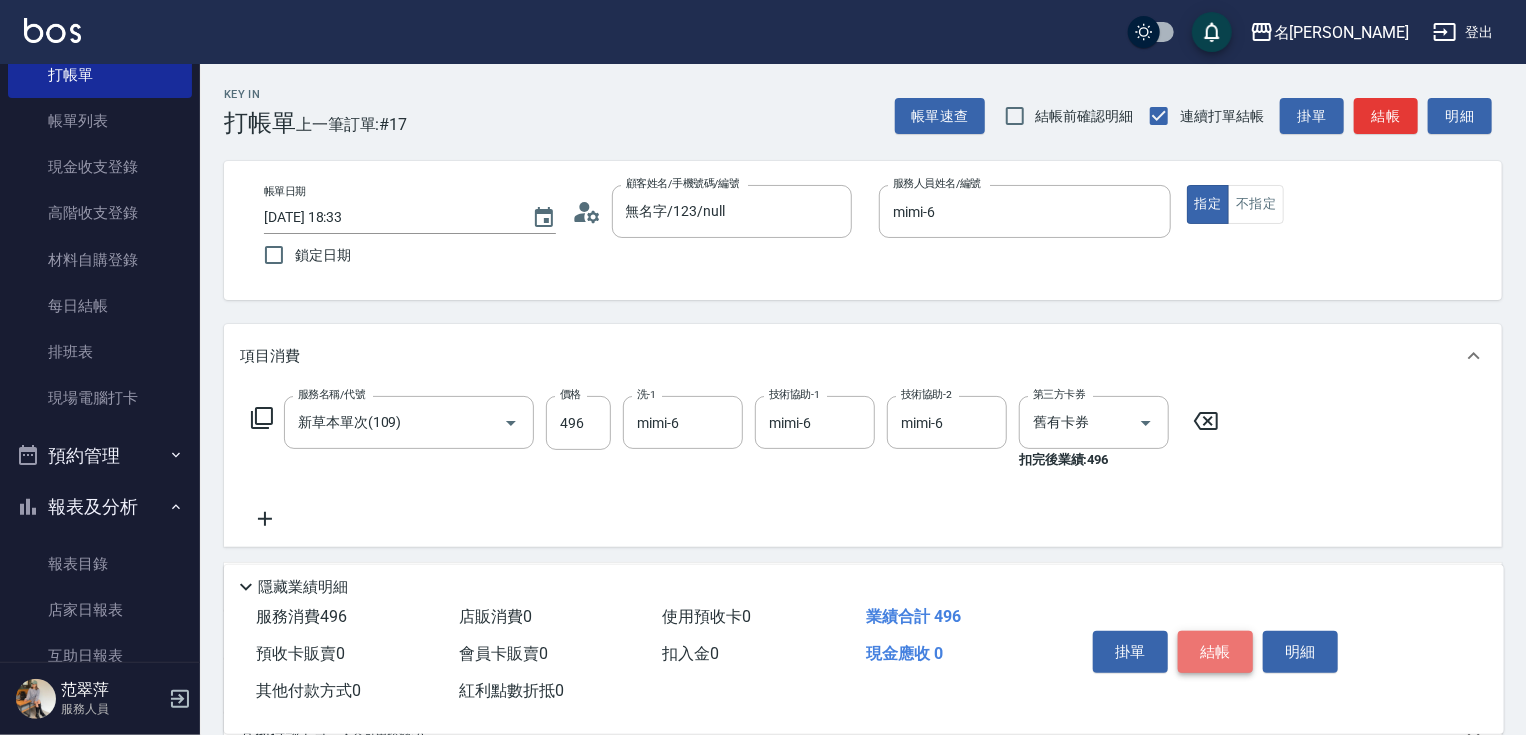 click on "結帳" at bounding box center [1215, 652] 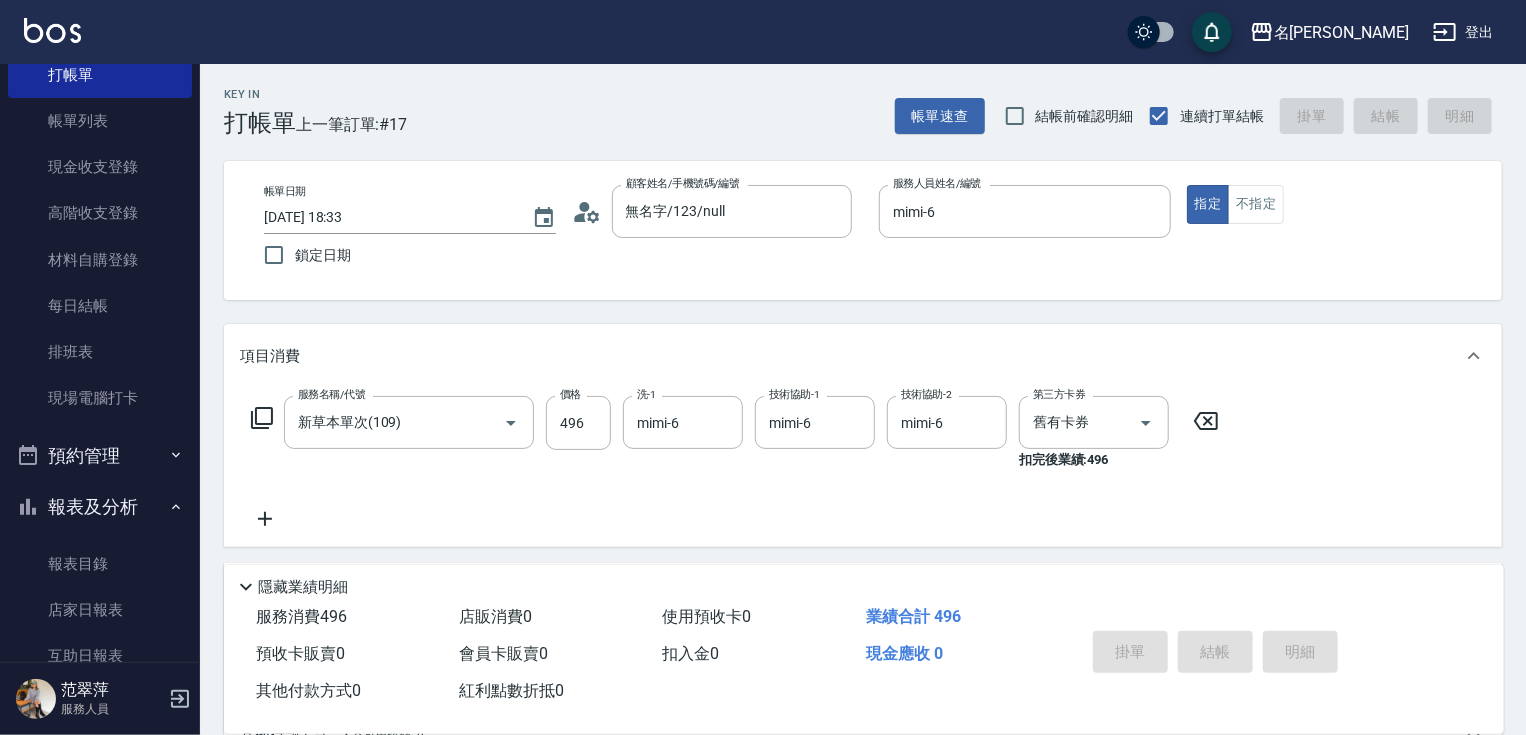 type 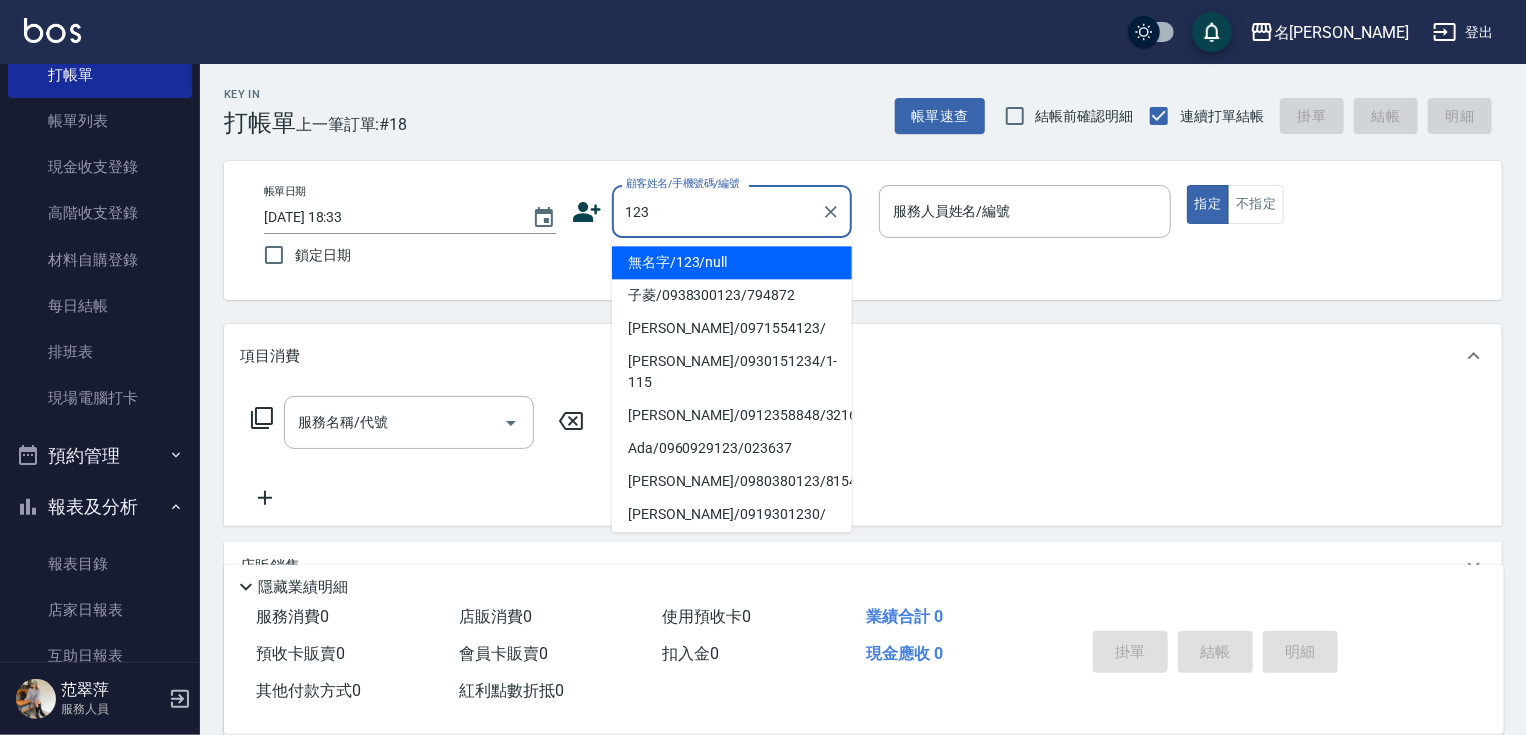 drag, startPoint x: 679, startPoint y: 256, endPoint x: 887, endPoint y: 257, distance: 208.00241 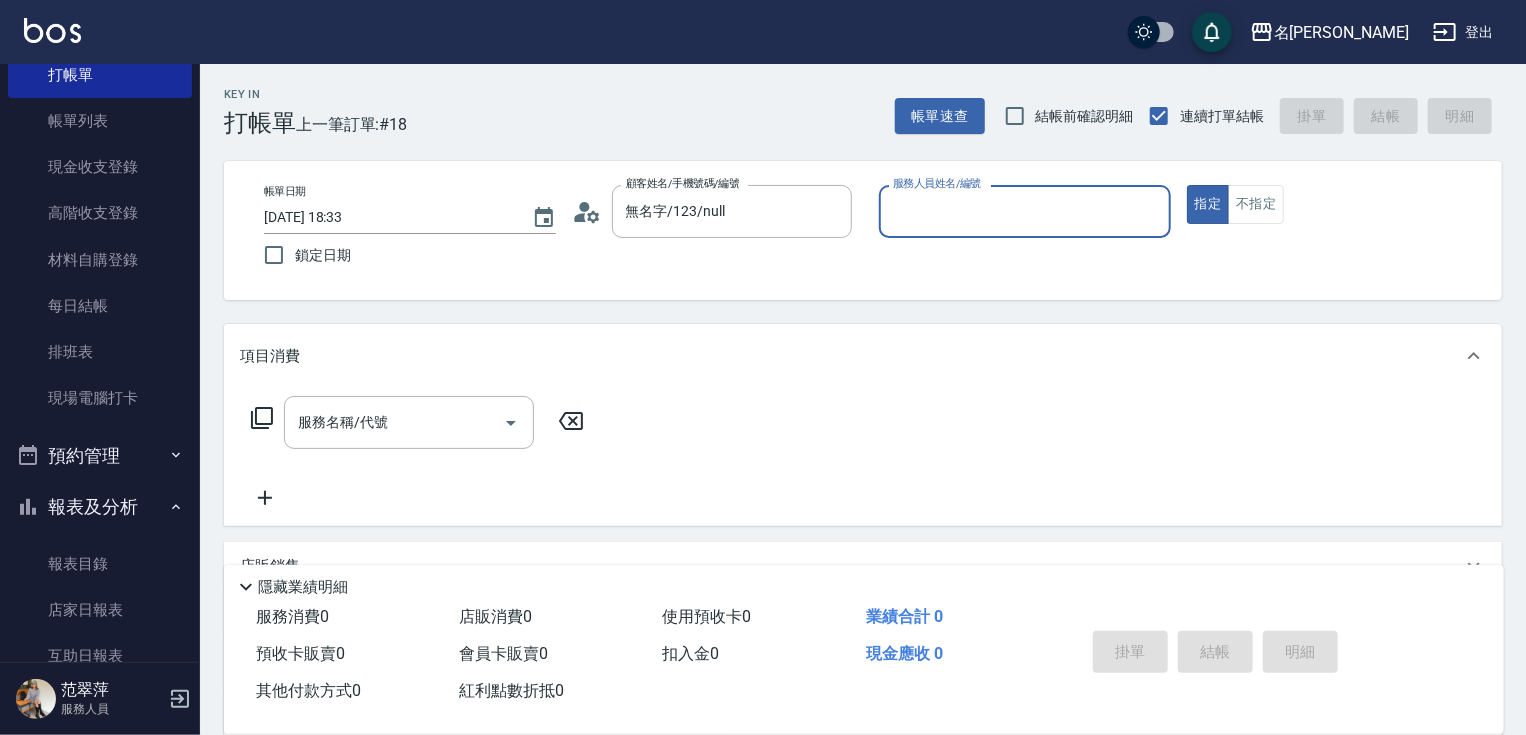 click on "服務人員姓名/編號" at bounding box center (1025, 211) 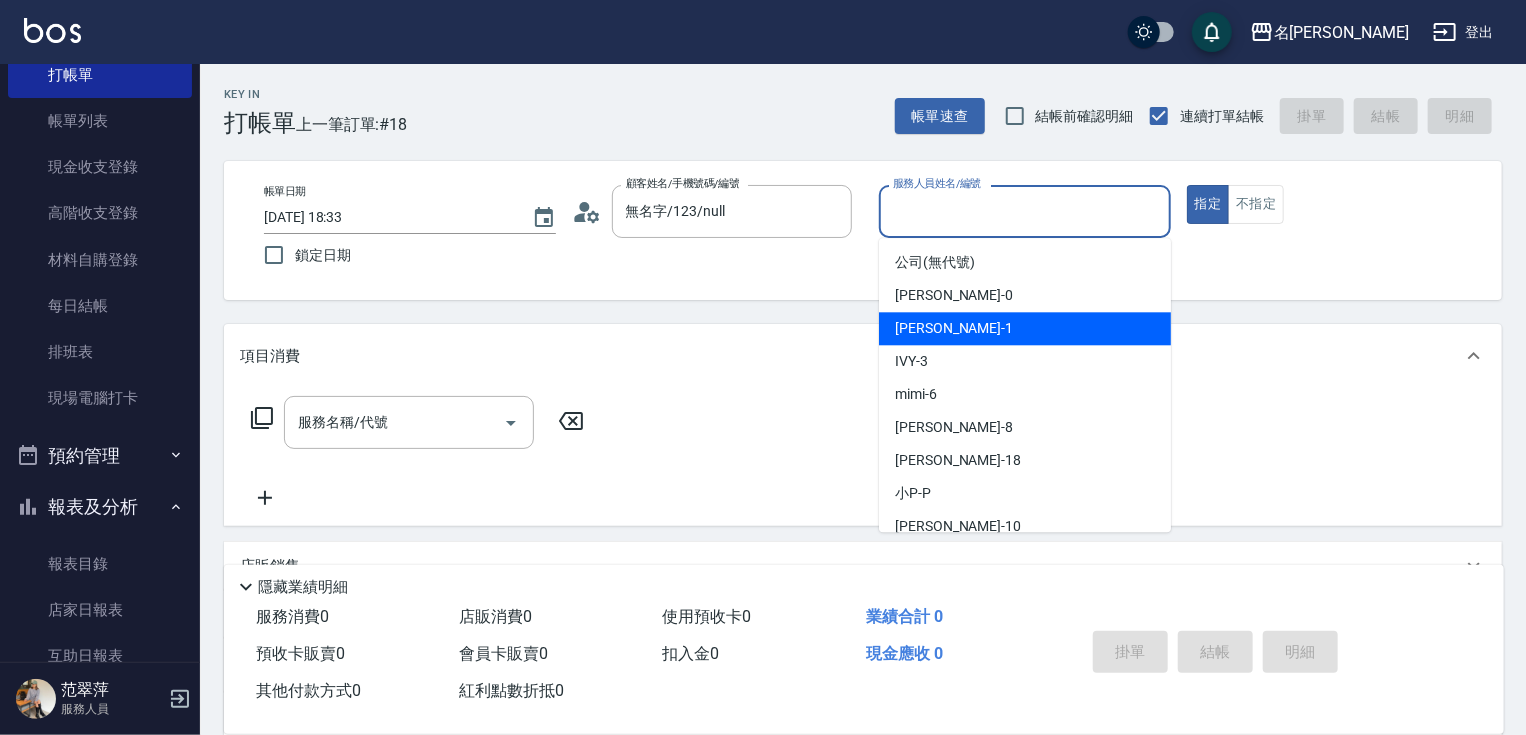 click on "[PERSON_NAME] -1" at bounding box center (954, 328) 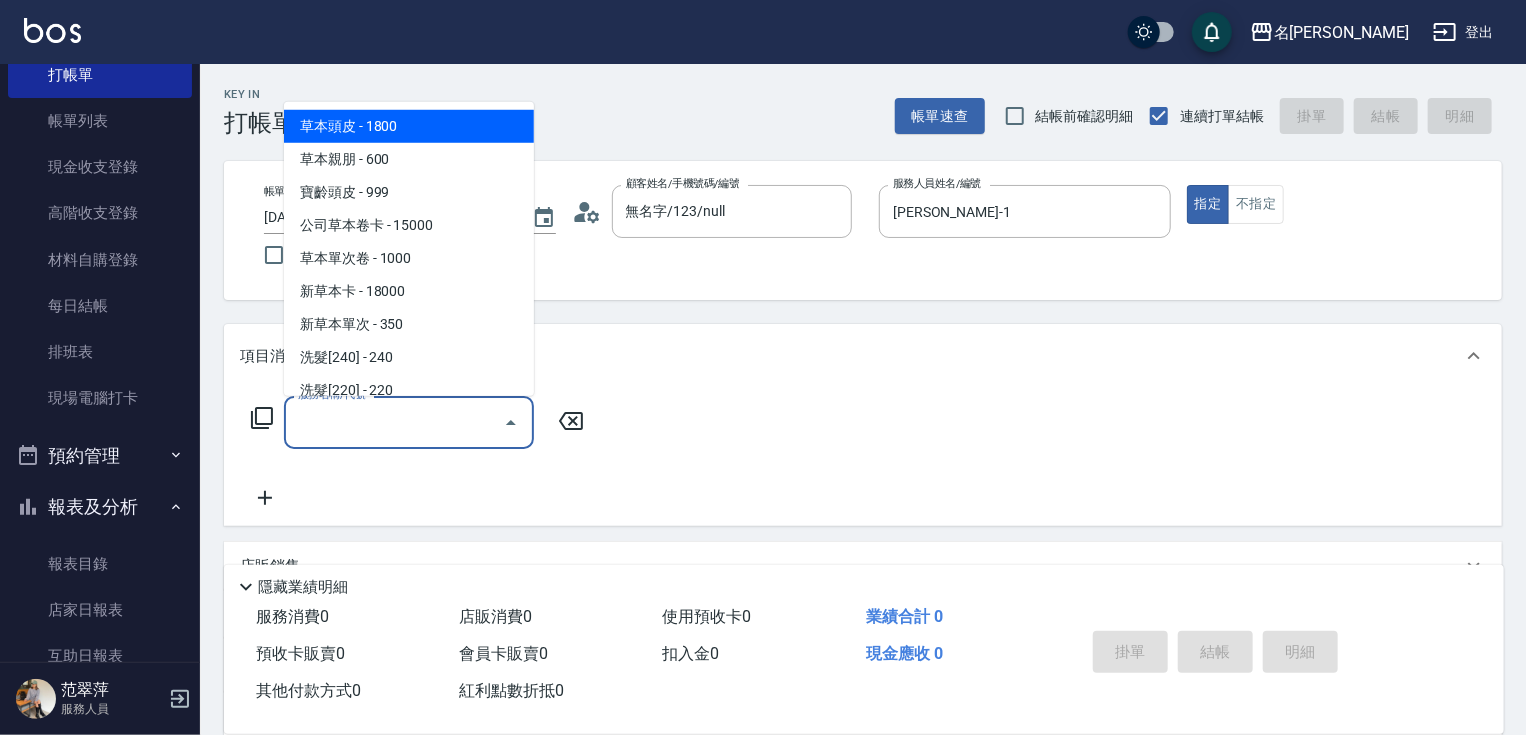 click on "服務名稱/代號" at bounding box center [394, 422] 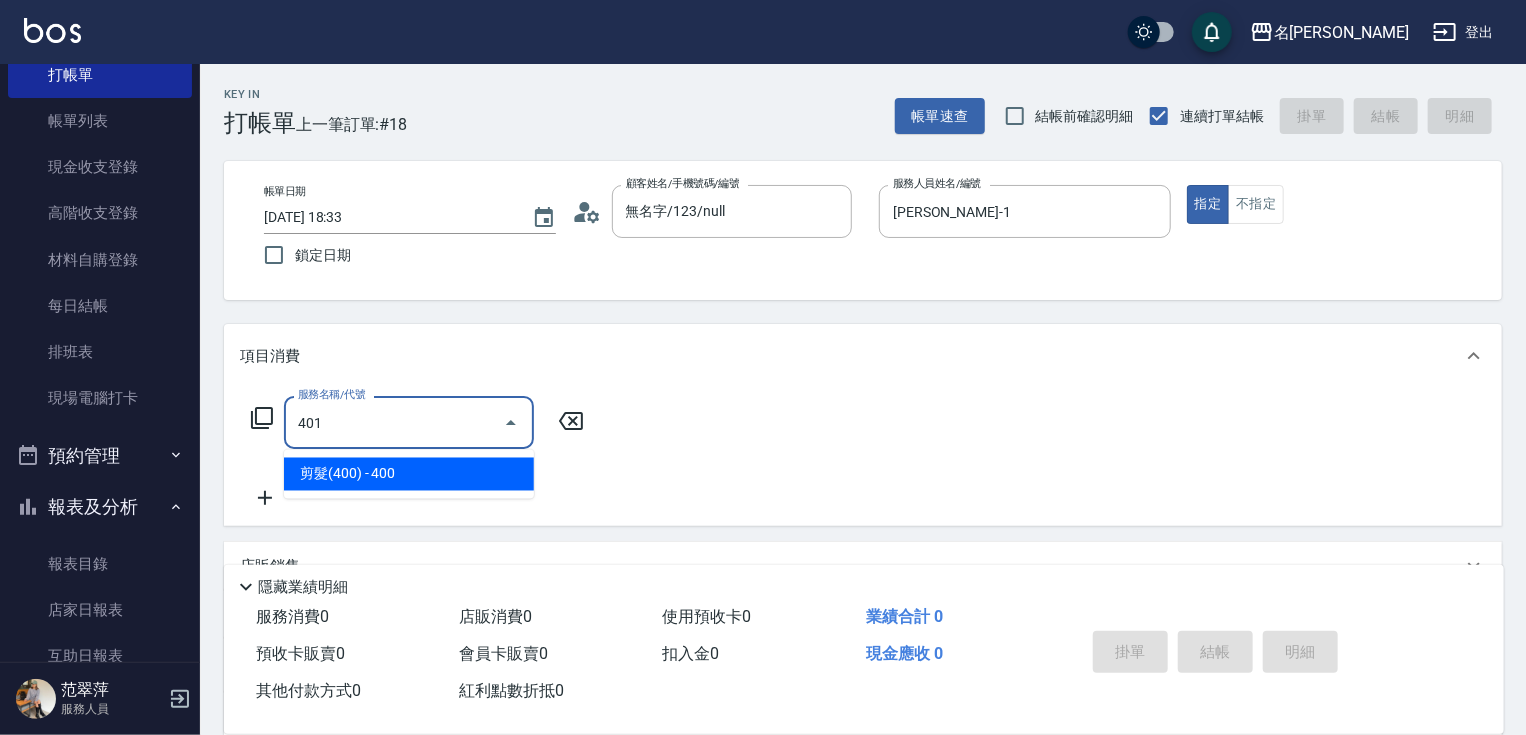 type on "剪髮(400)(401)" 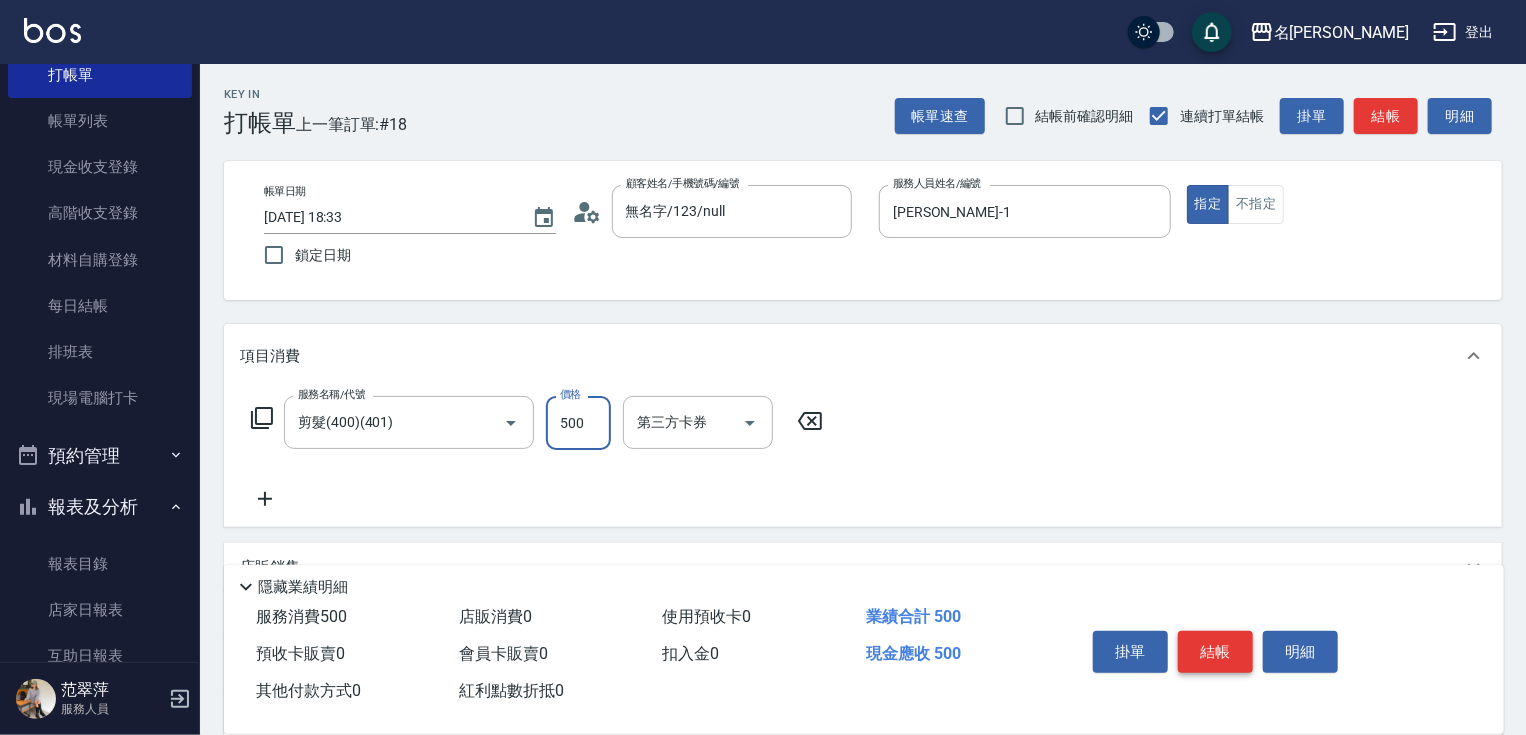 type on "500" 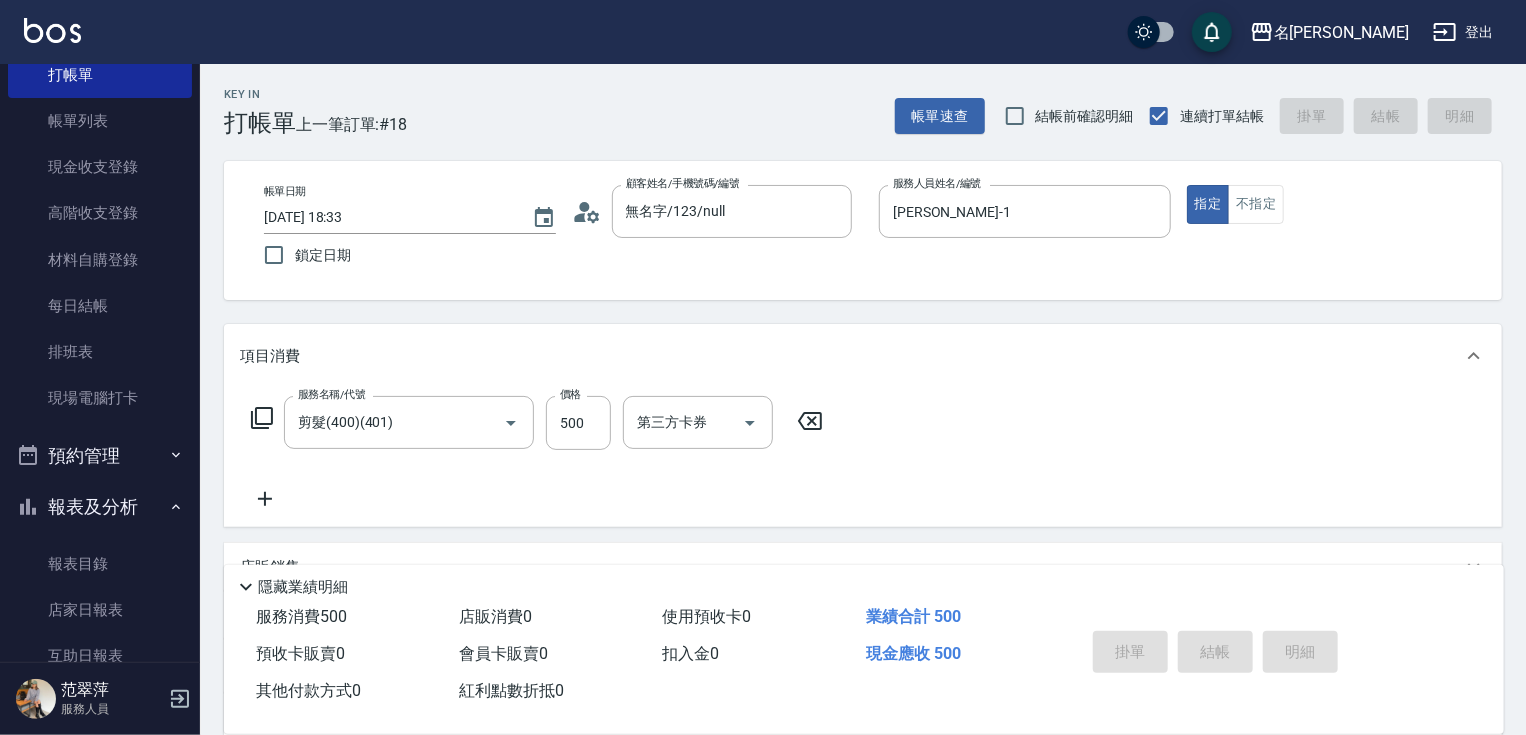 type 